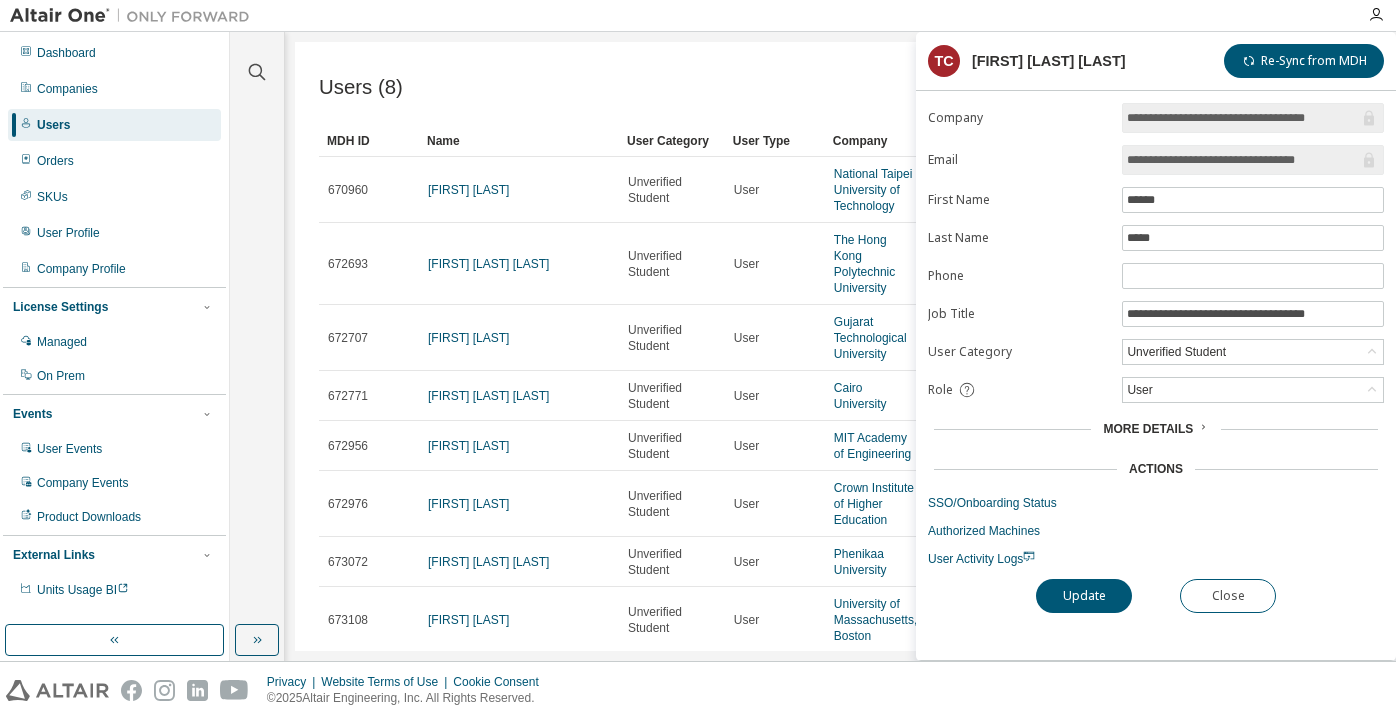 scroll, scrollTop: 0, scrollLeft: 0, axis: both 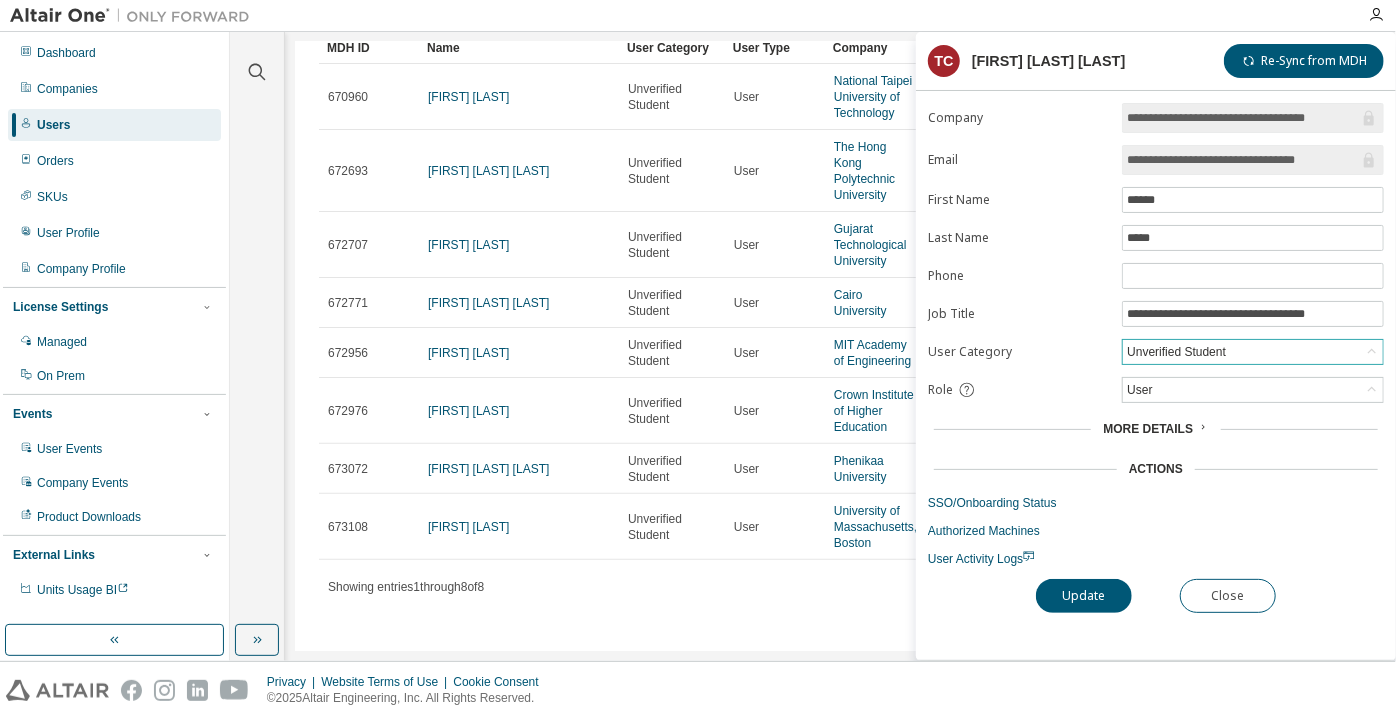 click on "Unverified Student" at bounding box center (1176, 352) 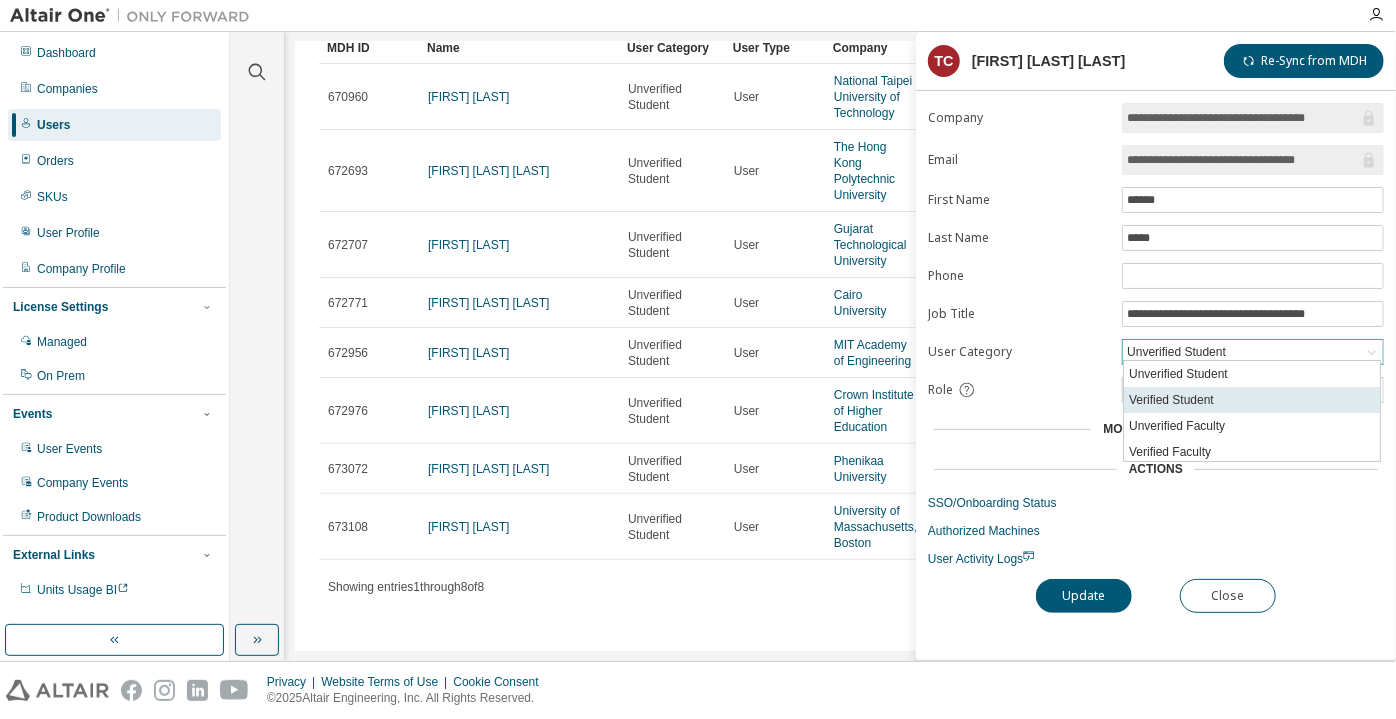 click on "Verified Student" at bounding box center [1252, 400] 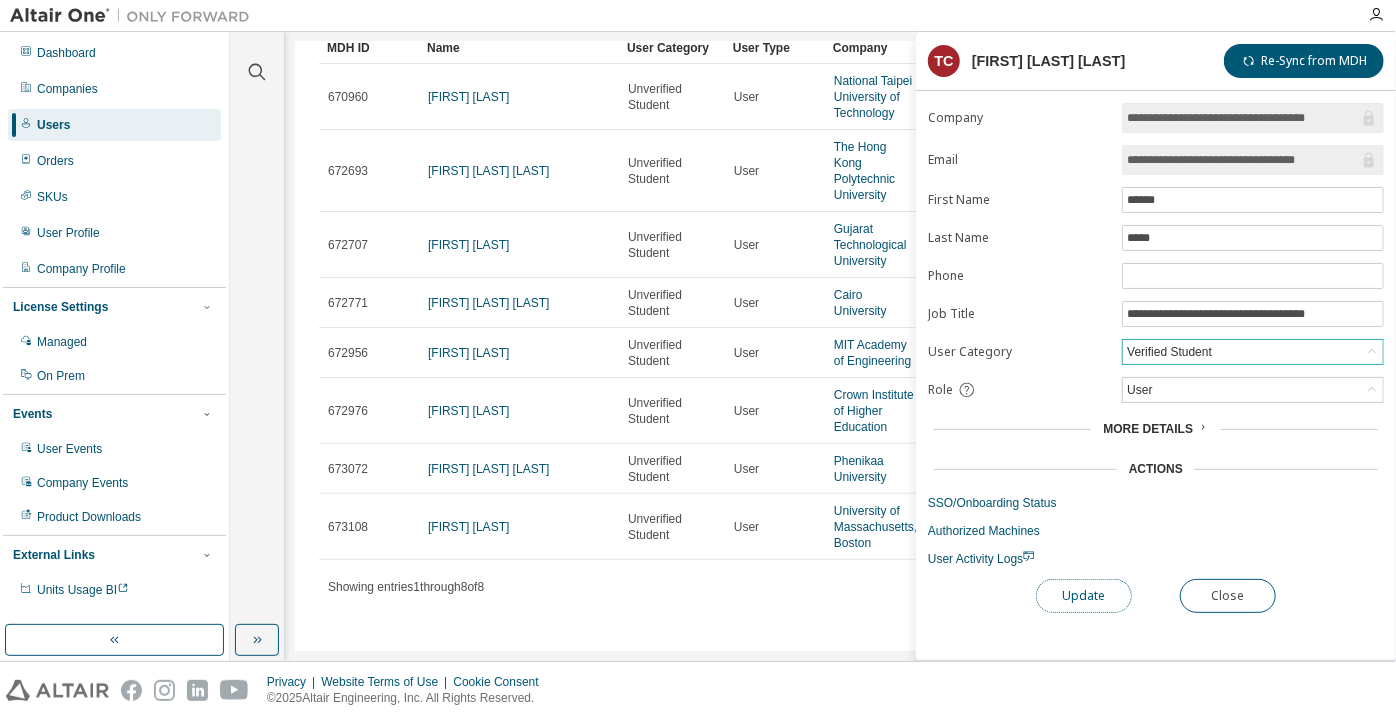 click on "Update" at bounding box center (1084, 596) 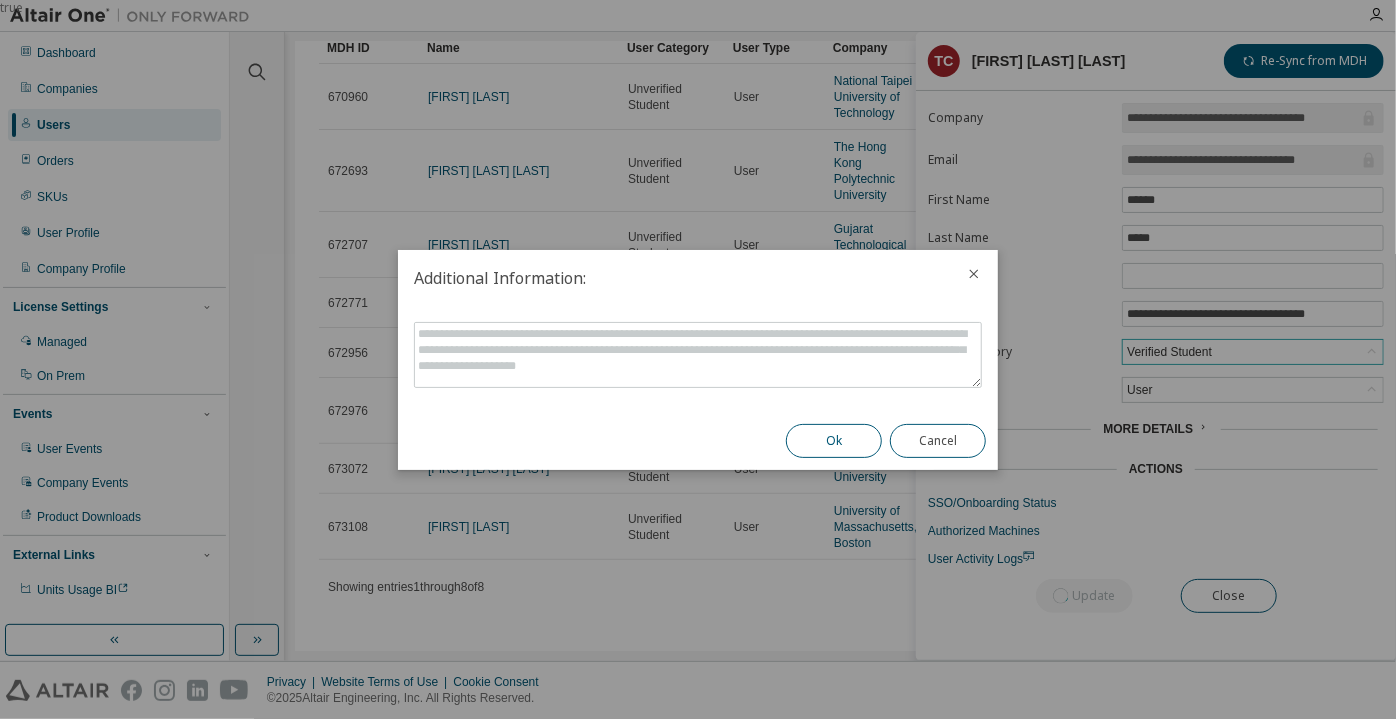 click on "Ok" at bounding box center (834, 441) 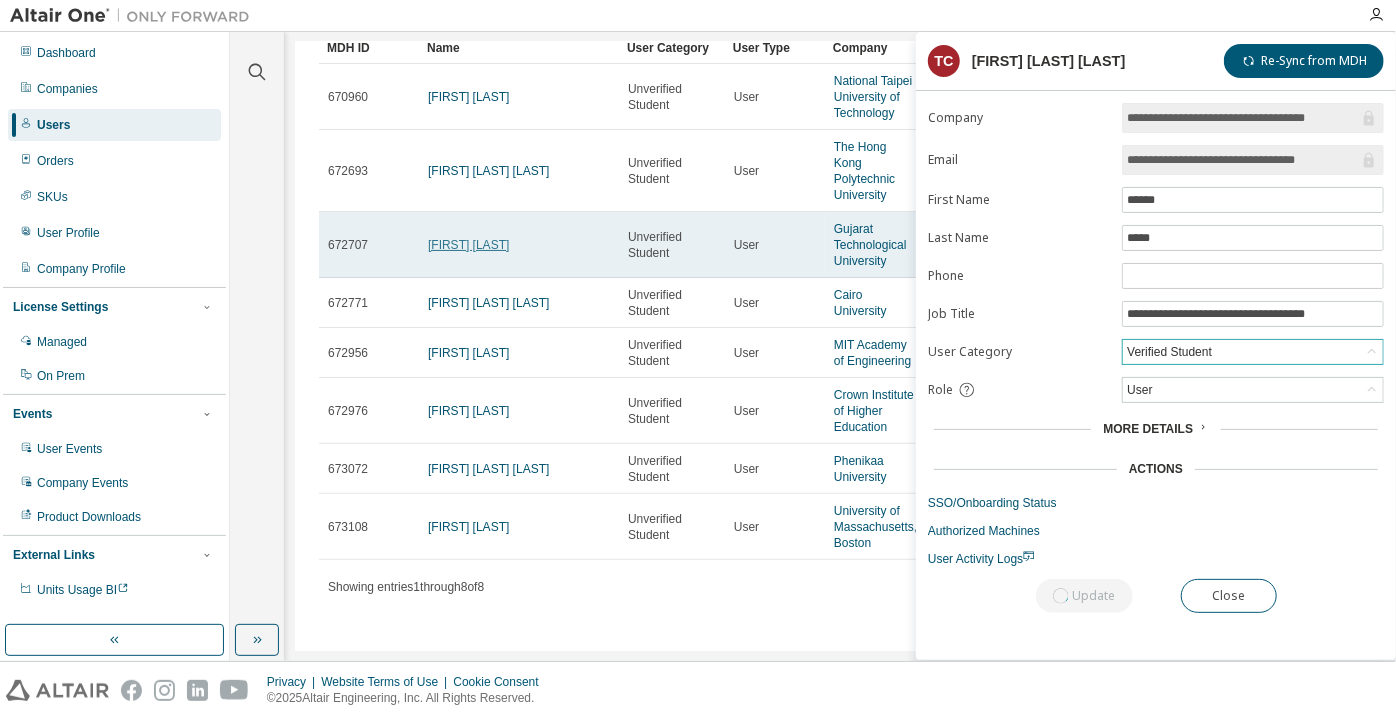 click on "Udit swain" at bounding box center [468, 245] 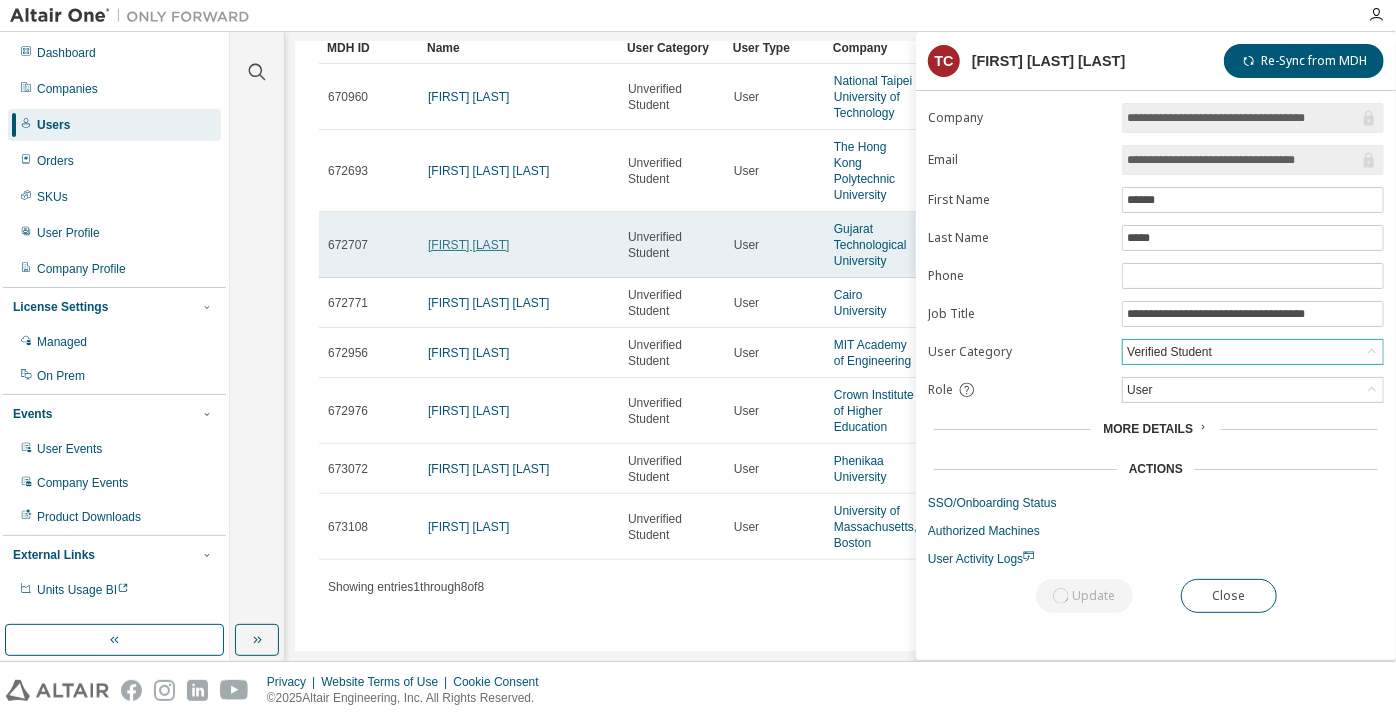 click on "Udit swain" at bounding box center [468, 245] 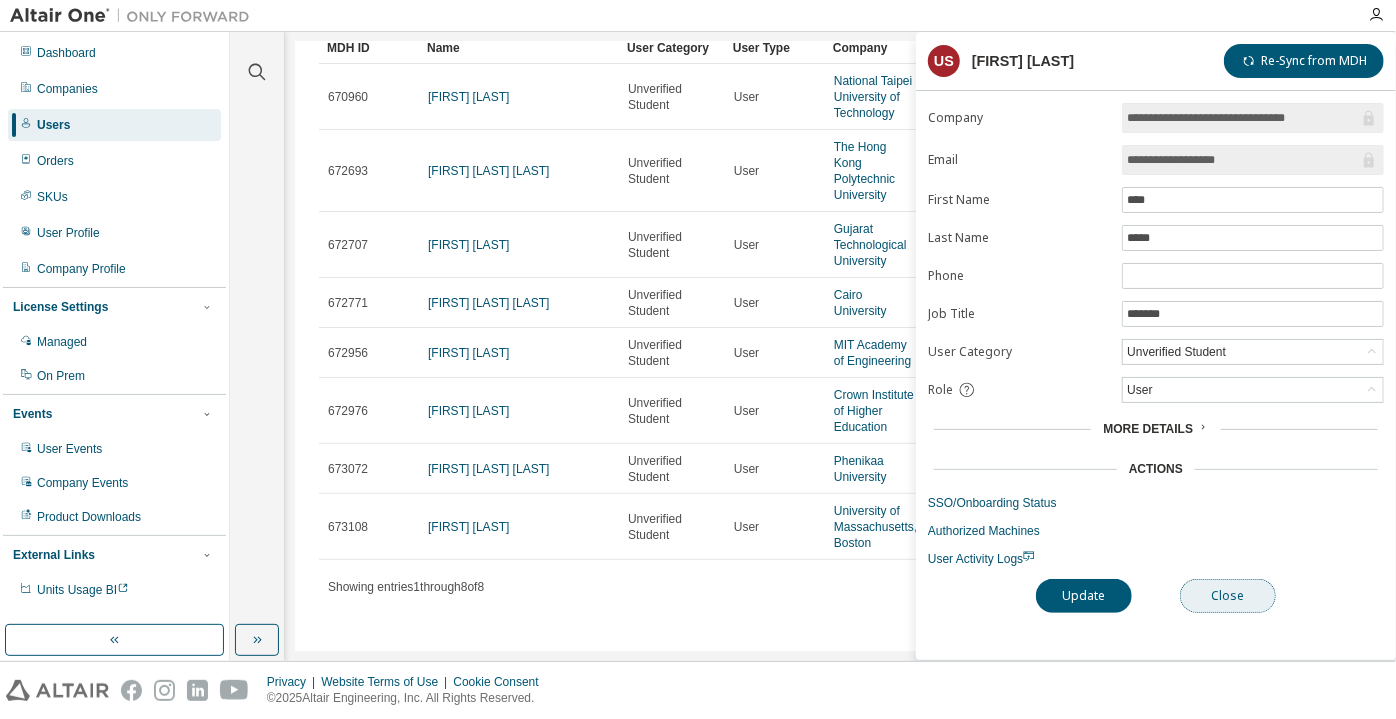 click on "Close" at bounding box center [1228, 596] 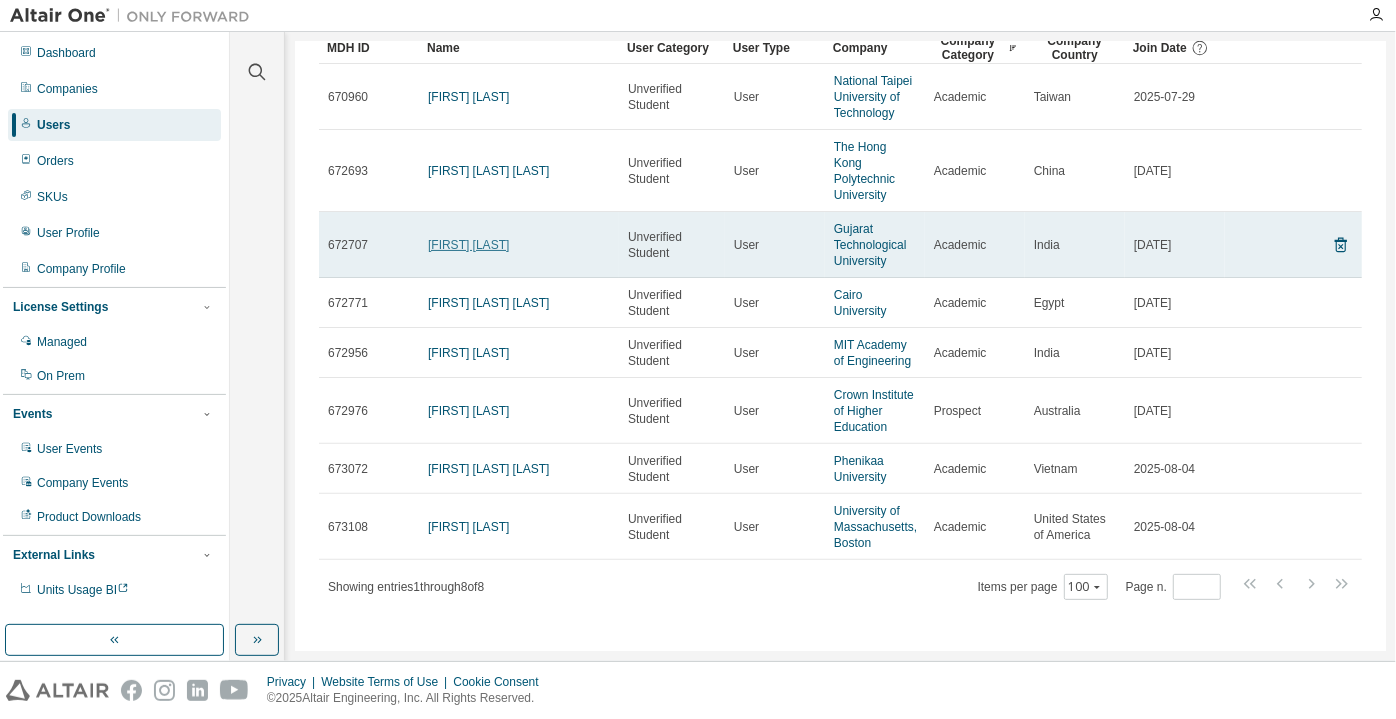 click on "Udit swain" at bounding box center [468, 245] 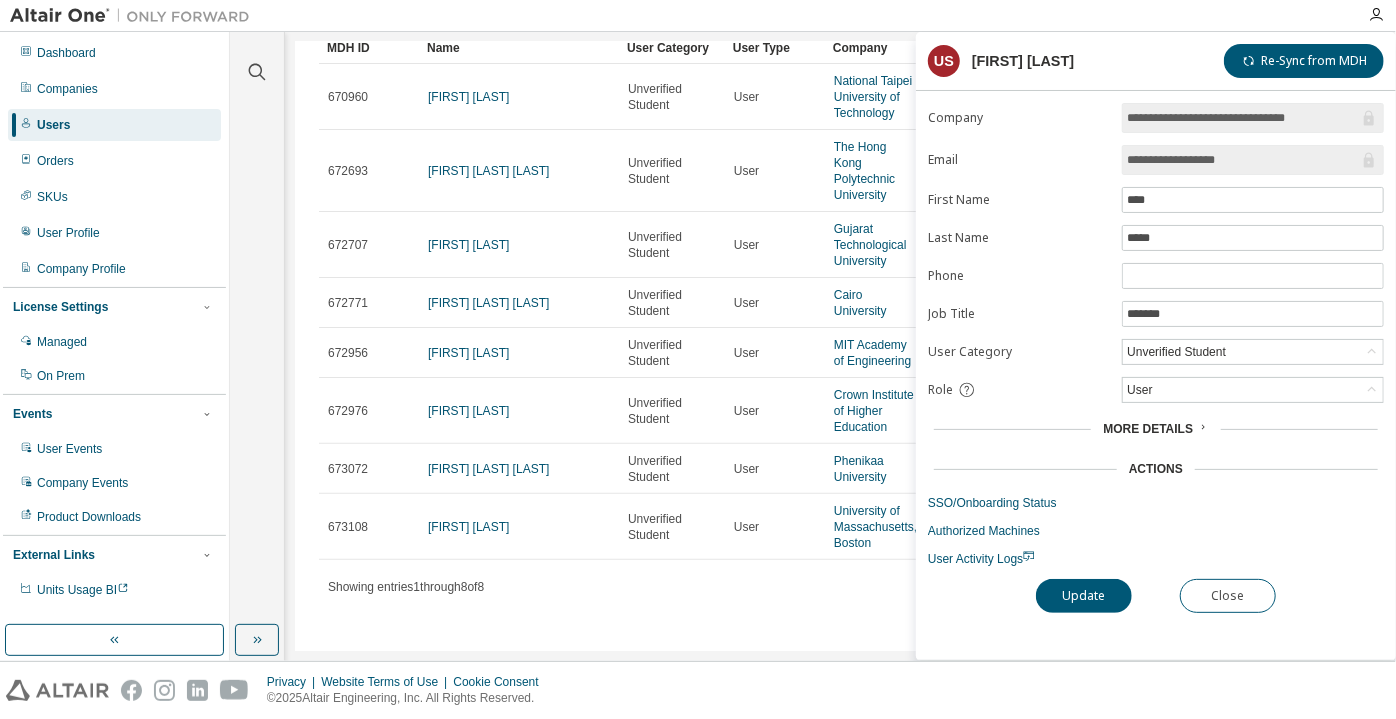 drag, startPoint x: 1243, startPoint y: 164, endPoint x: 1186, endPoint y: 159, distance: 57.21888 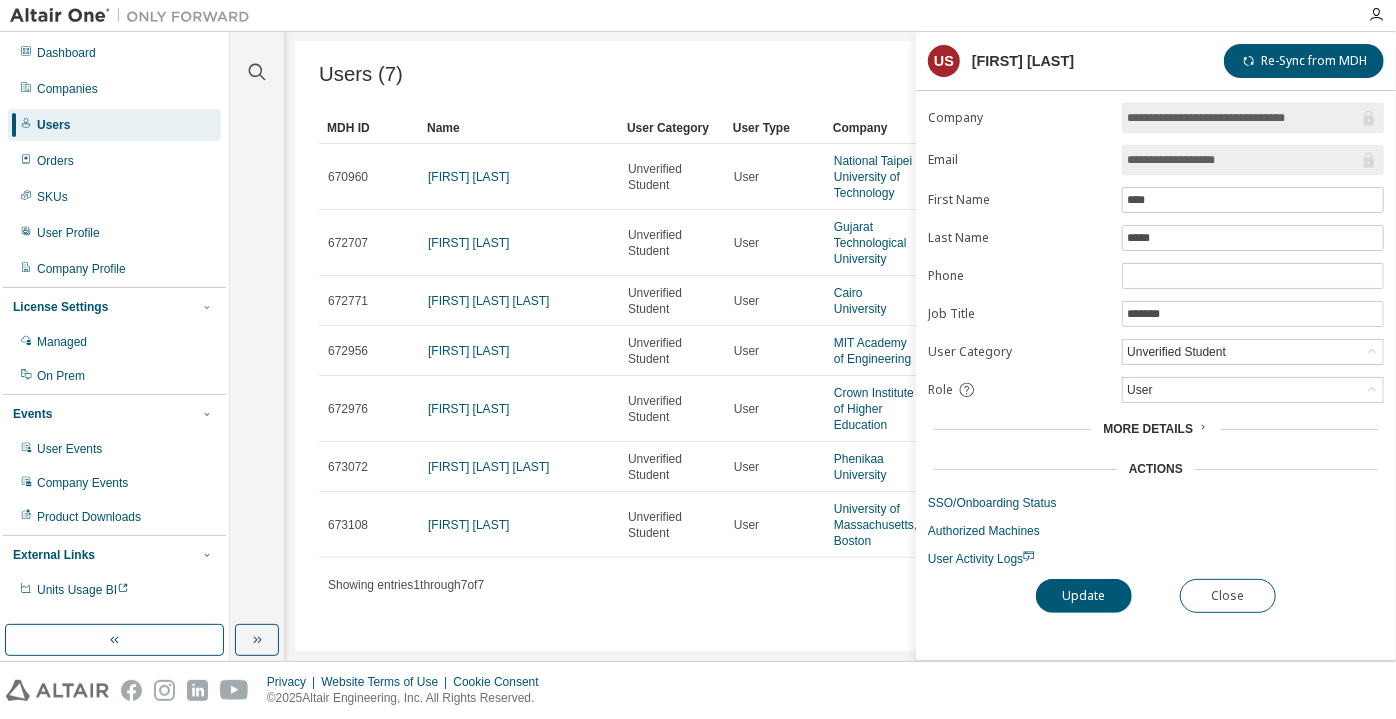 scroll, scrollTop: 11, scrollLeft: 0, axis: vertical 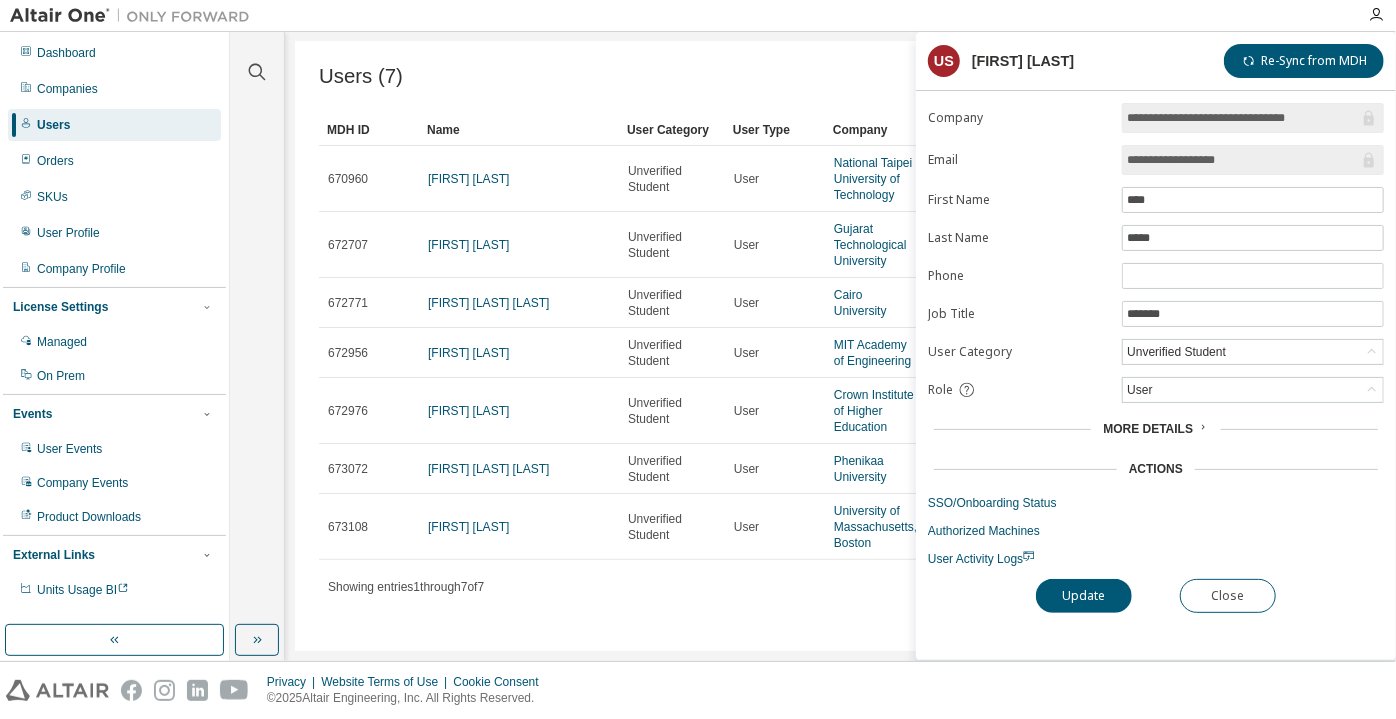 click on "**********" at bounding box center [1243, 160] 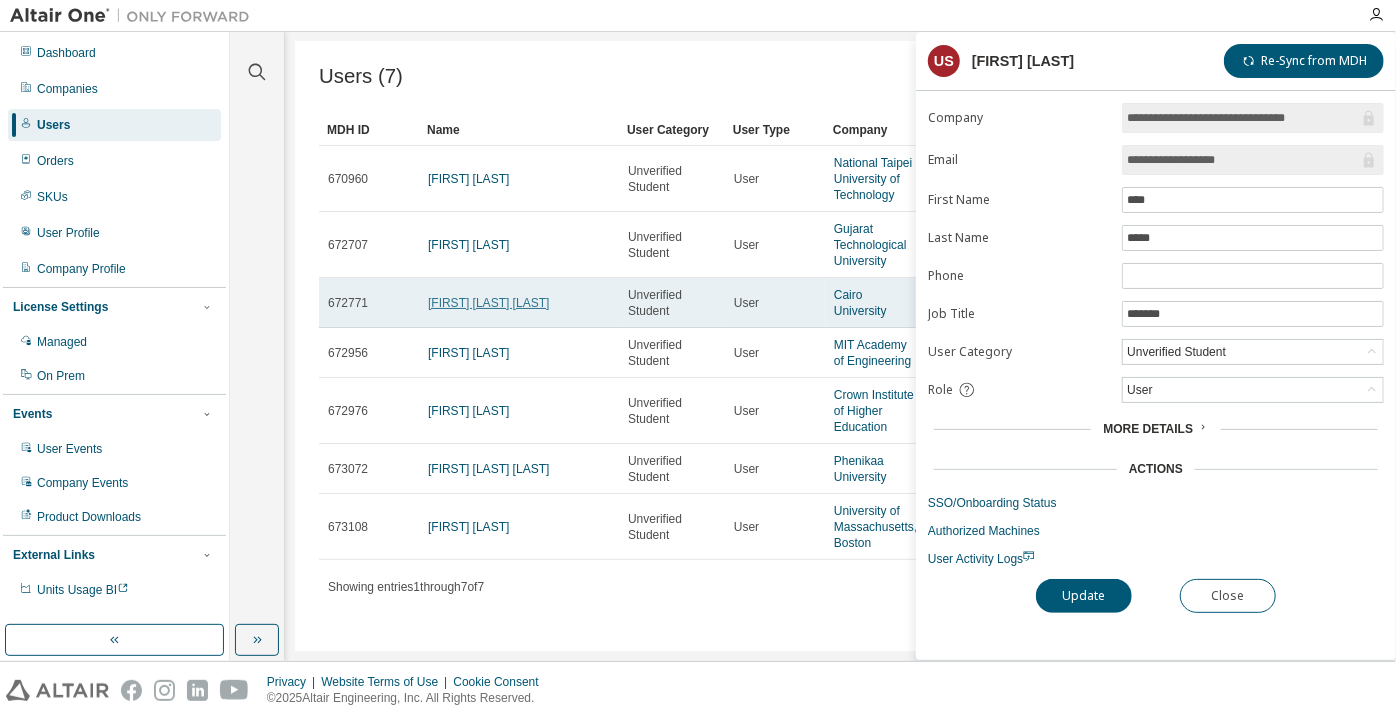 click on "Abdulrahman barea" at bounding box center (488, 303) 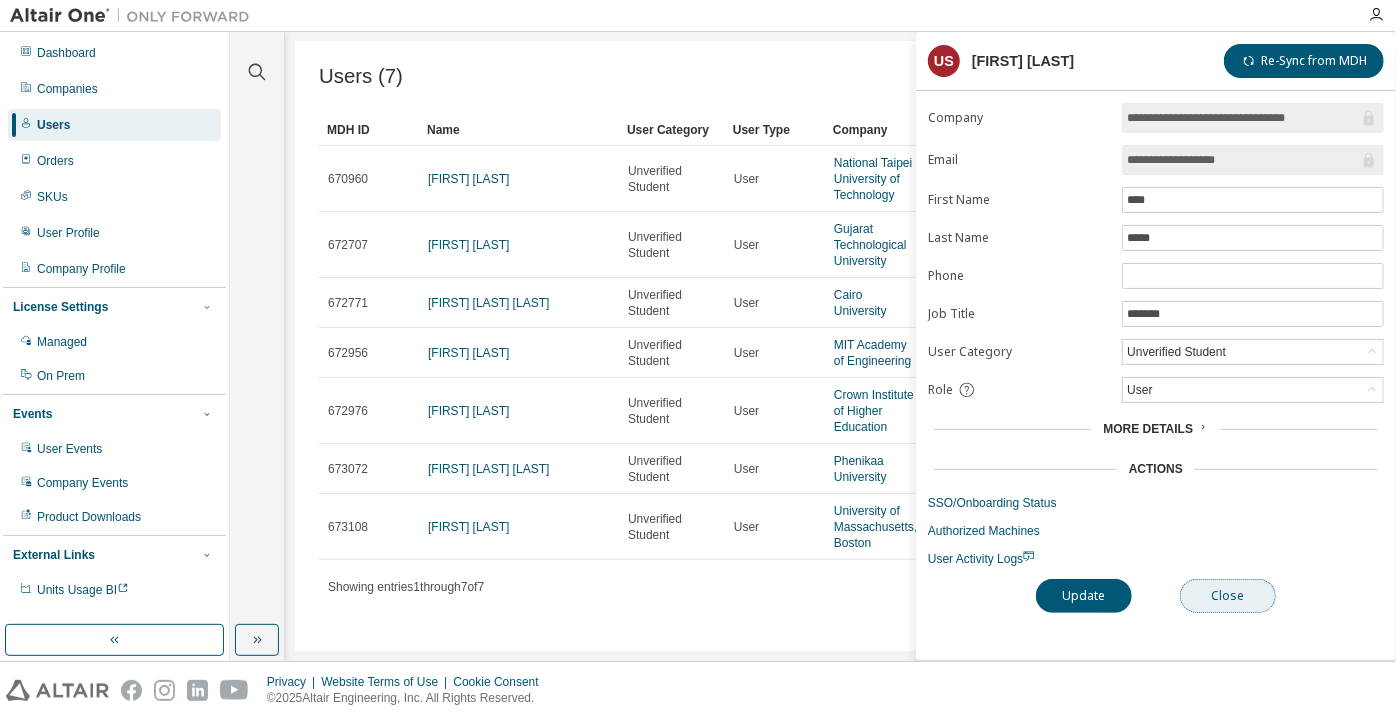 click on "Close" at bounding box center (1228, 596) 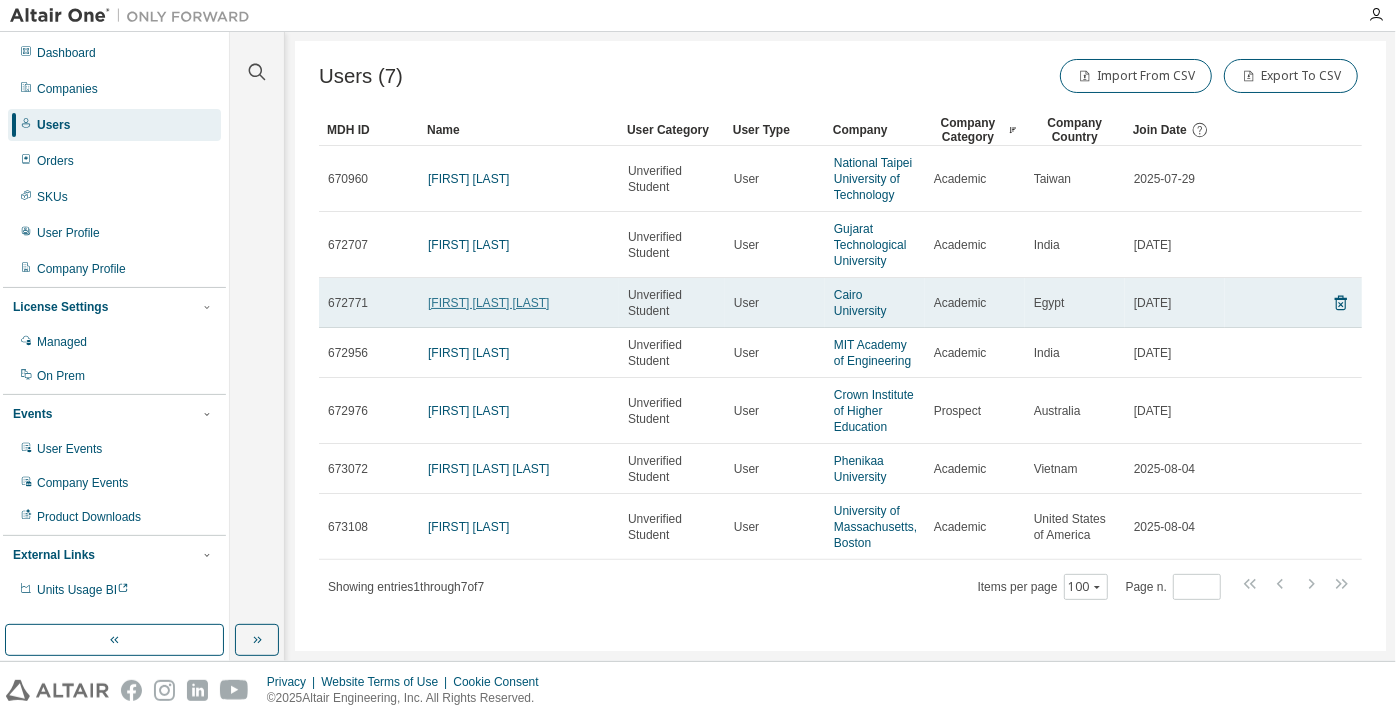 click on "Abdulrahman barea" at bounding box center (488, 303) 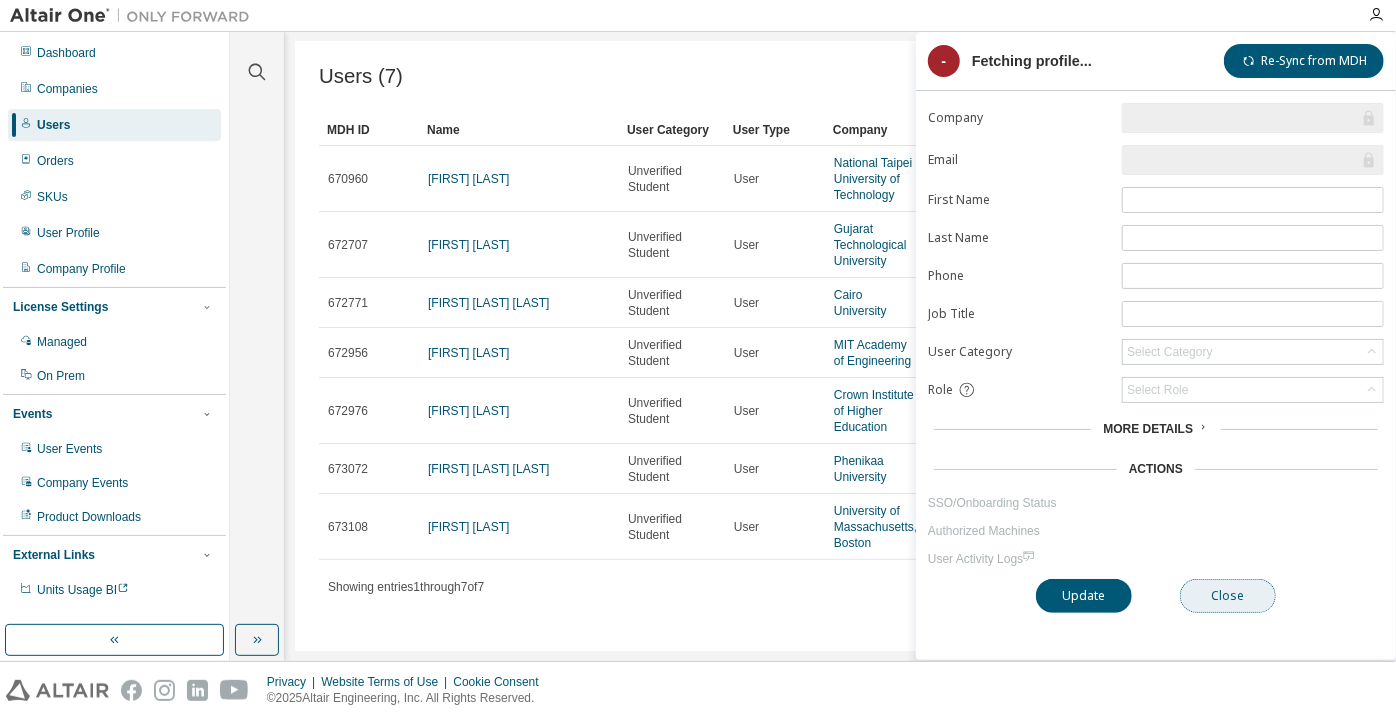 click on "Close" at bounding box center [1228, 596] 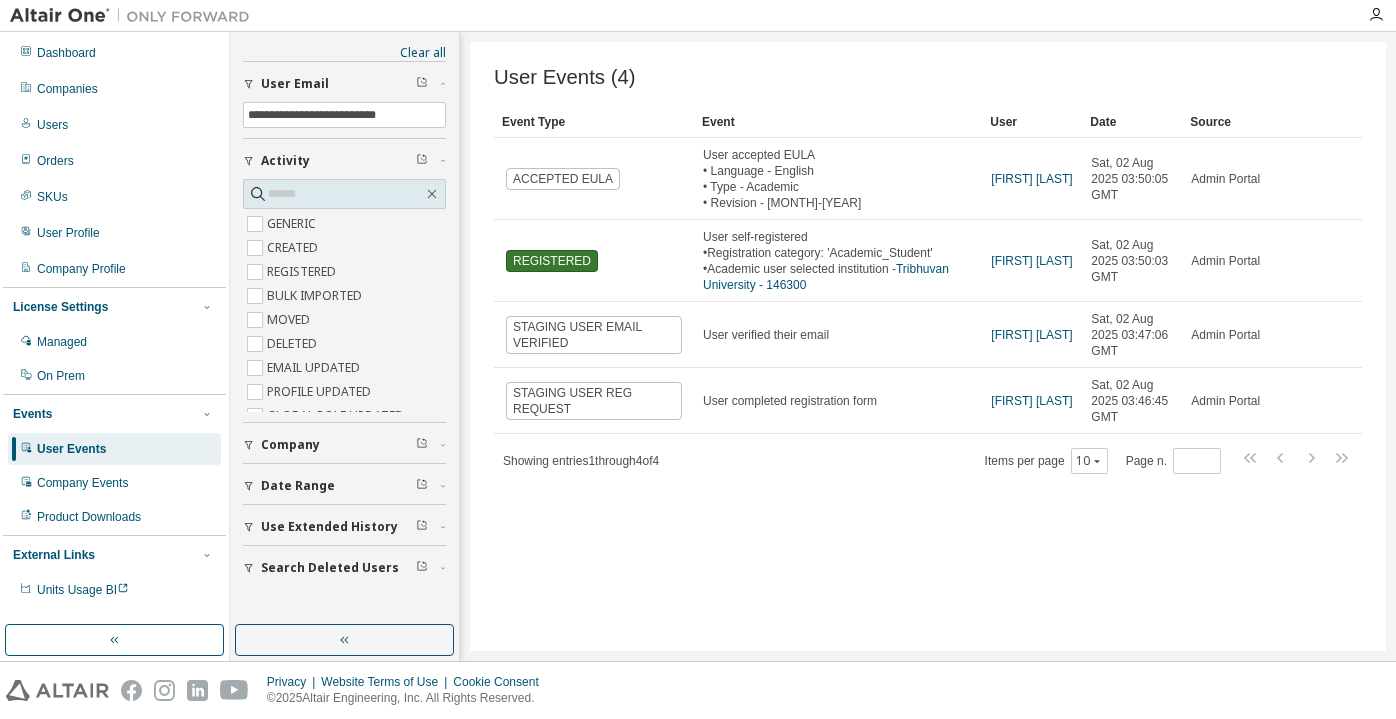 scroll, scrollTop: 0, scrollLeft: 0, axis: both 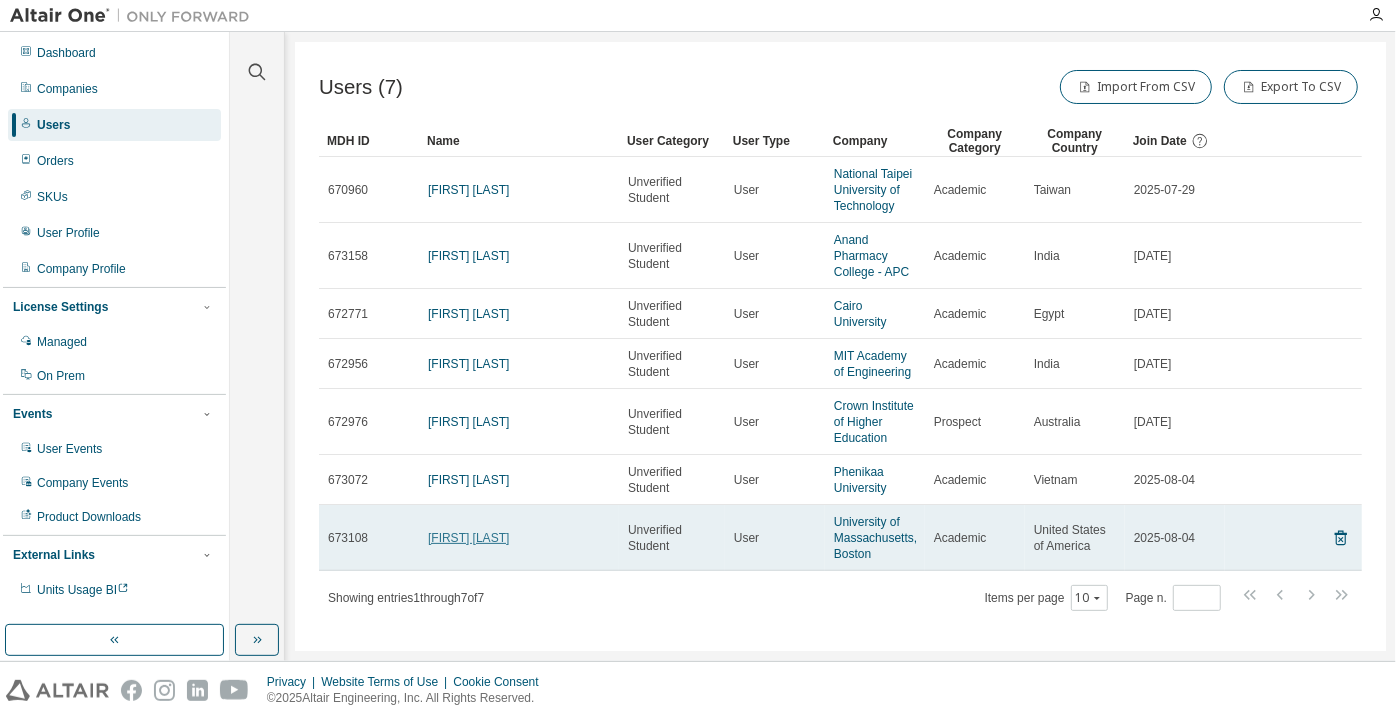 click on "[FIRST] [LAST]" at bounding box center [468, 538] 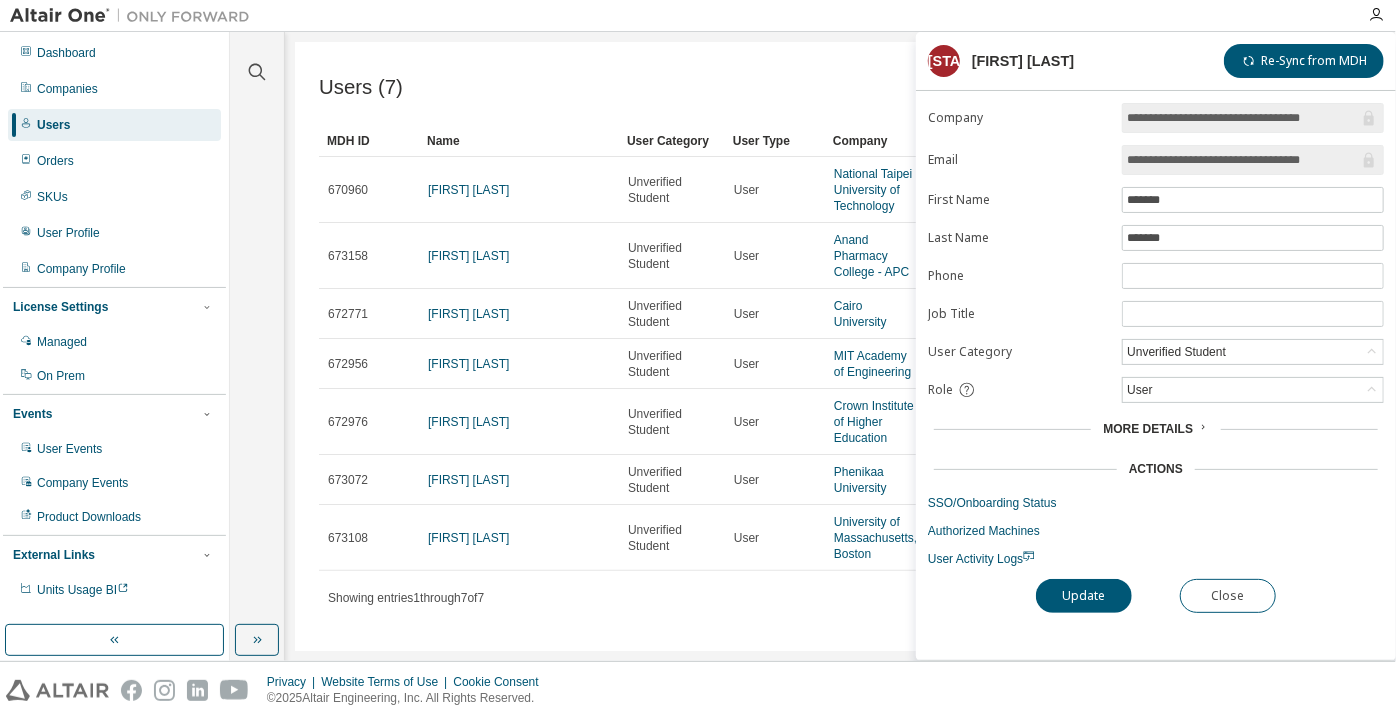 click on "**********" at bounding box center (1243, 160) 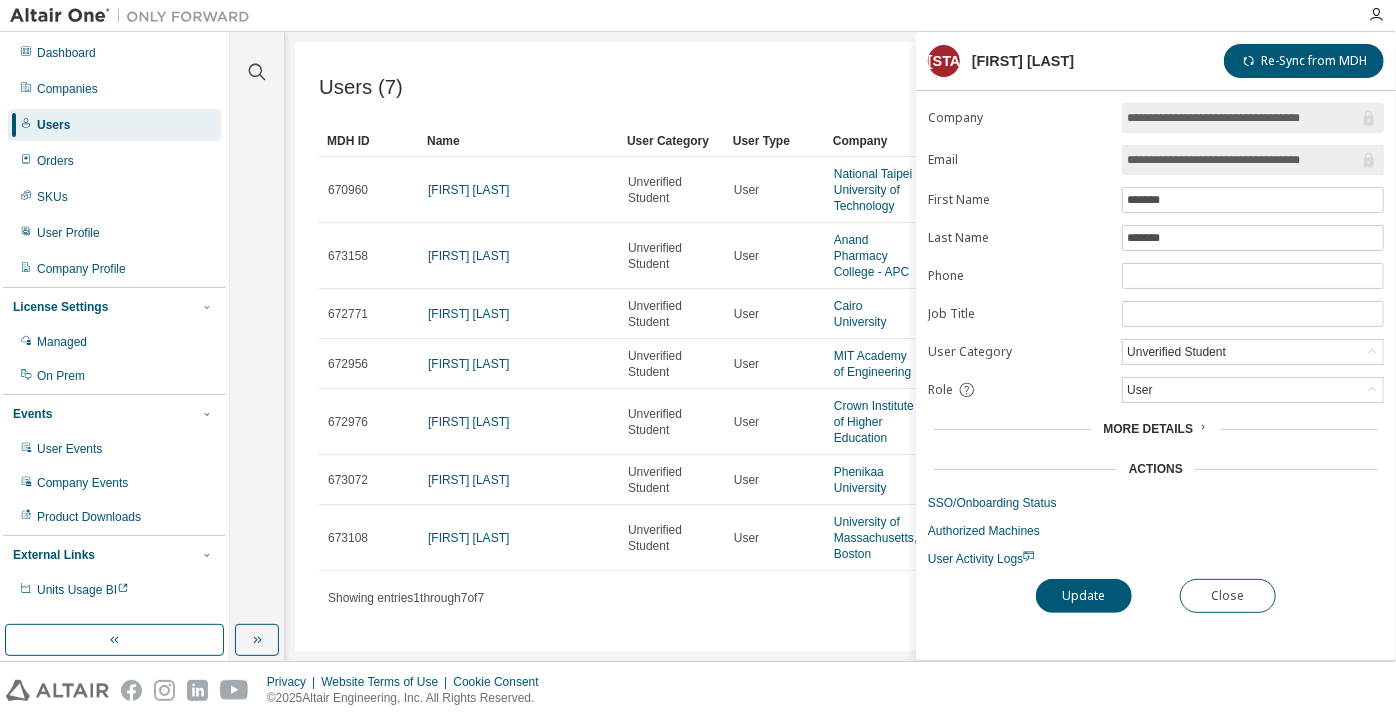 drag, startPoint x: 1216, startPoint y: 161, endPoint x: 1356, endPoint y: 161, distance: 140 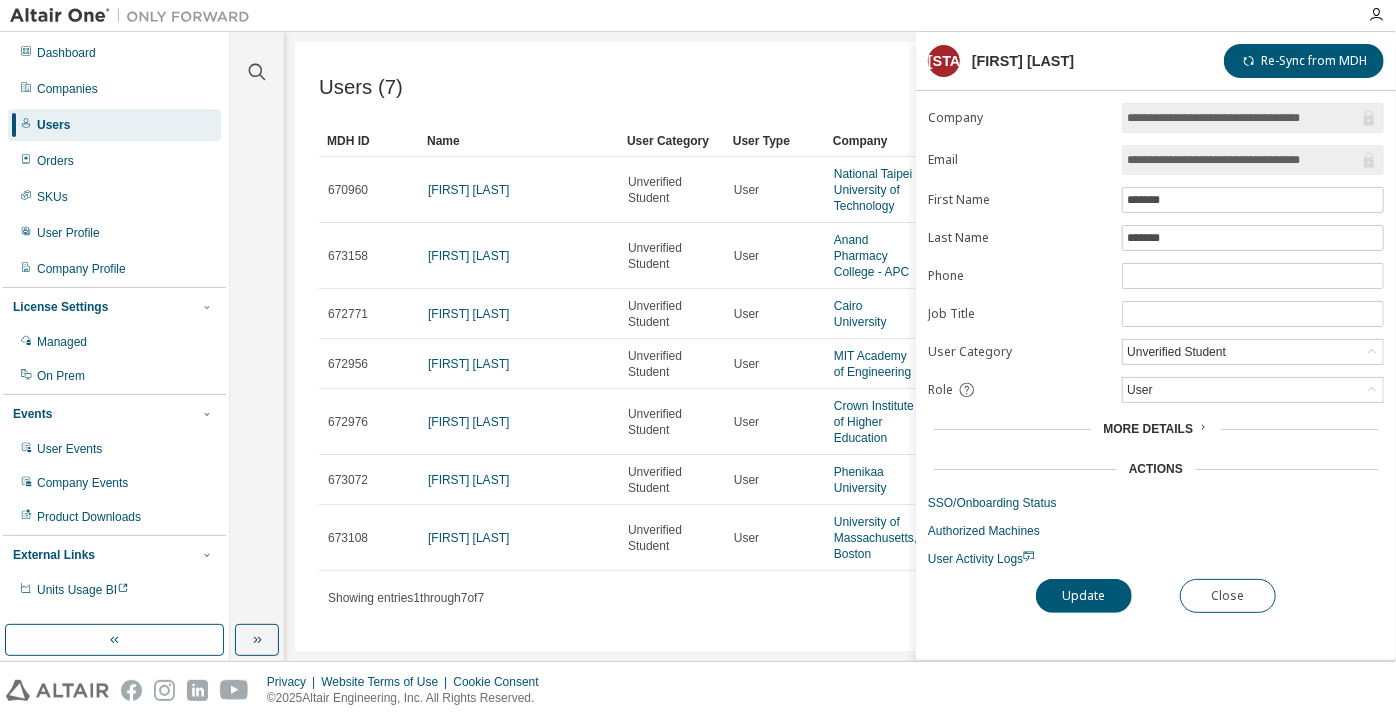 click on "**********" at bounding box center (1243, 160) 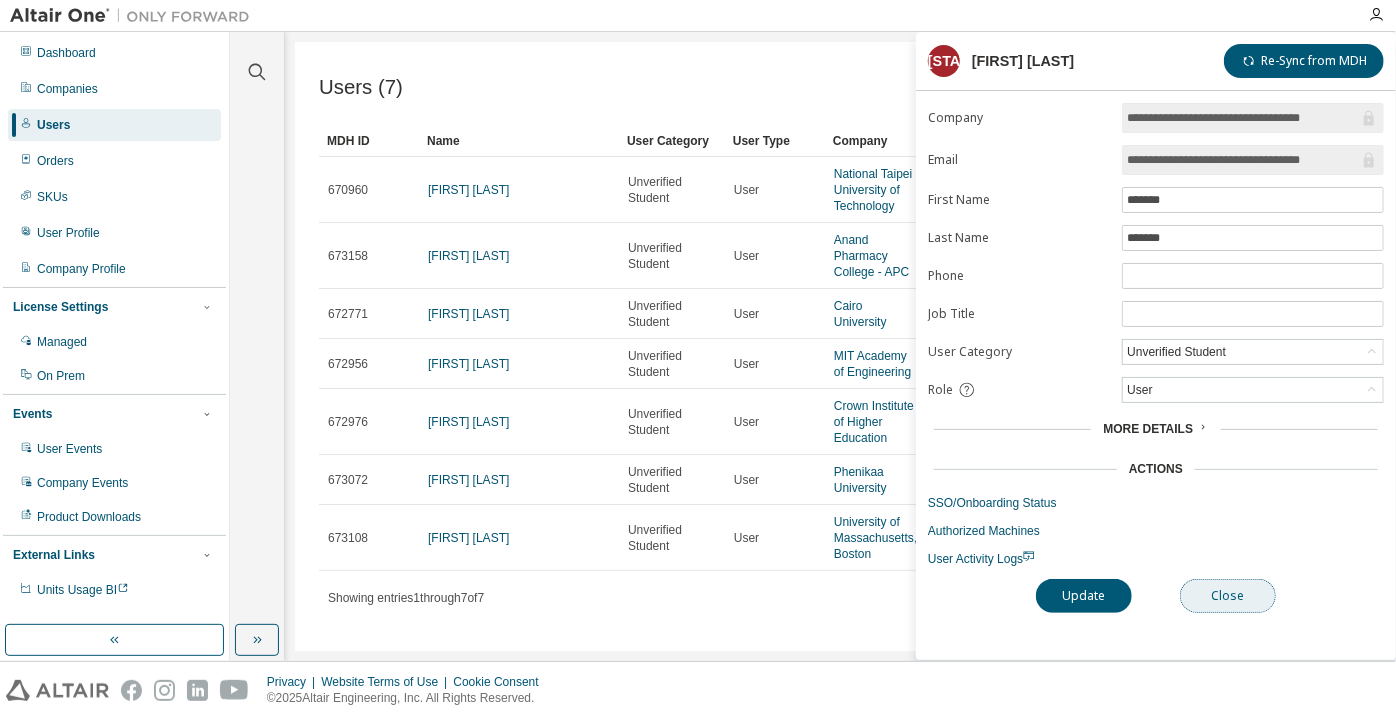 click on "Close" at bounding box center [1228, 596] 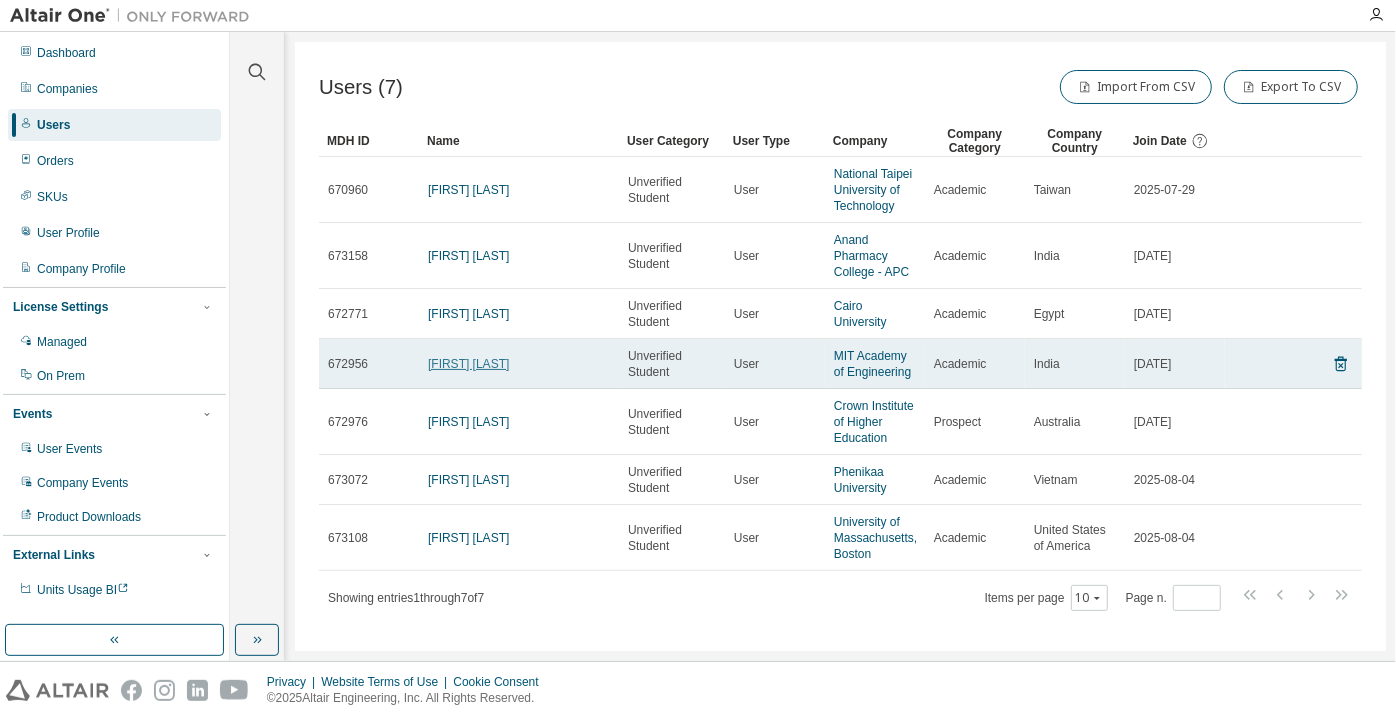 click on "Samraat Ghosh" at bounding box center [468, 364] 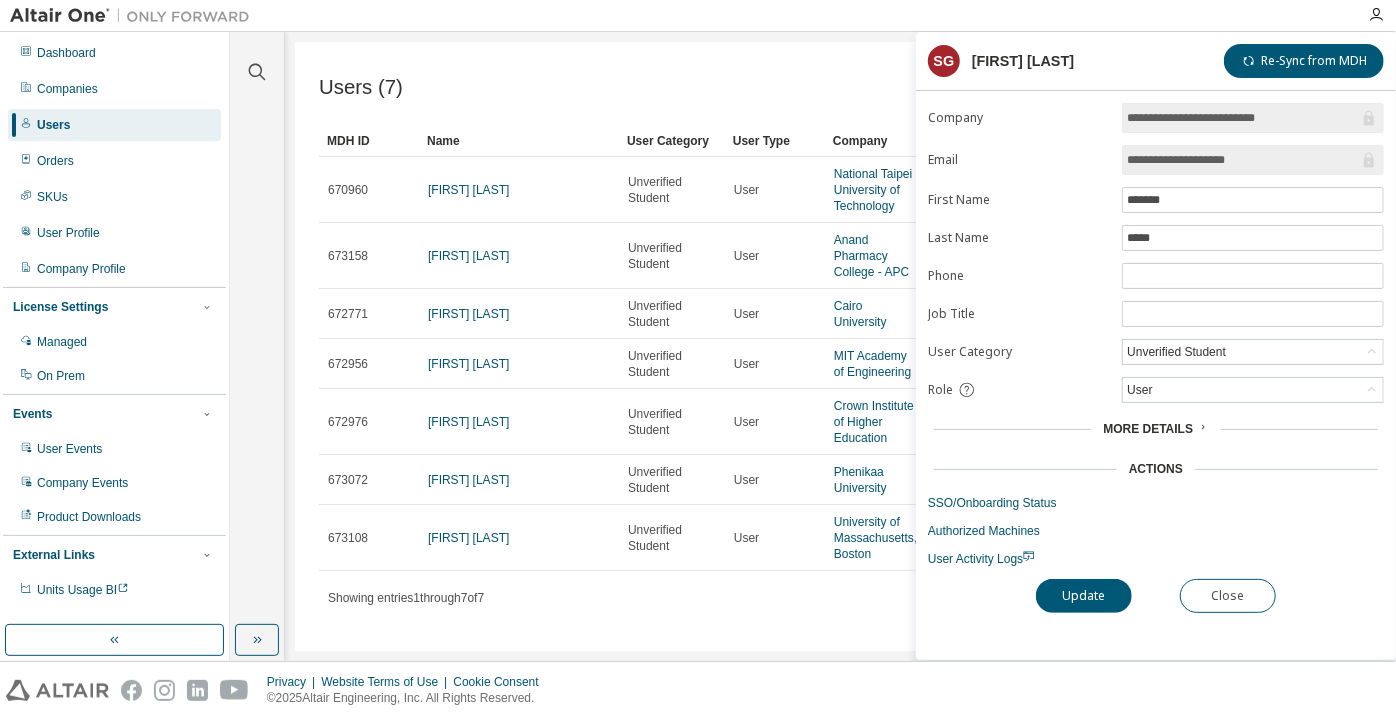 click on "**********" at bounding box center [1253, 160] 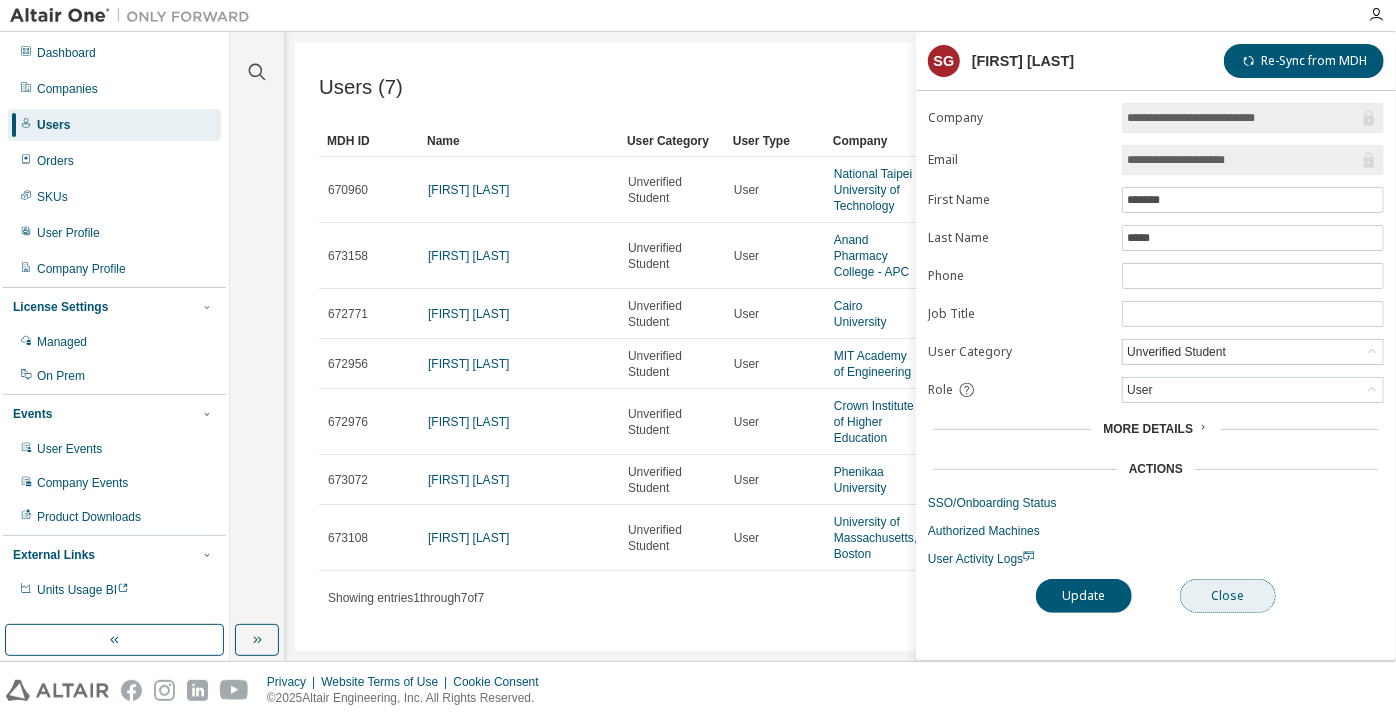 click on "Close" at bounding box center [1228, 596] 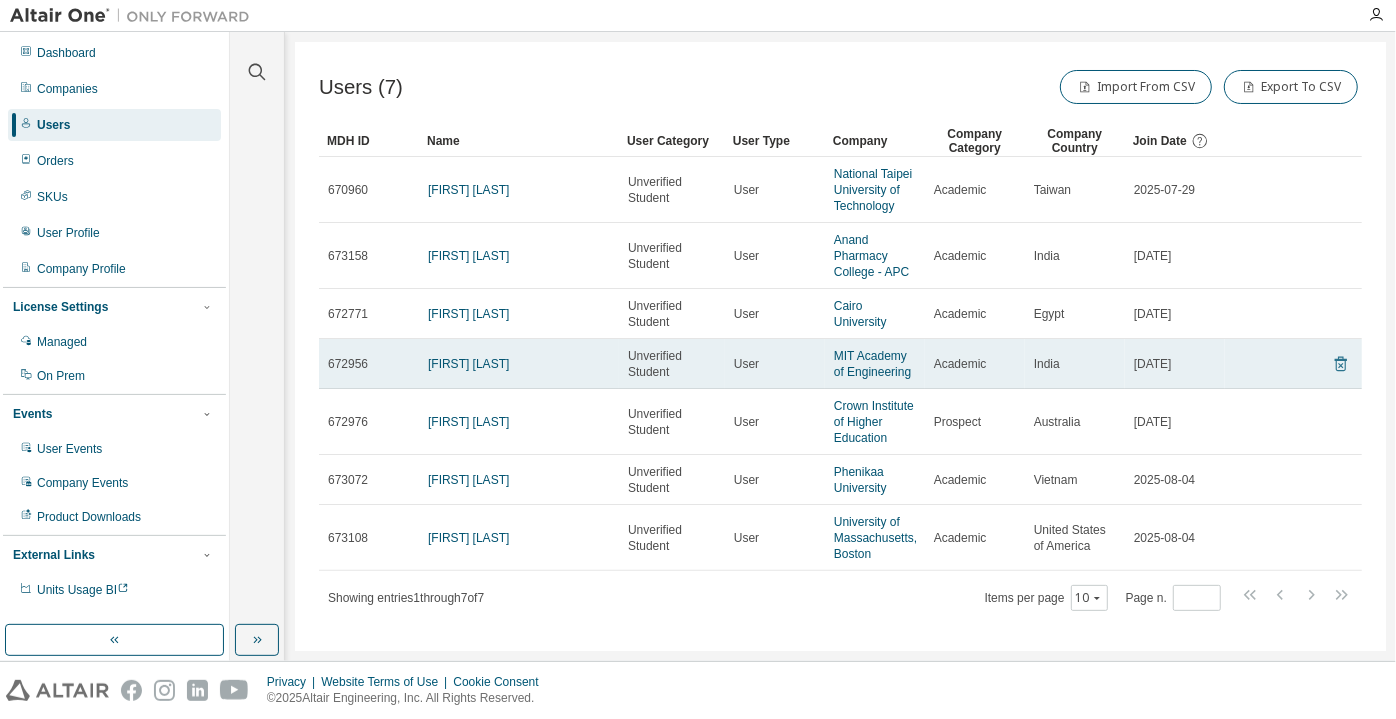 click 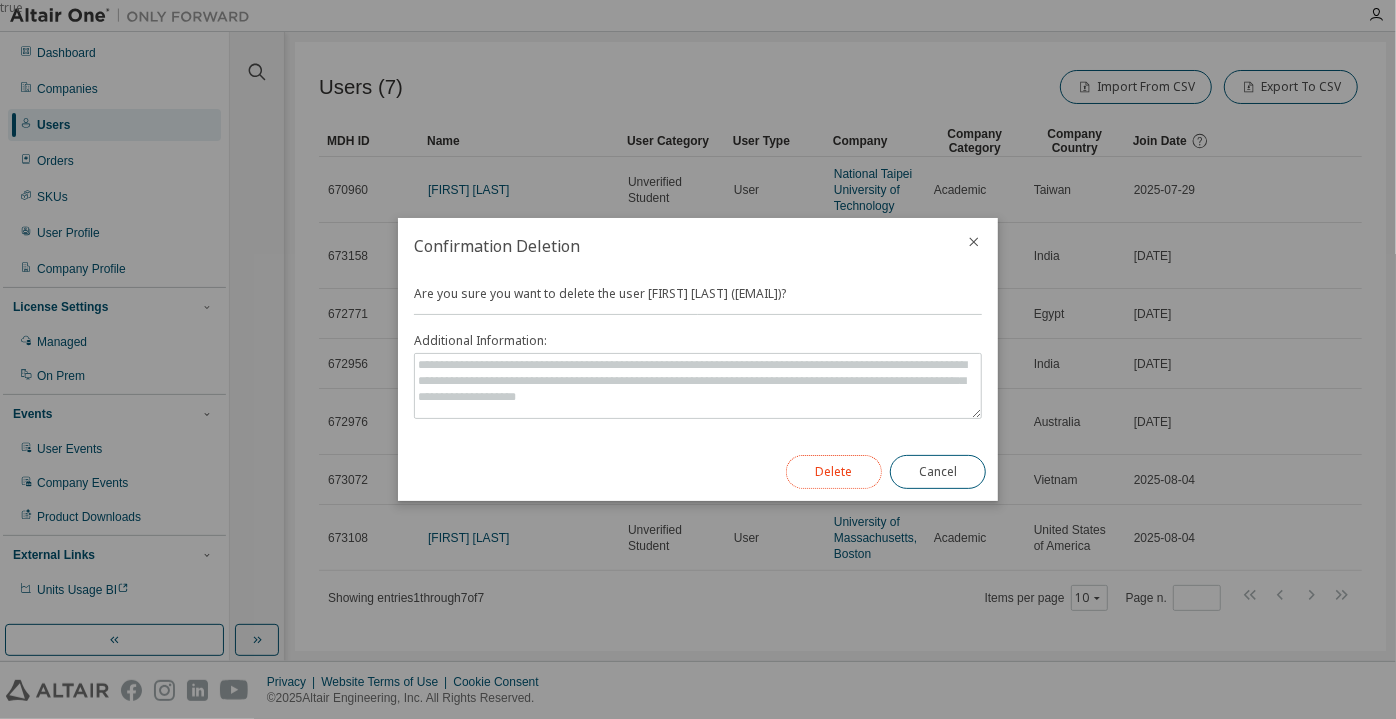 click on "Delete" at bounding box center (834, 472) 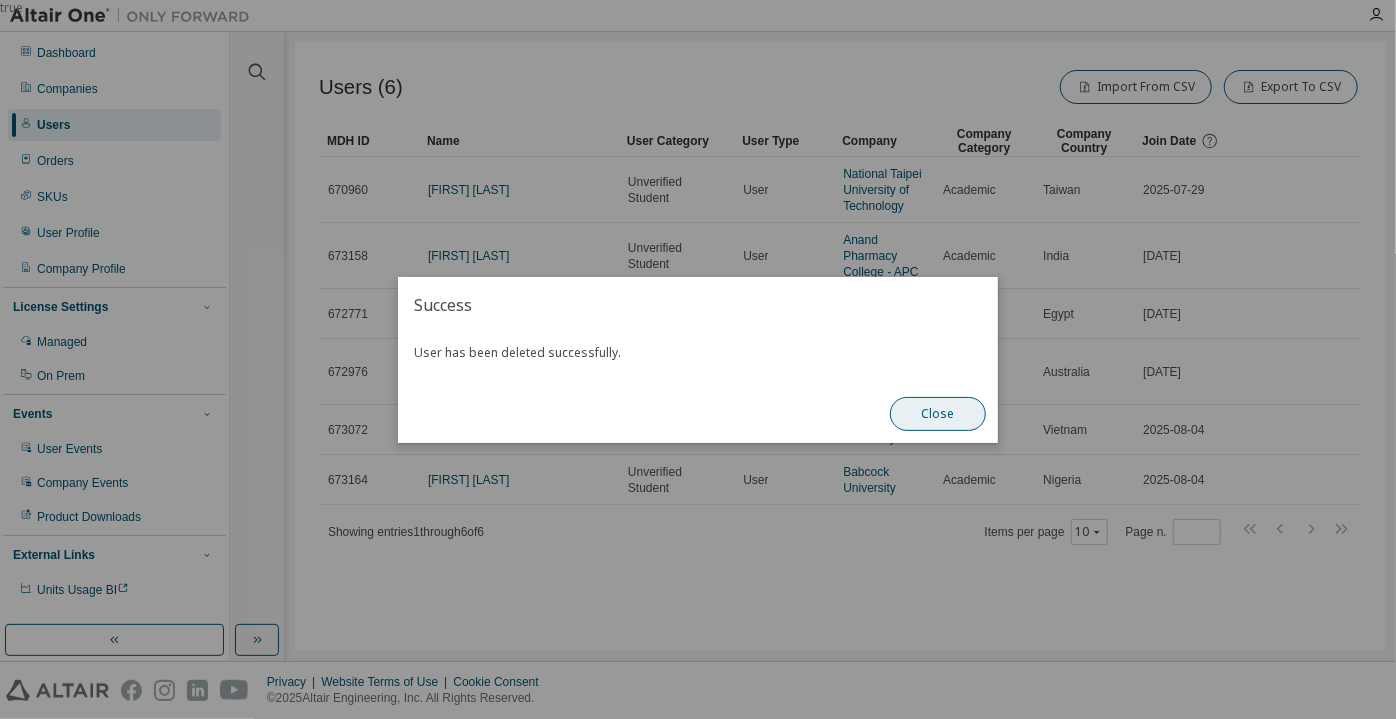 click on "Close" at bounding box center (938, 414) 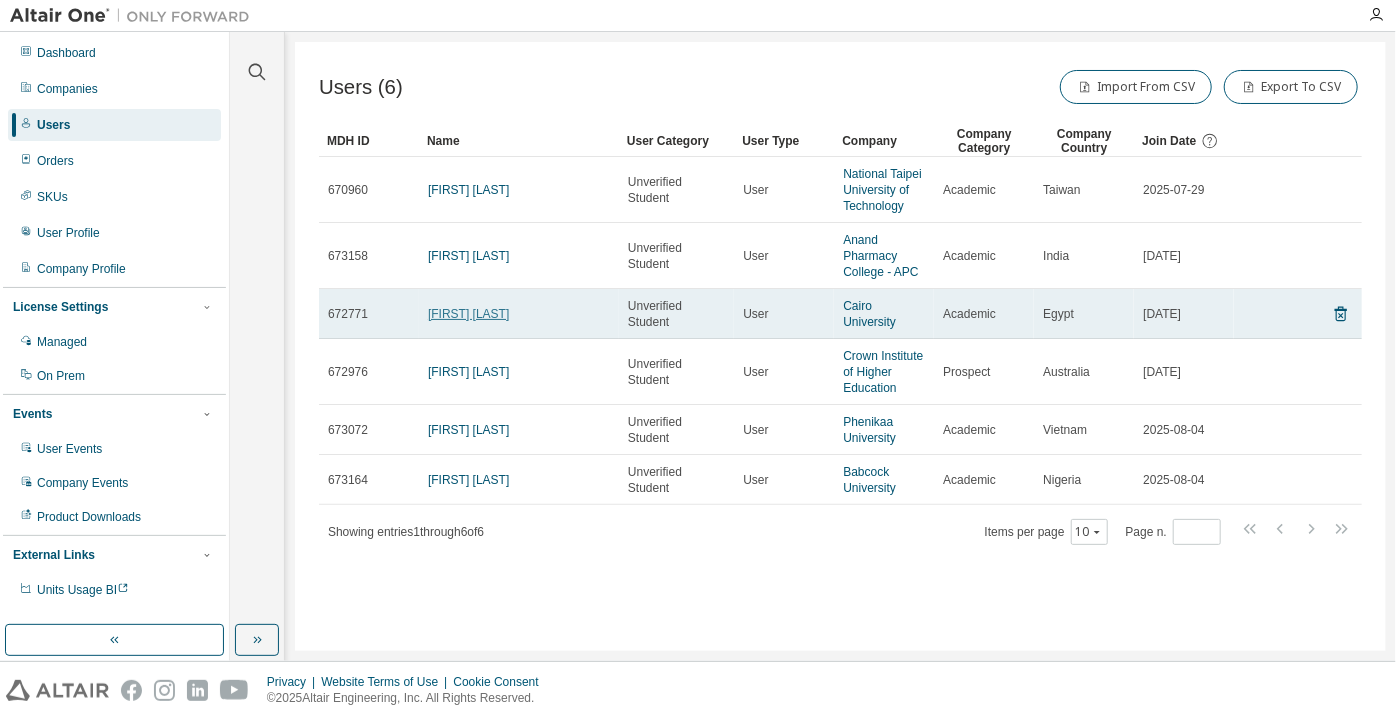 click on "Abdulrahman barea" at bounding box center [468, 314] 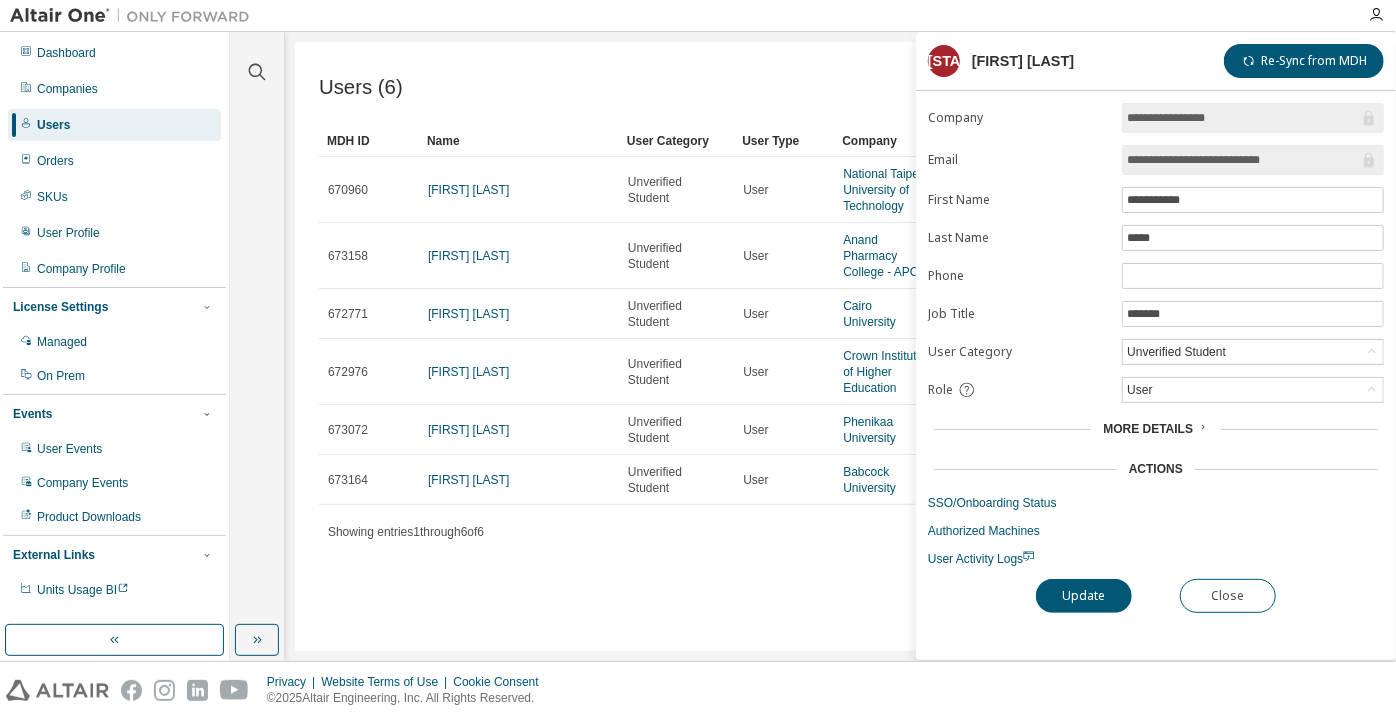 drag, startPoint x: 1303, startPoint y: 162, endPoint x: 1234, endPoint y: 172, distance: 69.72087 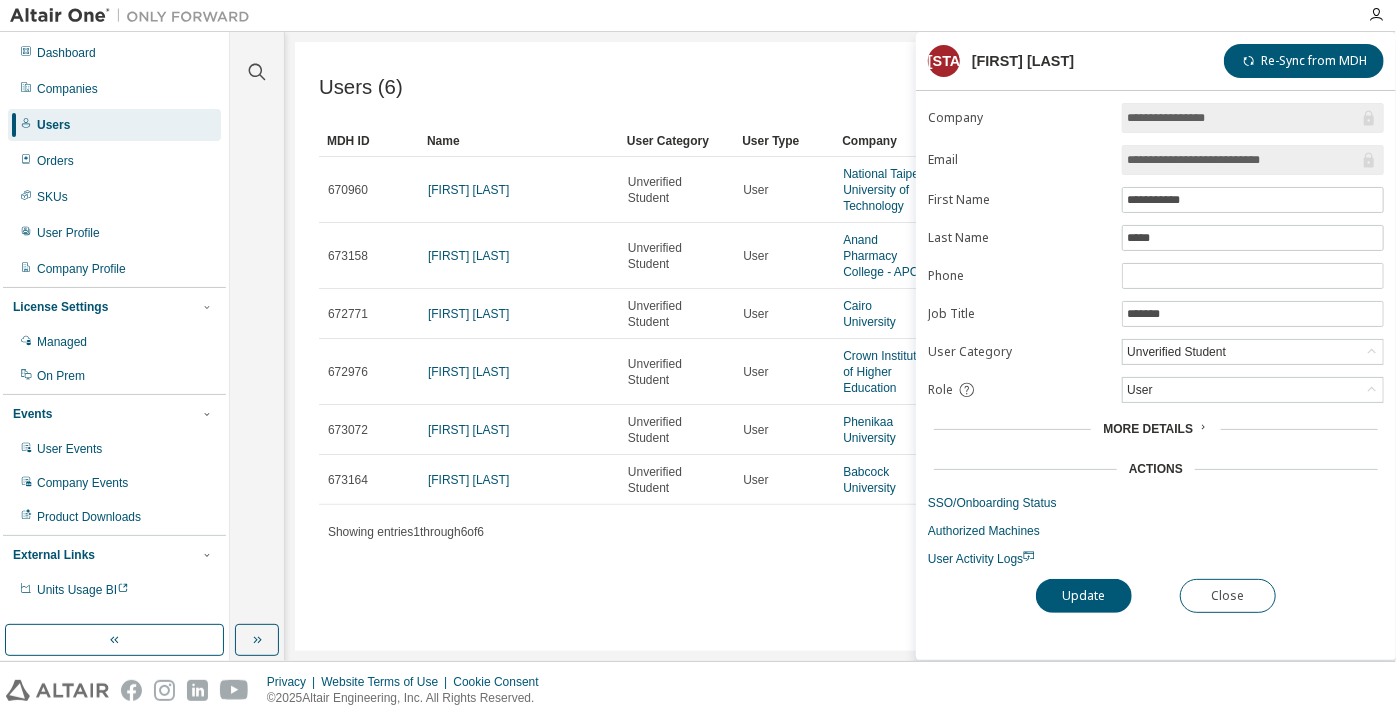 click on "**********" at bounding box center (1243, 160) 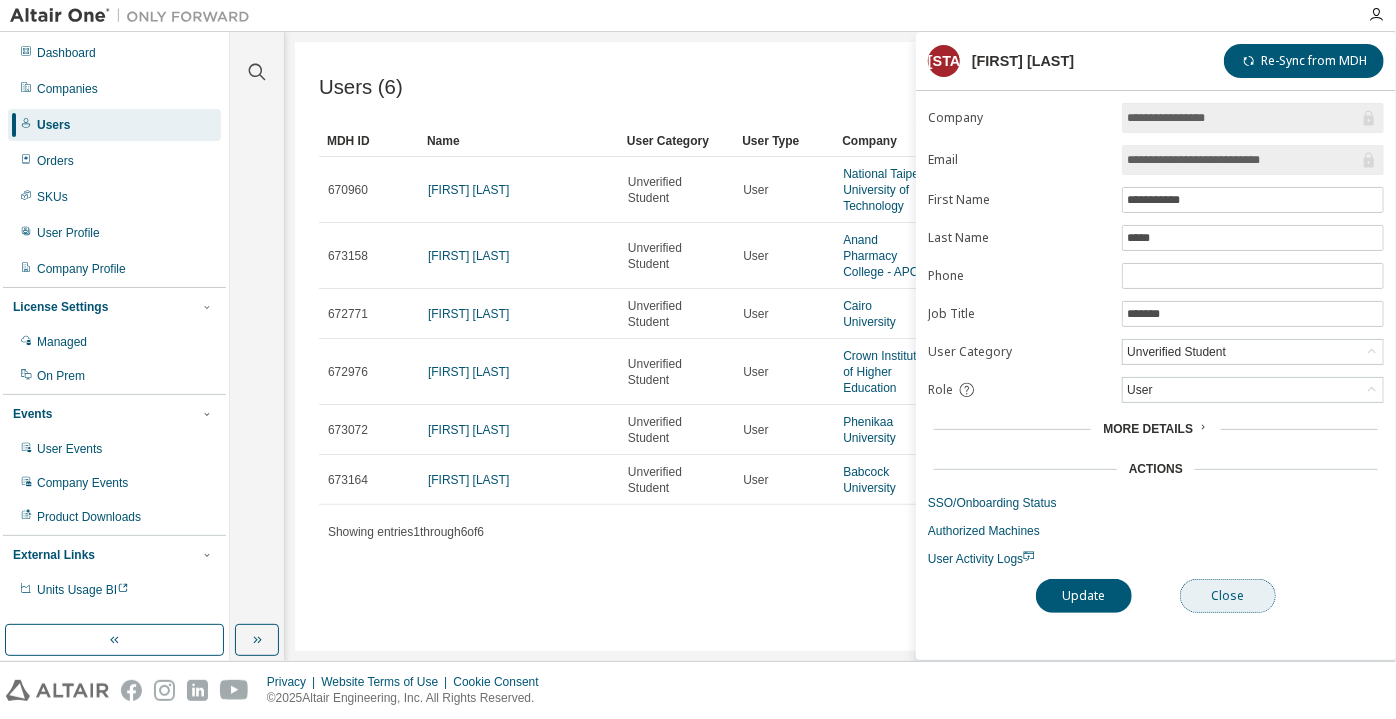 click on "Close" at bounding box center (1228, 596) 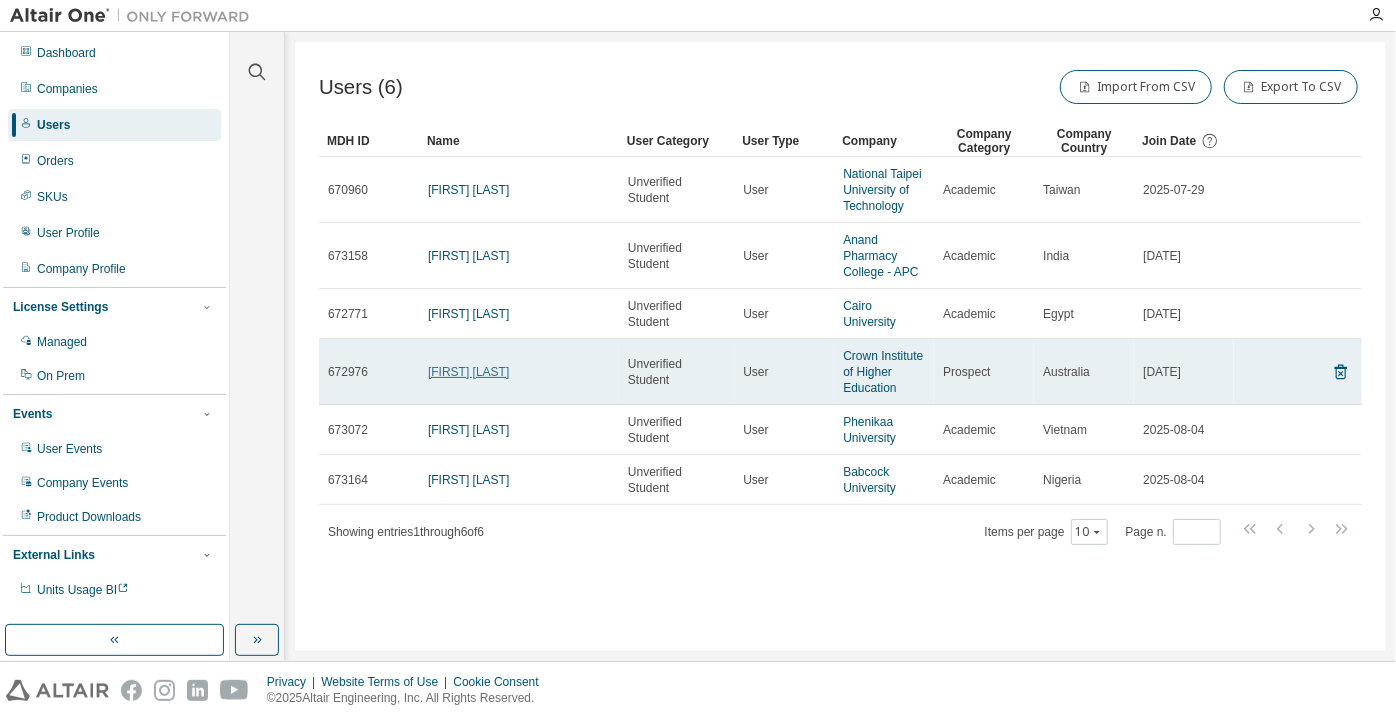 click on "sushil ghimire" at bounding box center [468, 372] 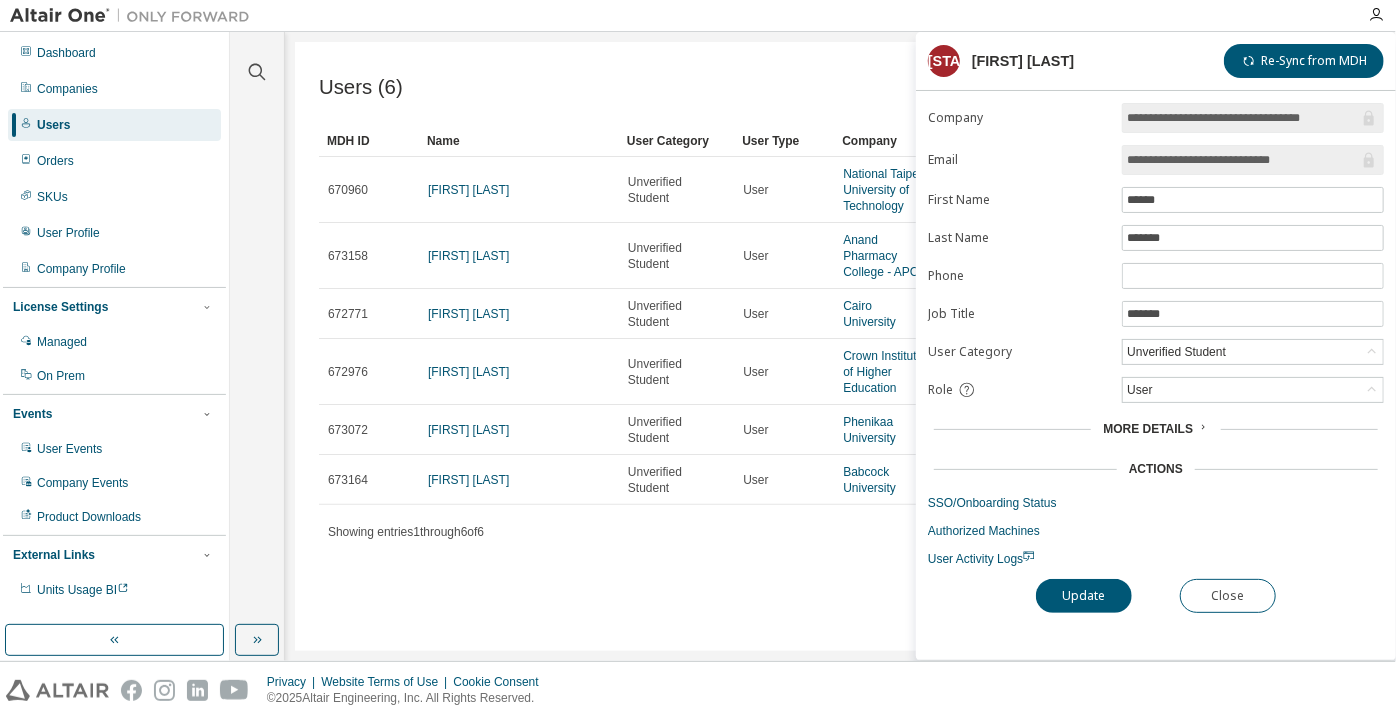 drag, startPoint x: 1312, startPoint y: 159, endPoint x: 1197, endPoint y: 156, distance: 115.03912 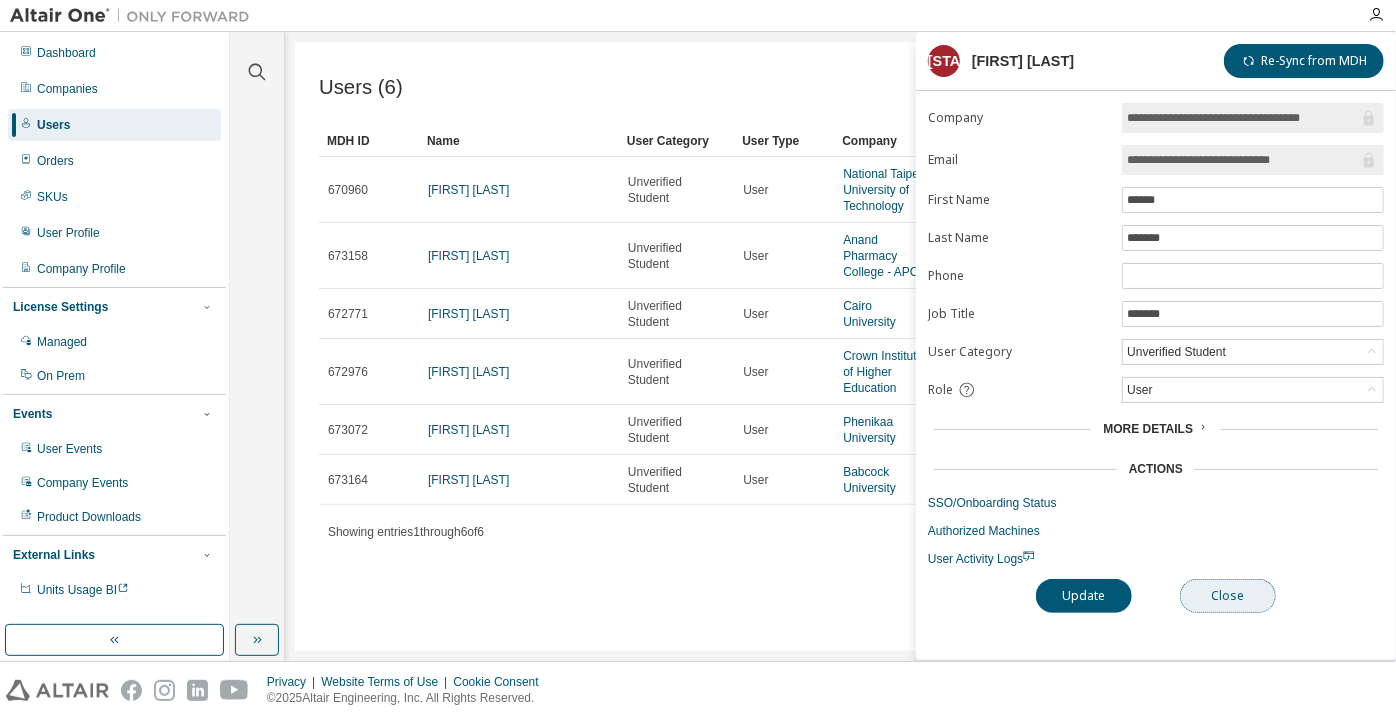 click on "Close" at bounding box center [1228, 596] 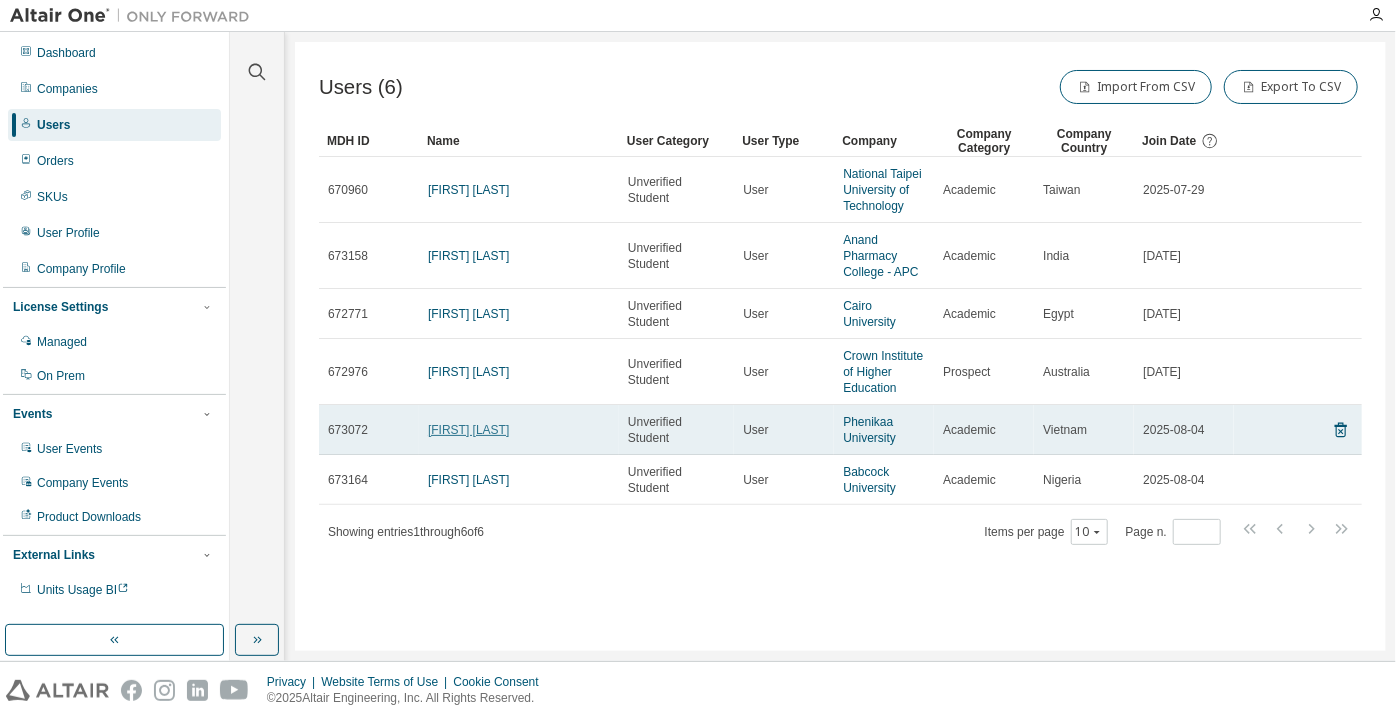 click on "Tien Doan Ngoc" at bounding box center (468, 430) 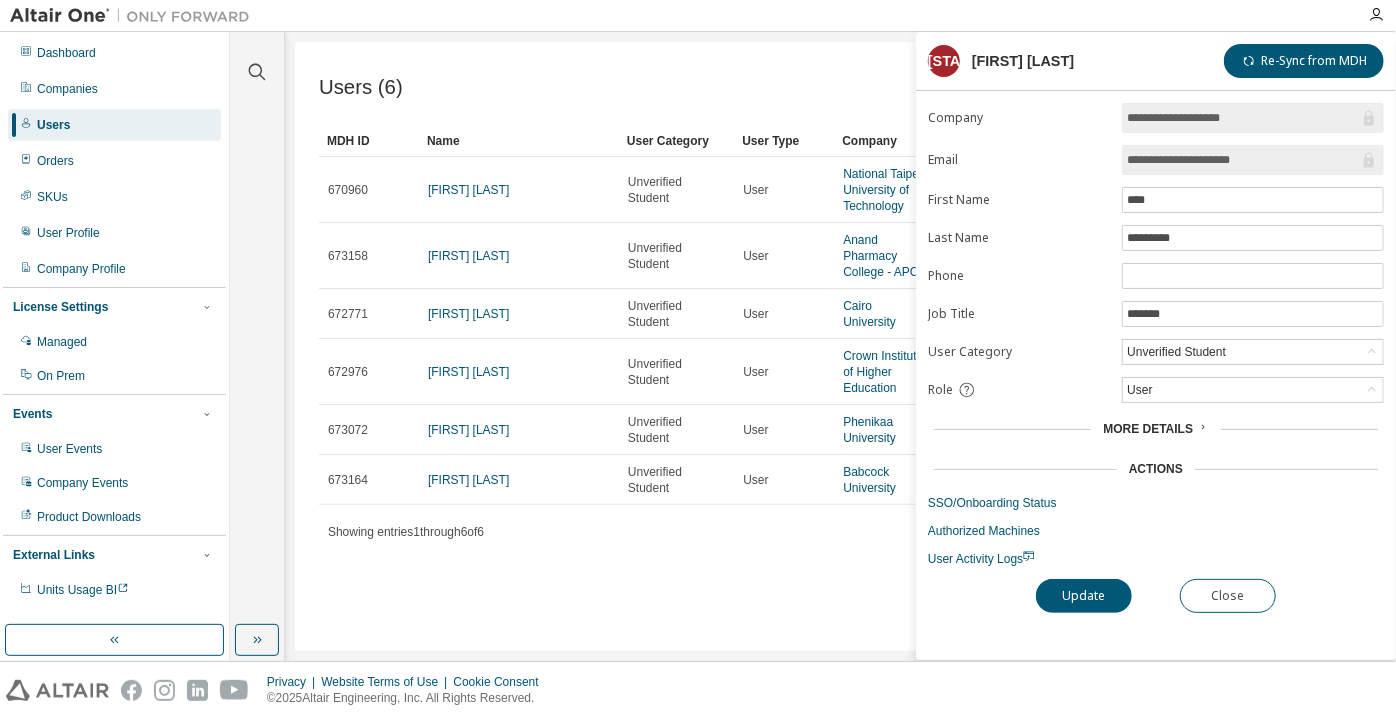 drag, startPoint x: 1283, startPoint y: 142, endPoint x: 1173, endPoint y: 153, distance: 110.54863 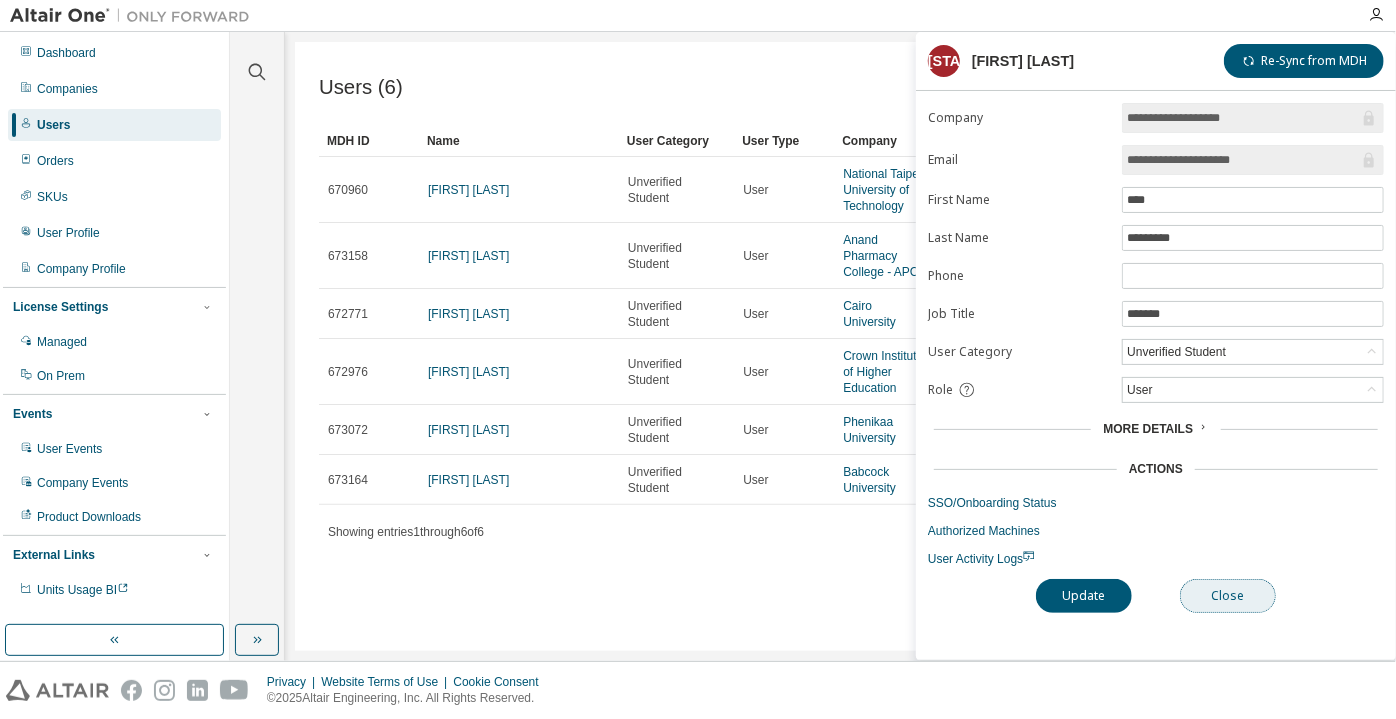 click on "Close" at bounding box center (1228, 596) 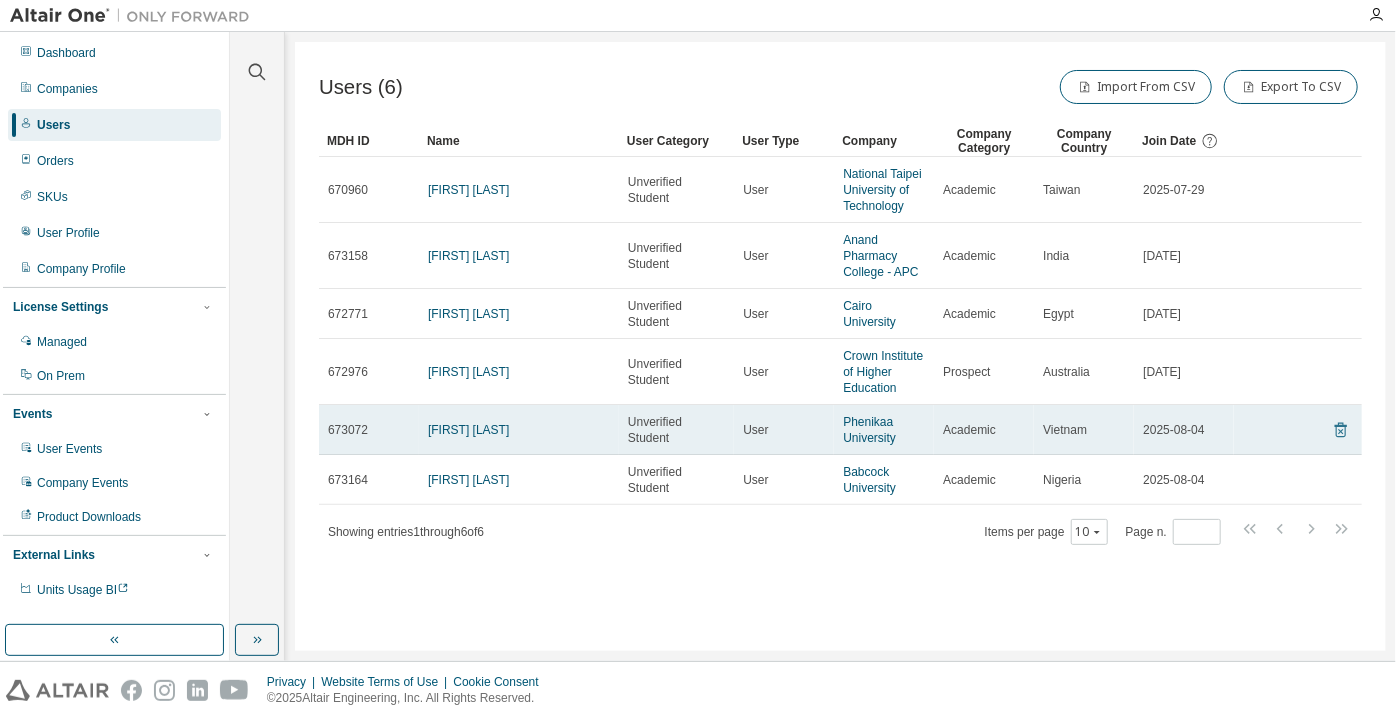 click 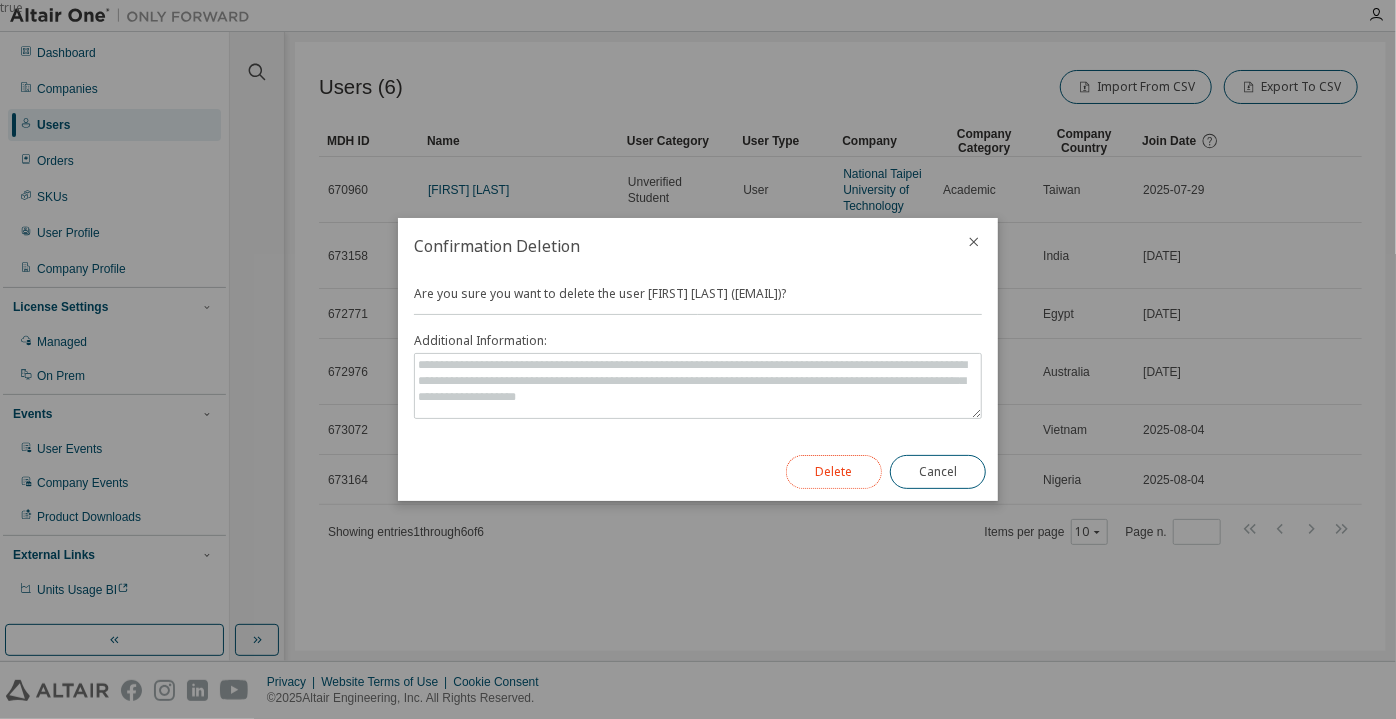 click on "Delete" at bounding box center (834, 472) 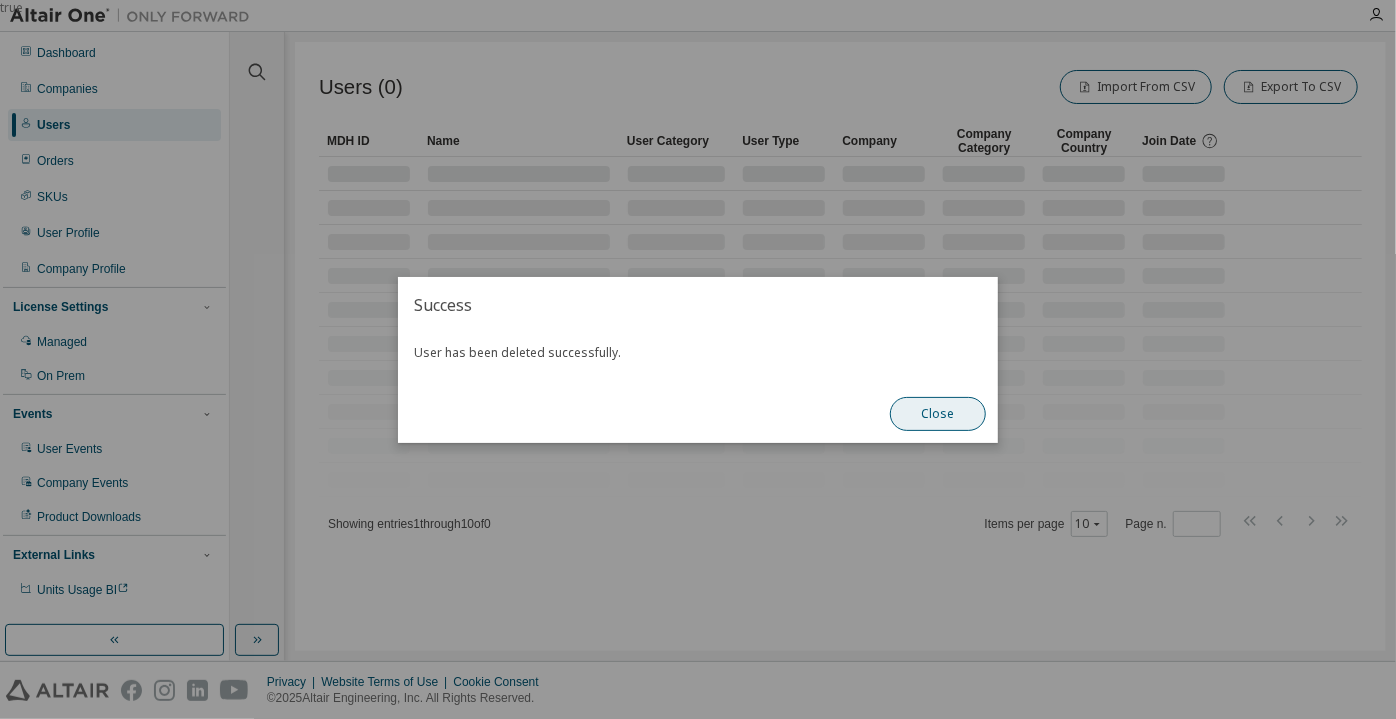 click on "Close" at bounding box center (938, 414) 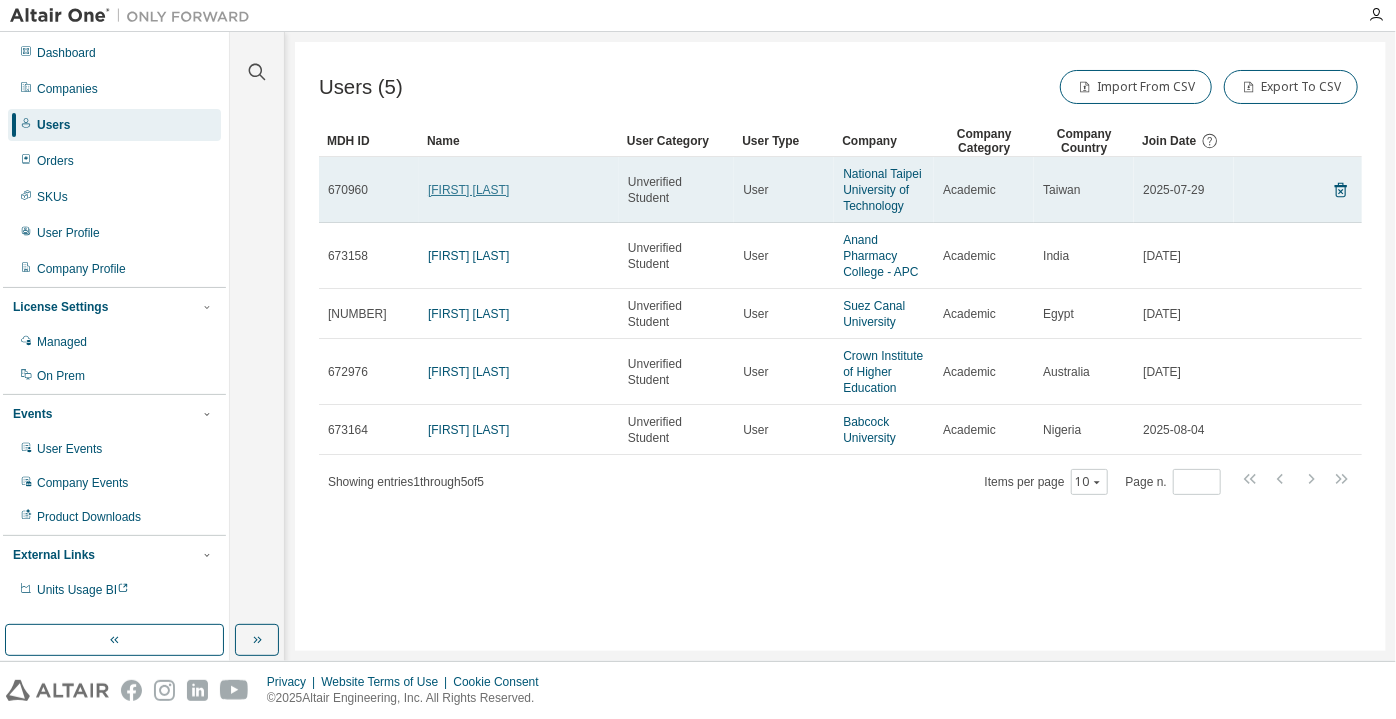 click on "Hsuan Wu" at bounding box center (468, 190) 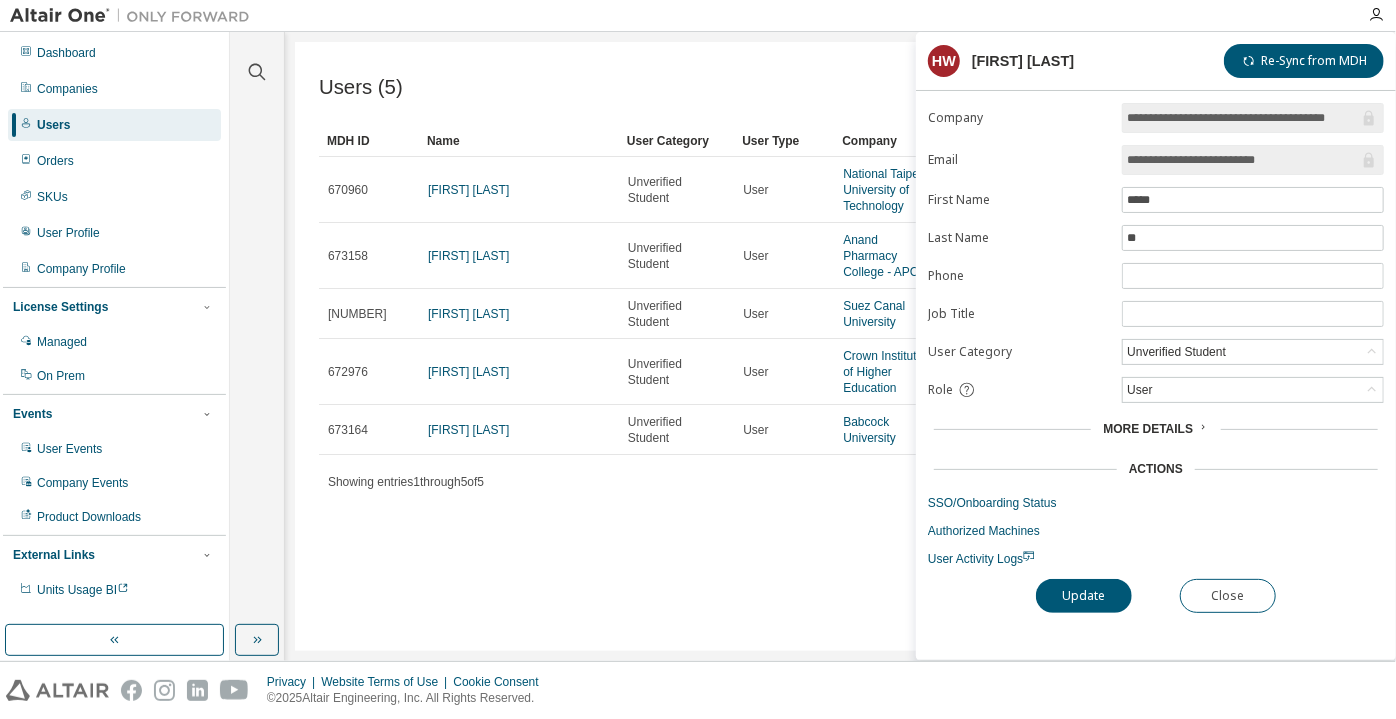 drag, startPoint x: 1309, startPoint y: 148, endPoint x: 1205, endPoint y: 159, distance: 104.58012 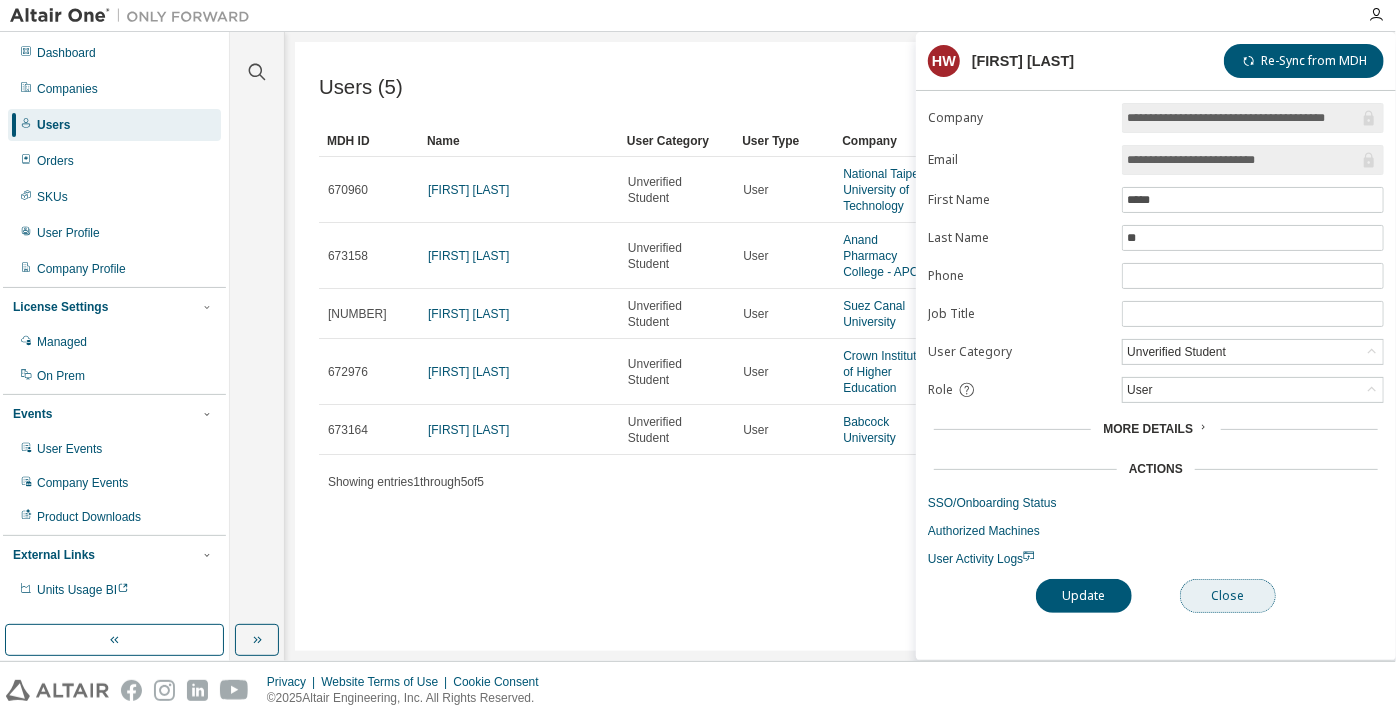 click on "Close" at bounding box center [1228, 596] 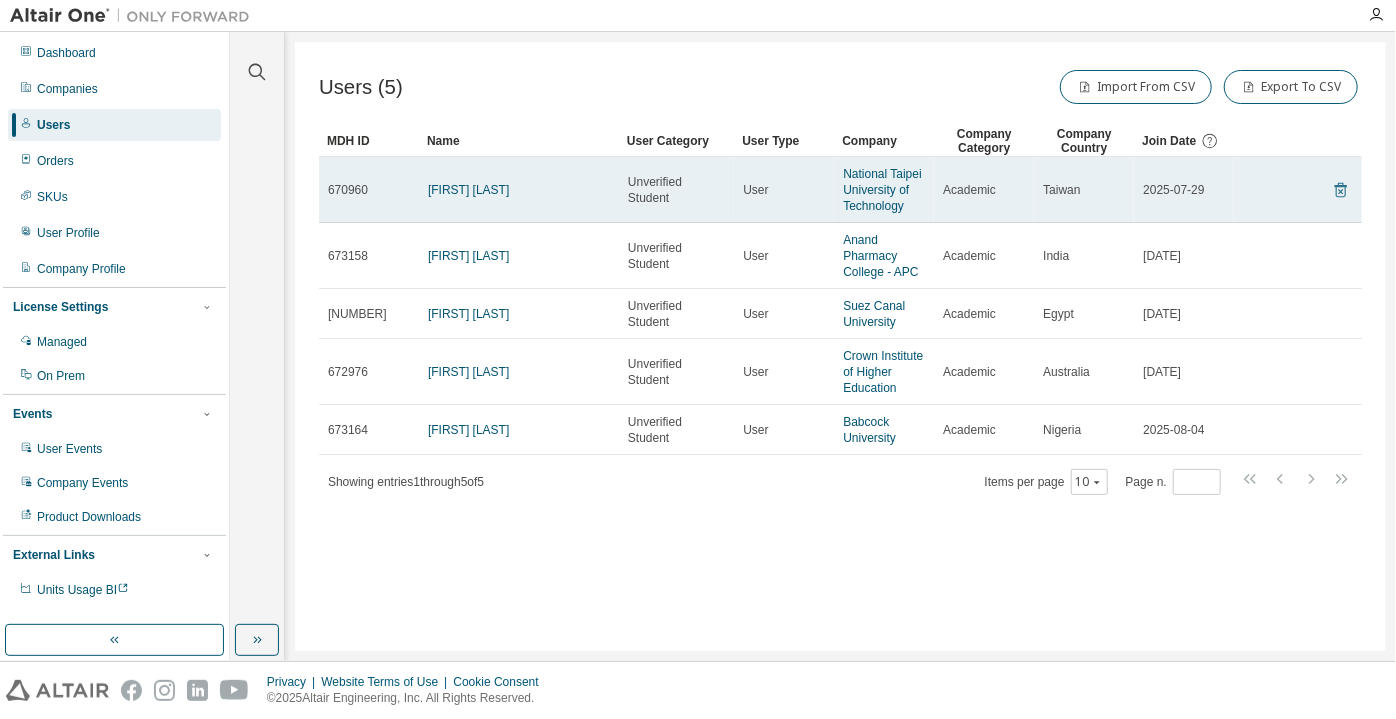 click 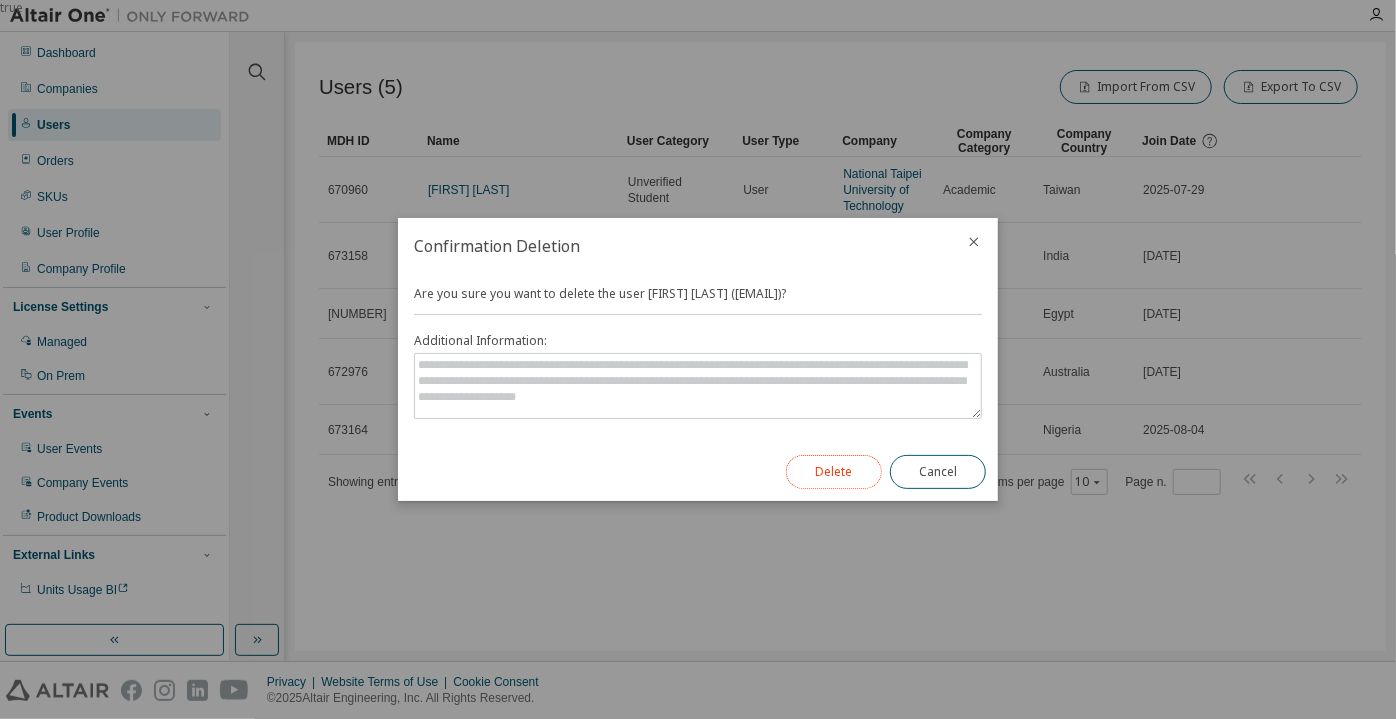 click on "Delete" at bounding box center [834, 472] 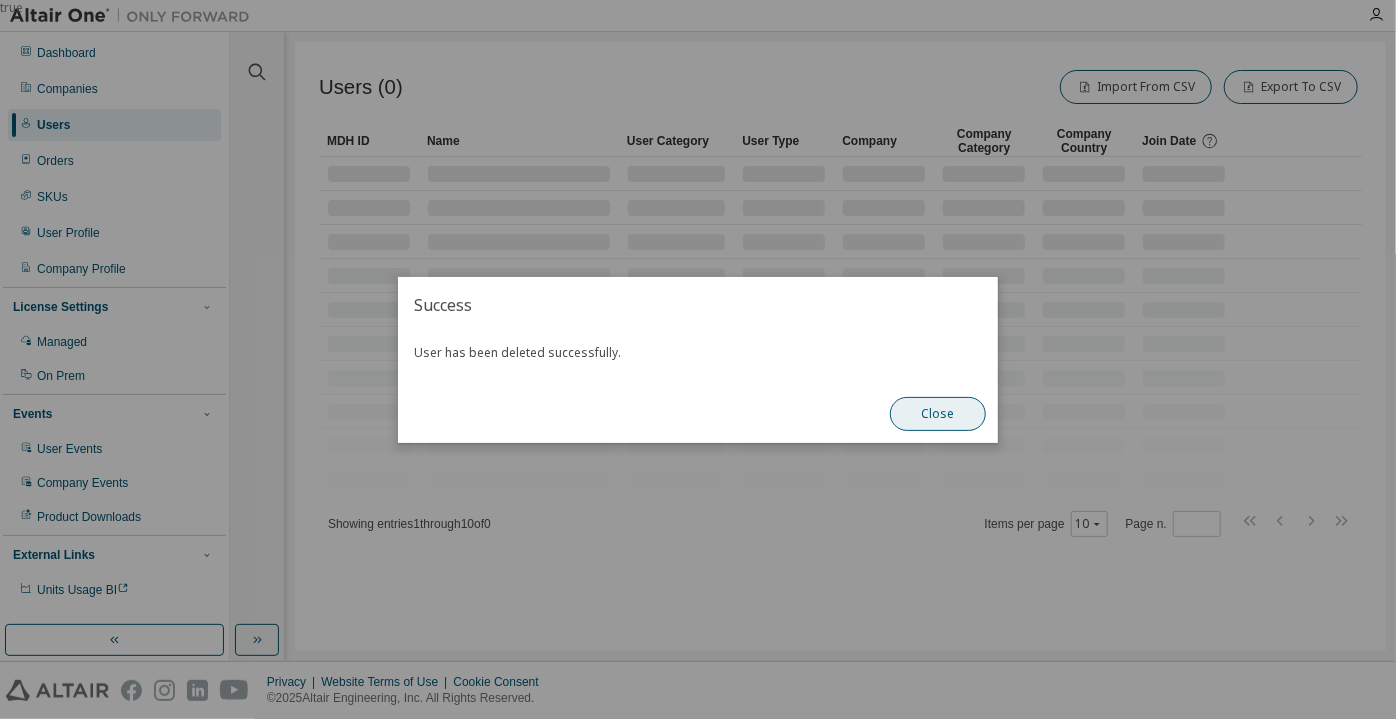 click on "Close" at bounding box center (938, 414) 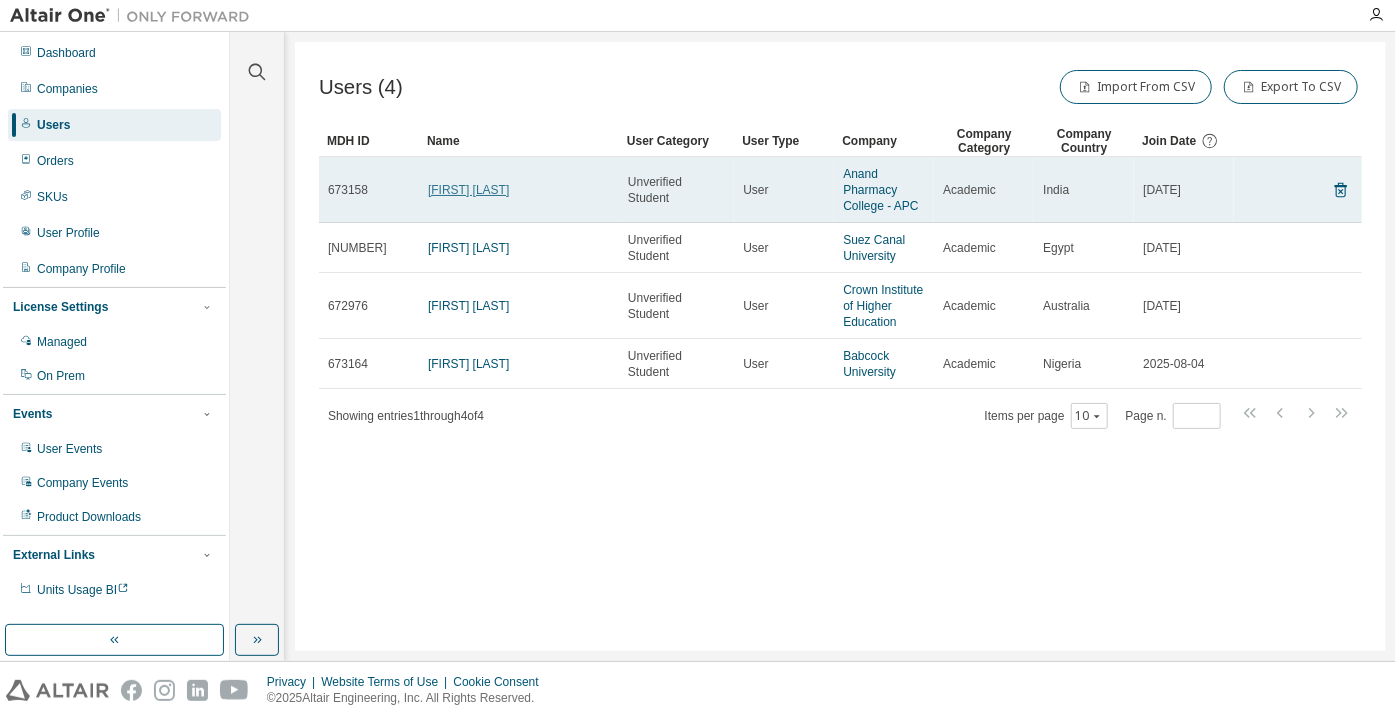 click on "Udit swain" at bounding box center (468, 190) 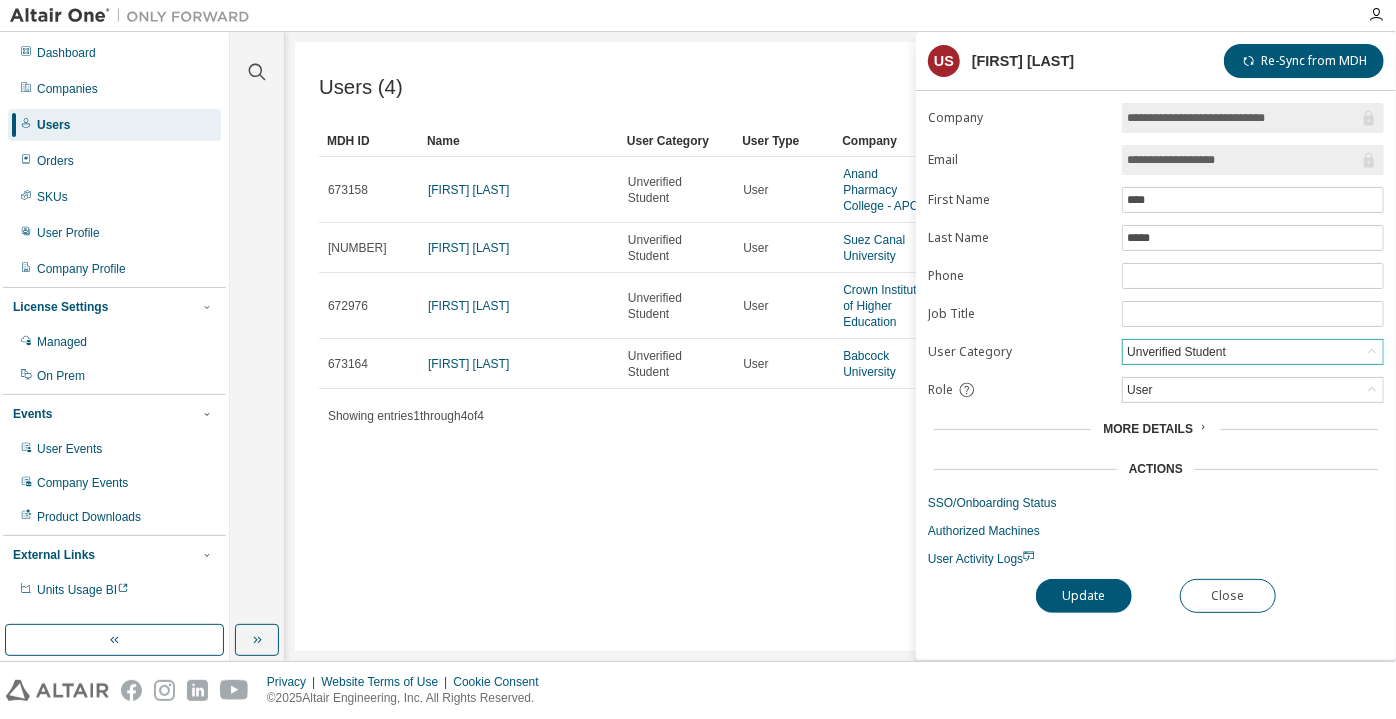 click on "Unverified Student" at bounding box center (1176, 352) 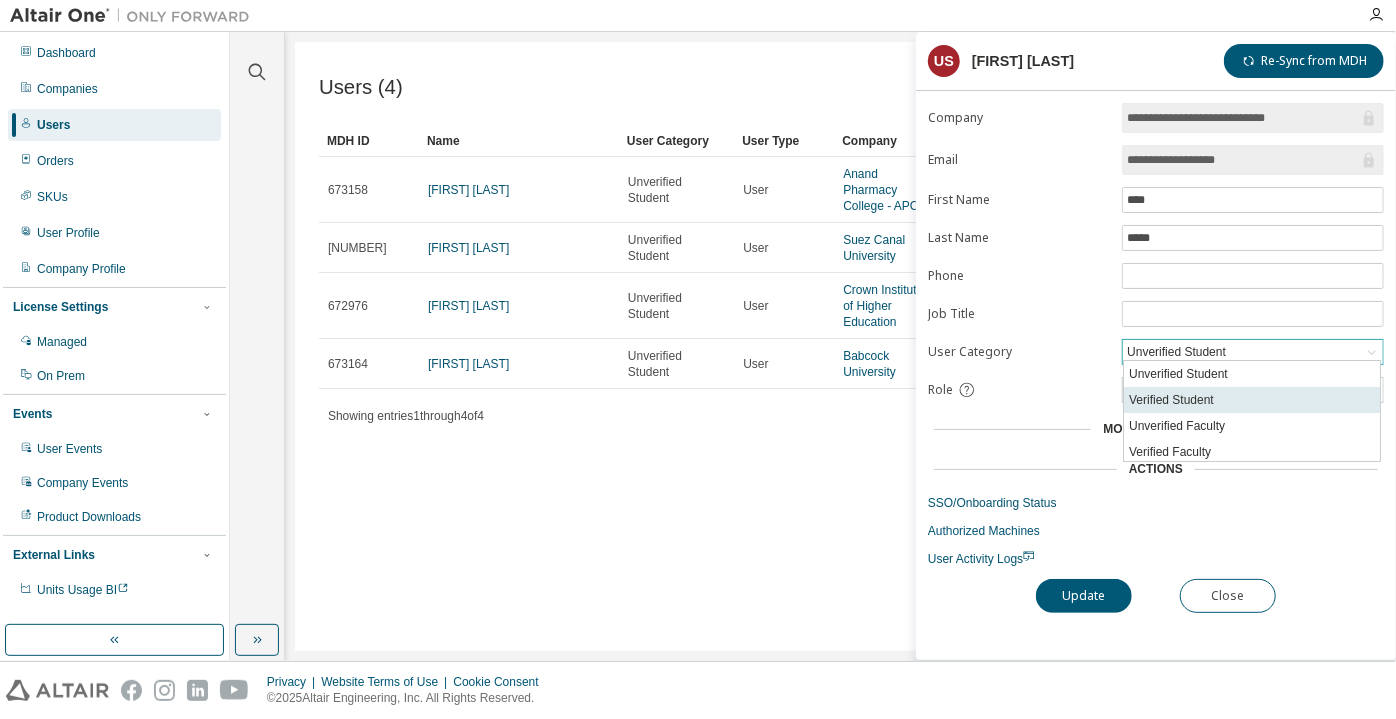 click on "Verified Student" at bounding box center (1252, 400) 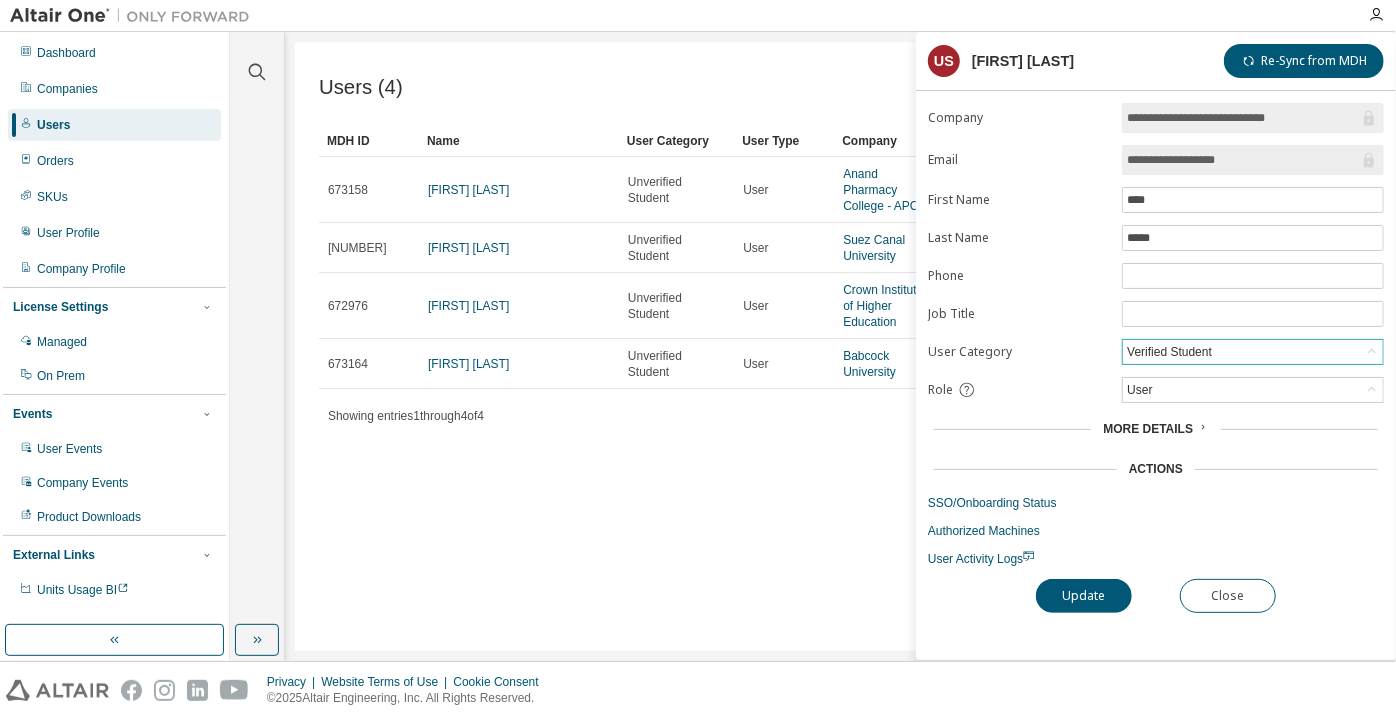 click on "**********" at bounding box center [1156, 381] 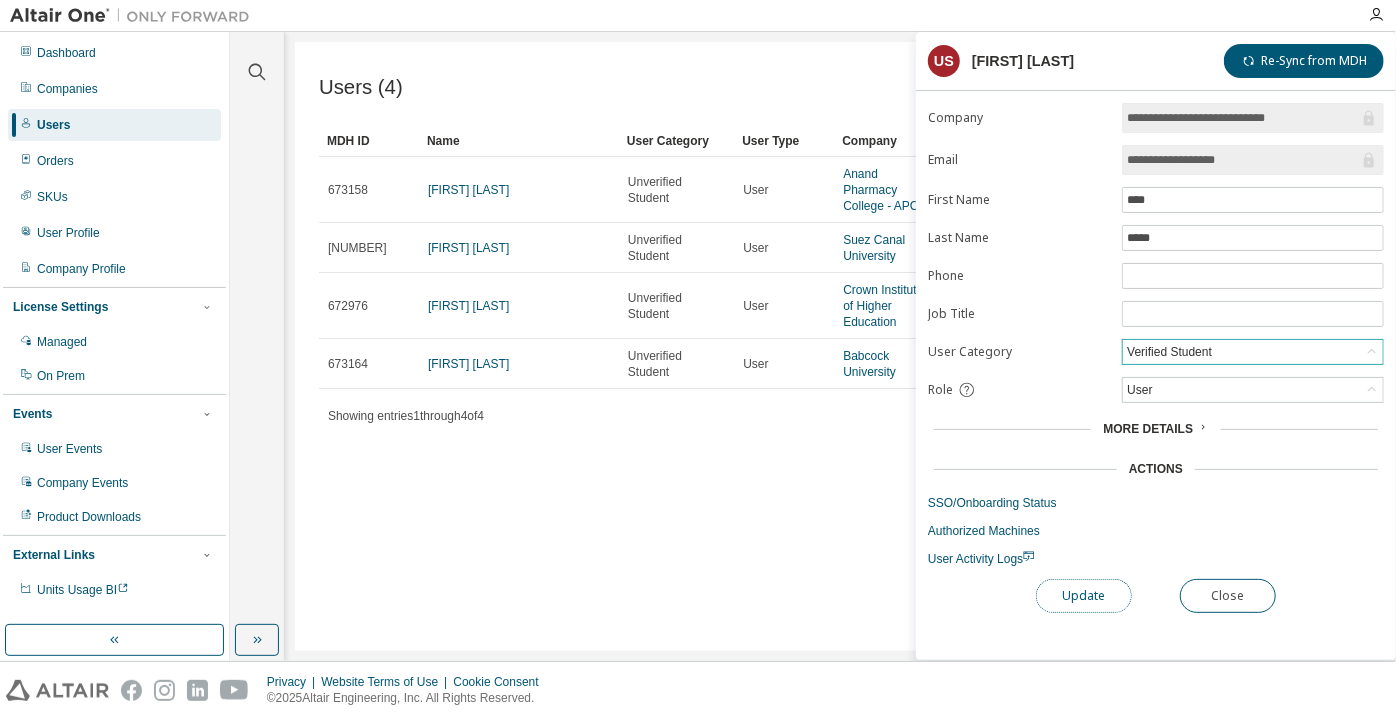 click on "Update" at bounding box center [1084, 596] 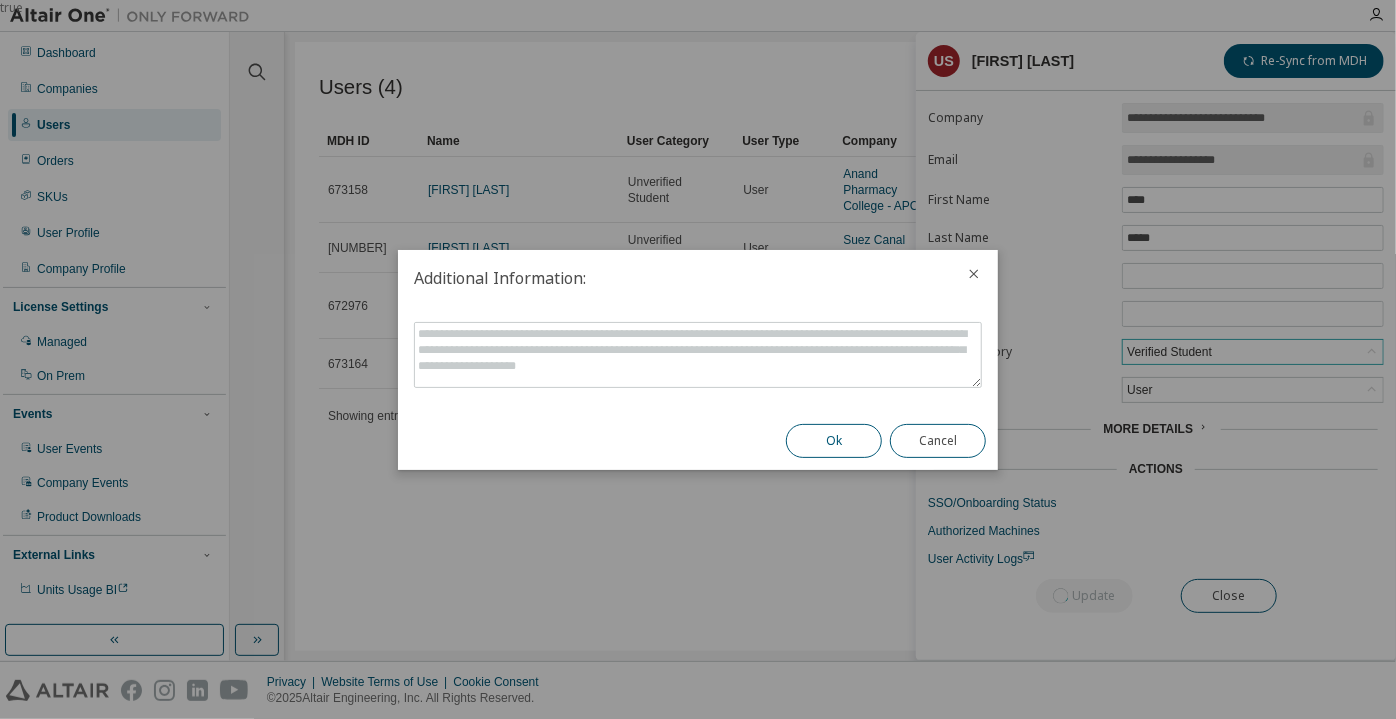 click on "Ok" at bounding box center (834, 441) 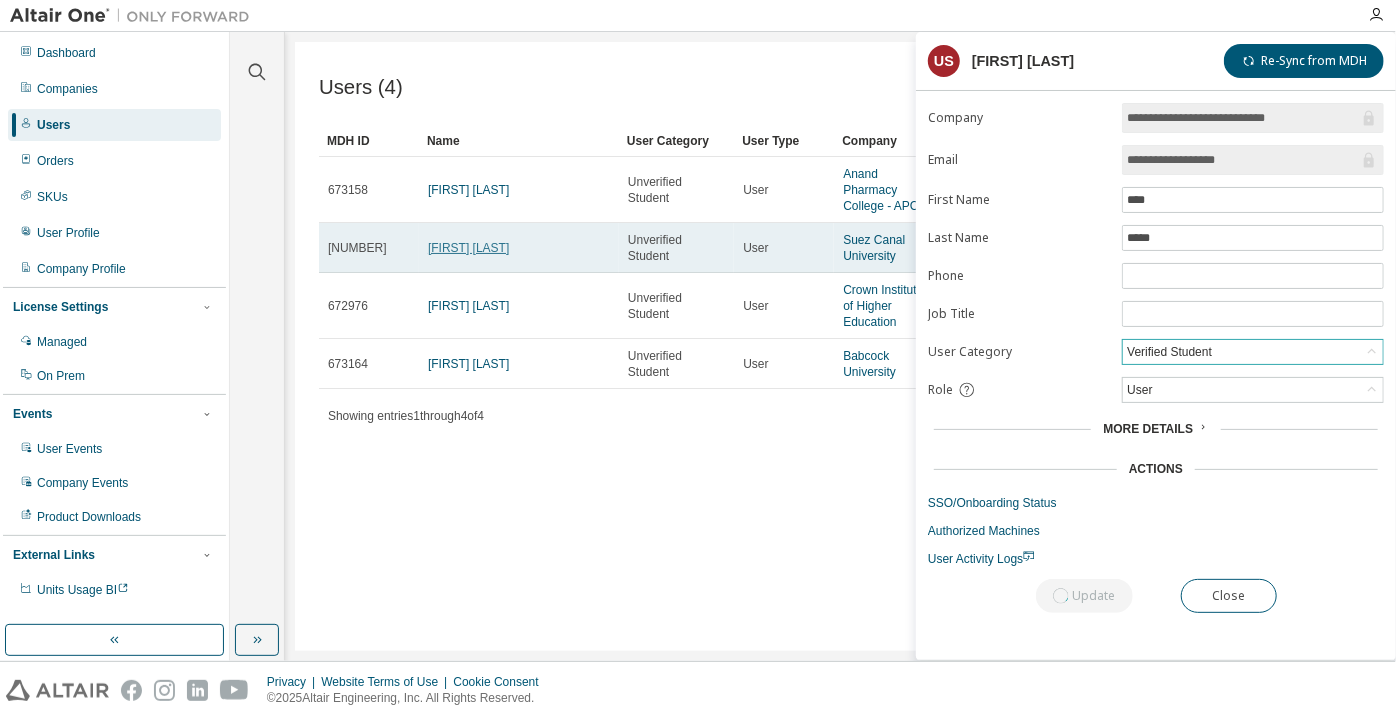 click on "Abdulrahman barea" at bounding box center (468, 248) 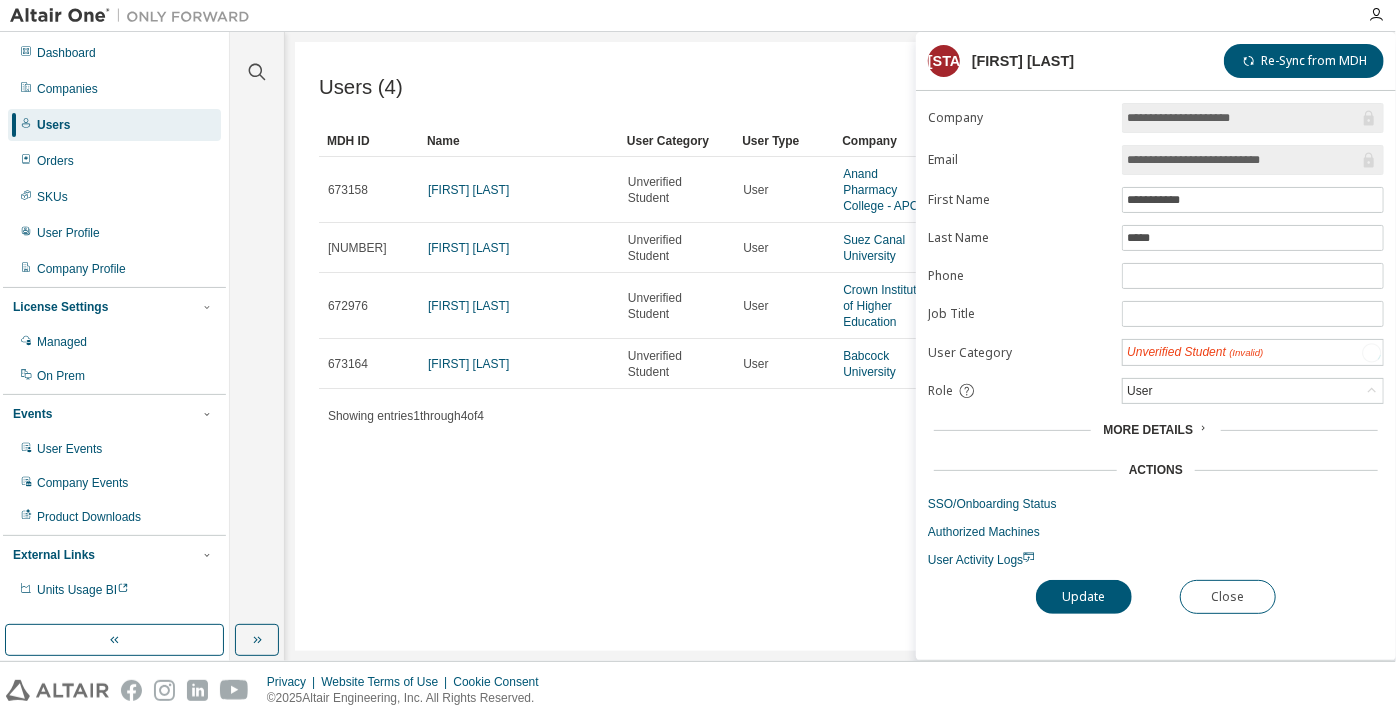 click on "Unverified Student   (Invalid)" at bounding box center (1195, 352) 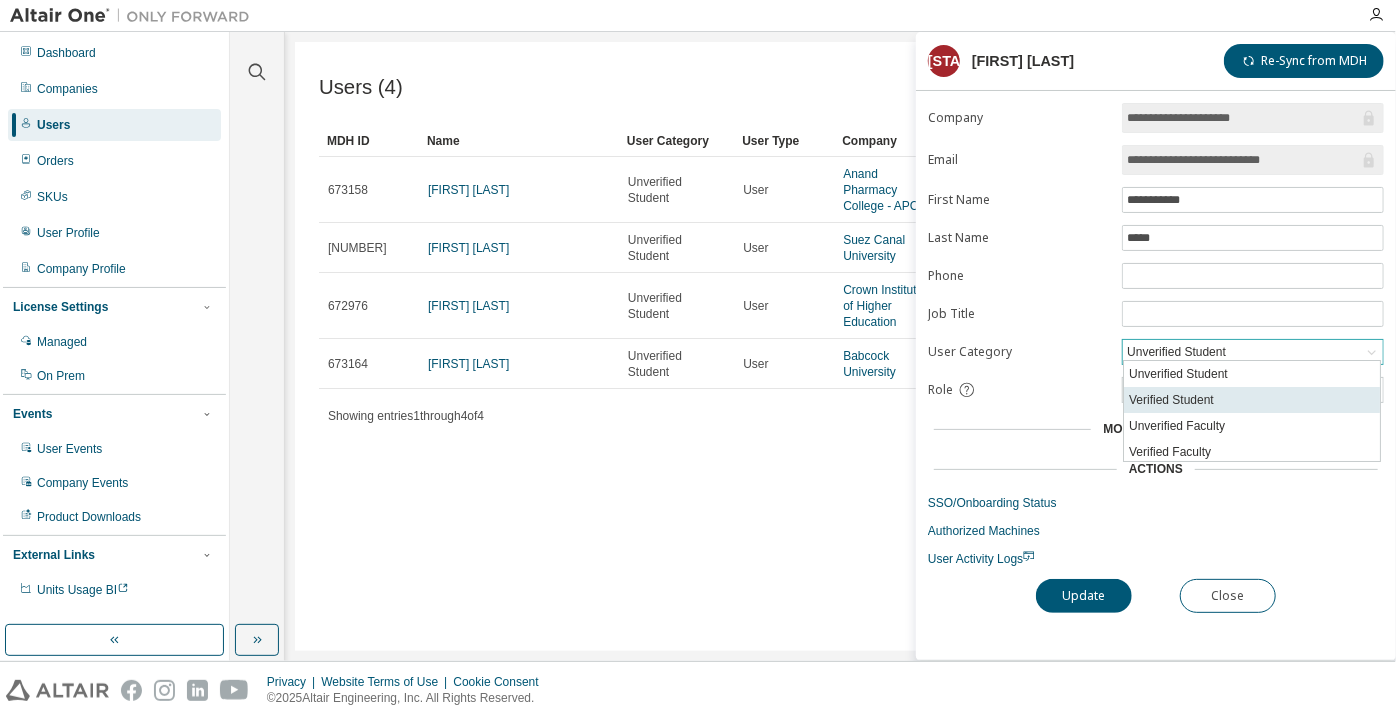 click on "Verified Student" at bounding box center (1252, 400) 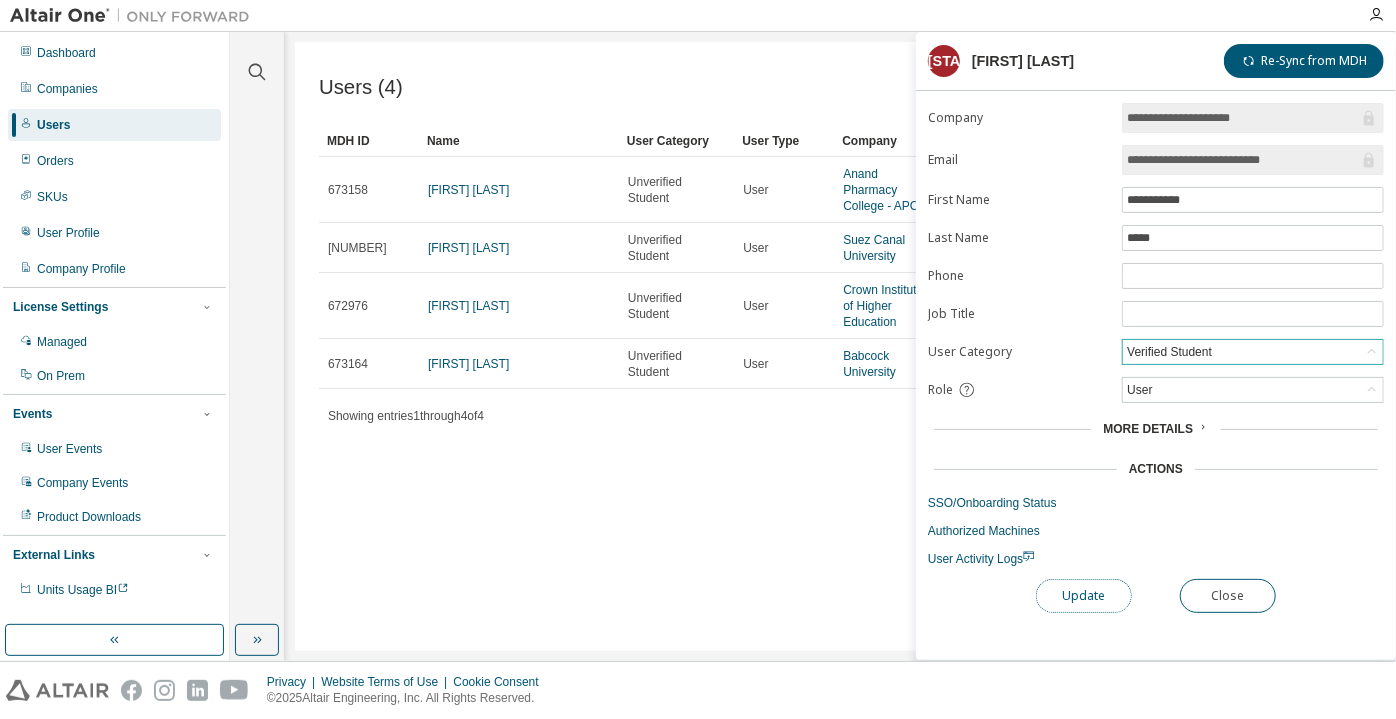 click on "Update" at bounding box center [1084, 596] 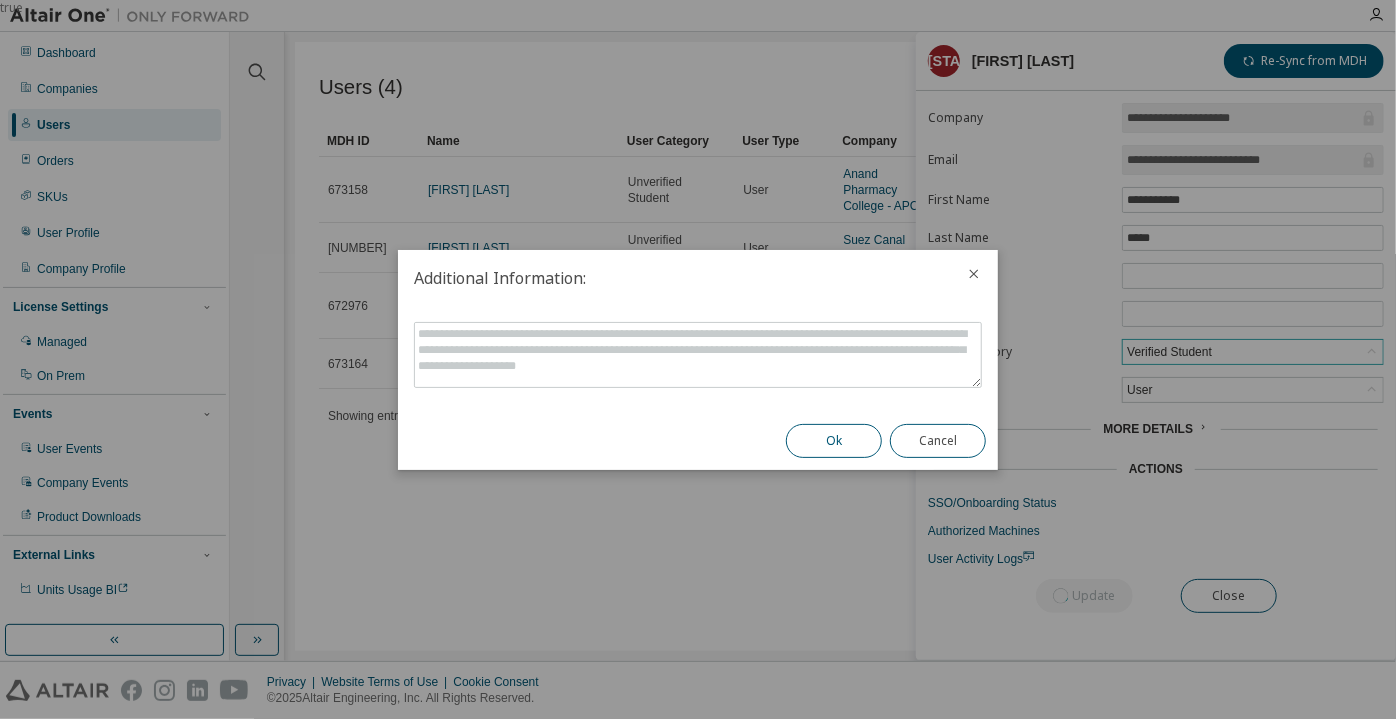click on "Ok" at bounding box center [834, 441] 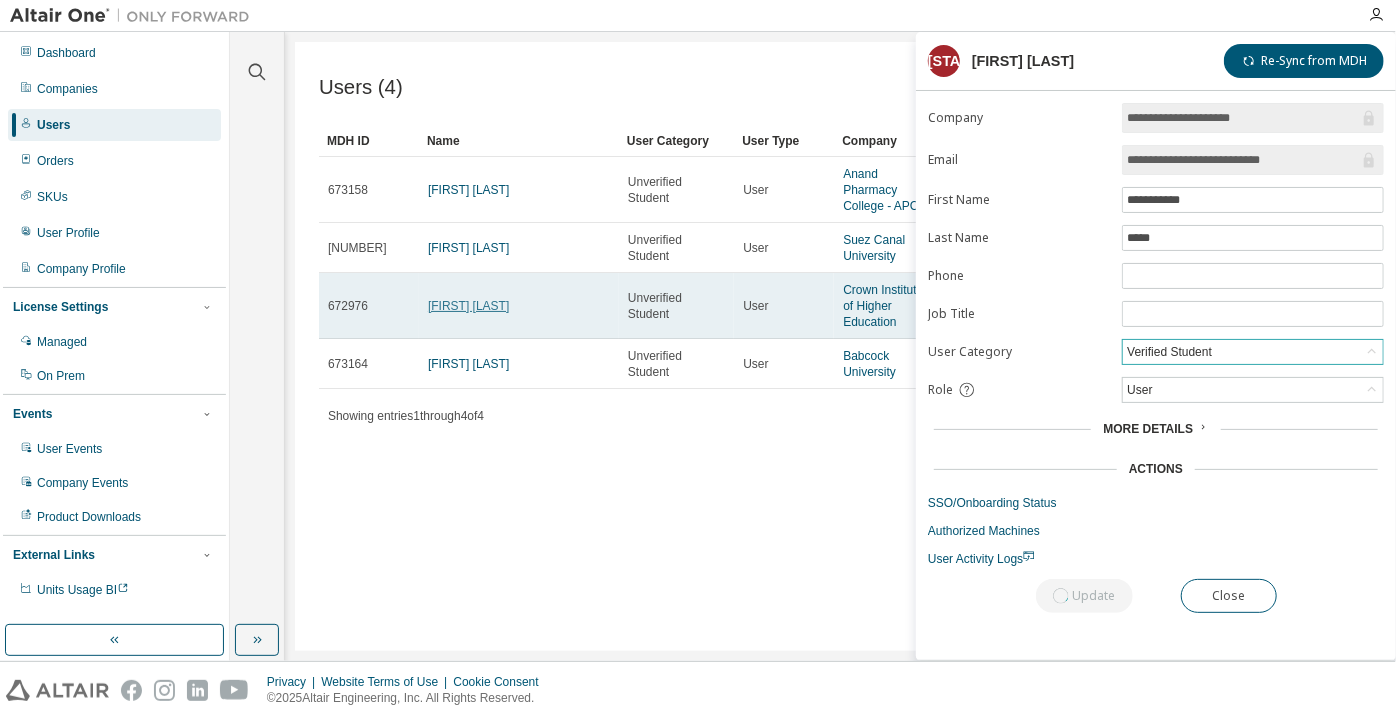 click on "sushil ghimire" at bounding box center [468, 306] 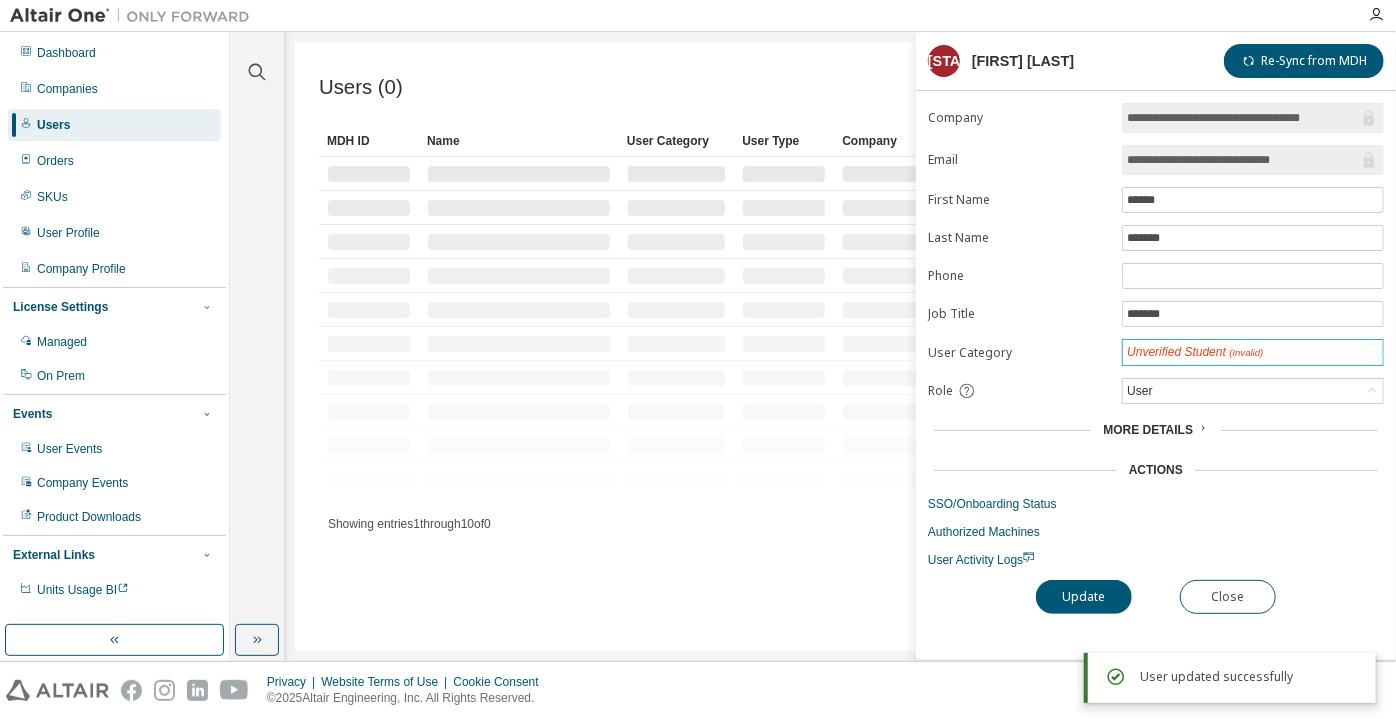 click on "Unverified Student   (Invalid)" at bounding box center (1195, 352) 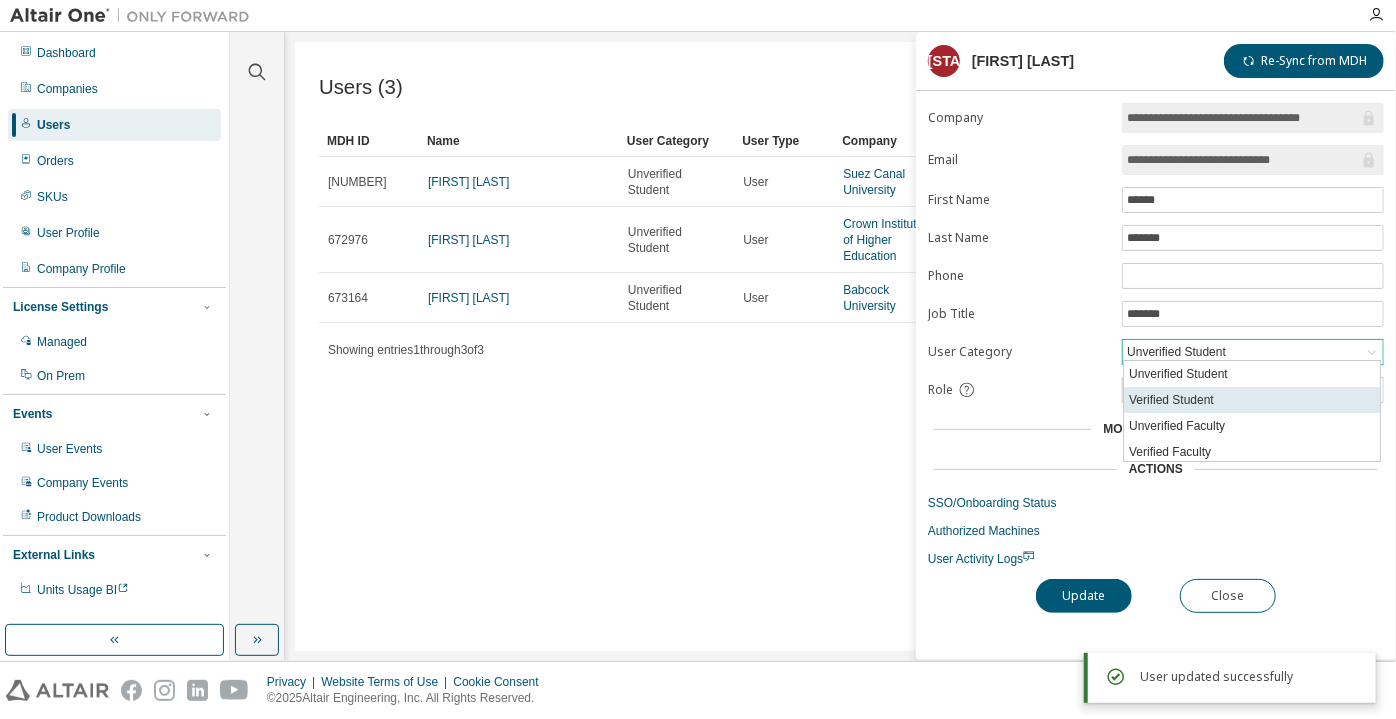 click on "Verified Student" at bounding box center [1252, 400] 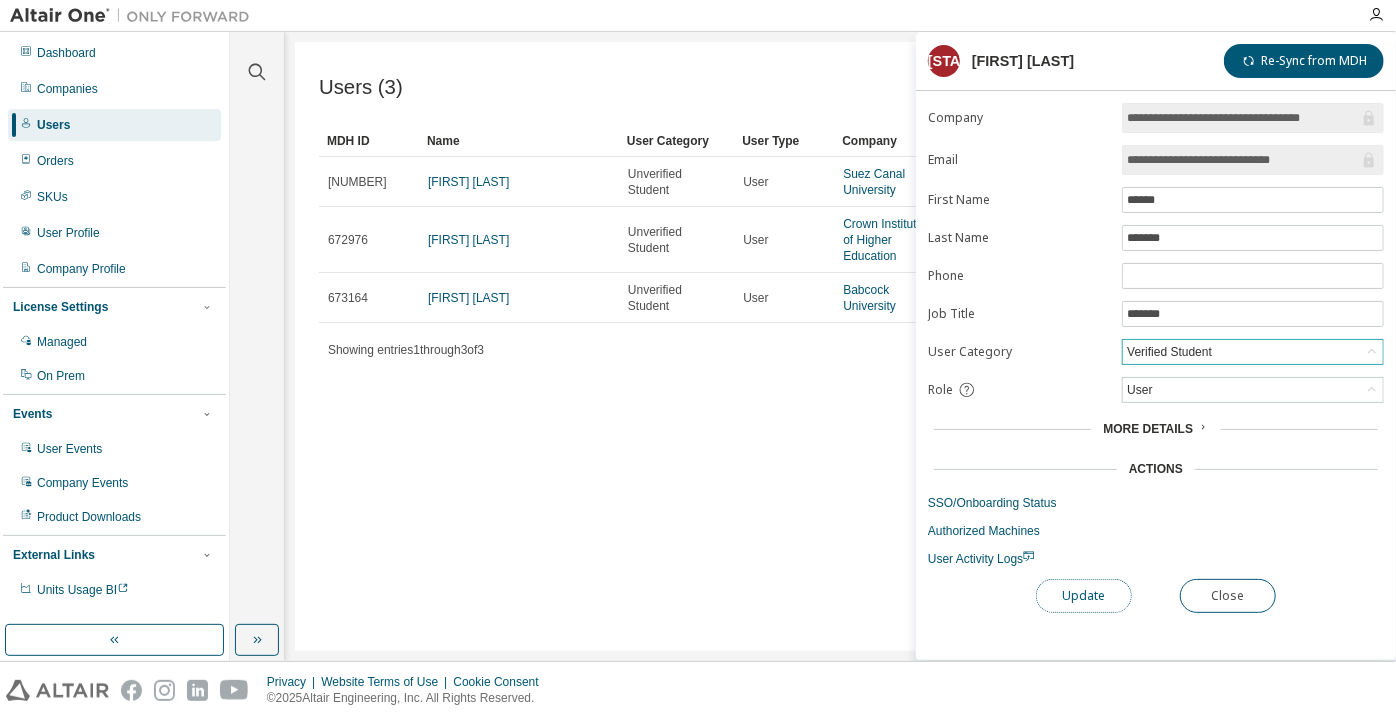 click on "Update" at bounding box center (1084, 596) 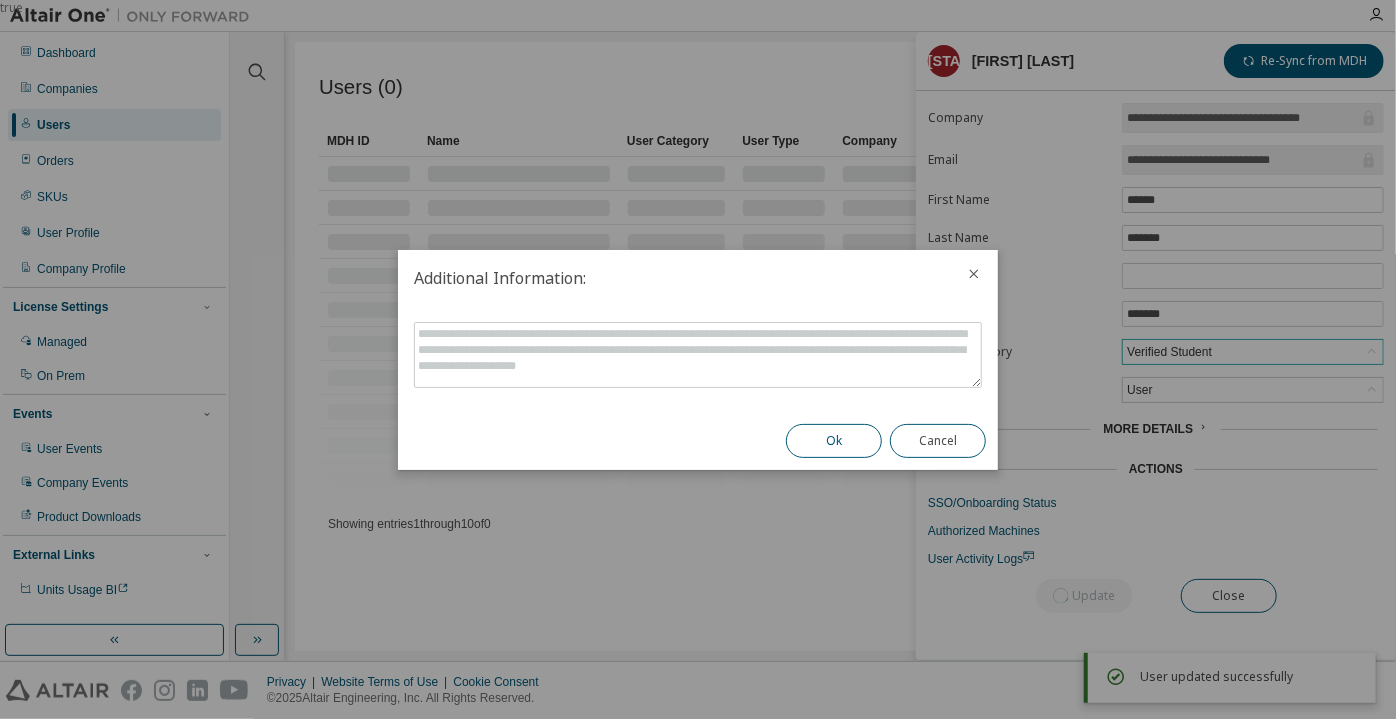 click on "Ok" at bounding box center [834, 441] 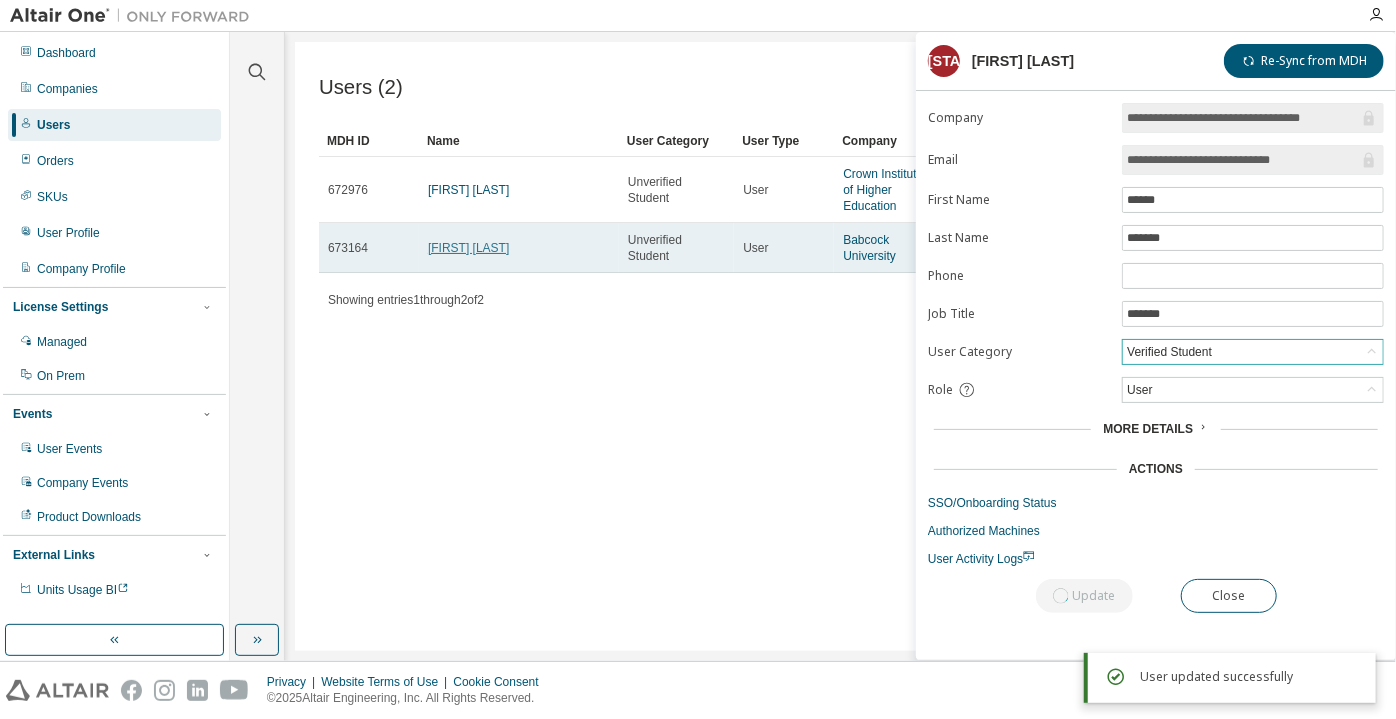 click on "Ngozika Ezeigbo" at bounding box center (468, 248) 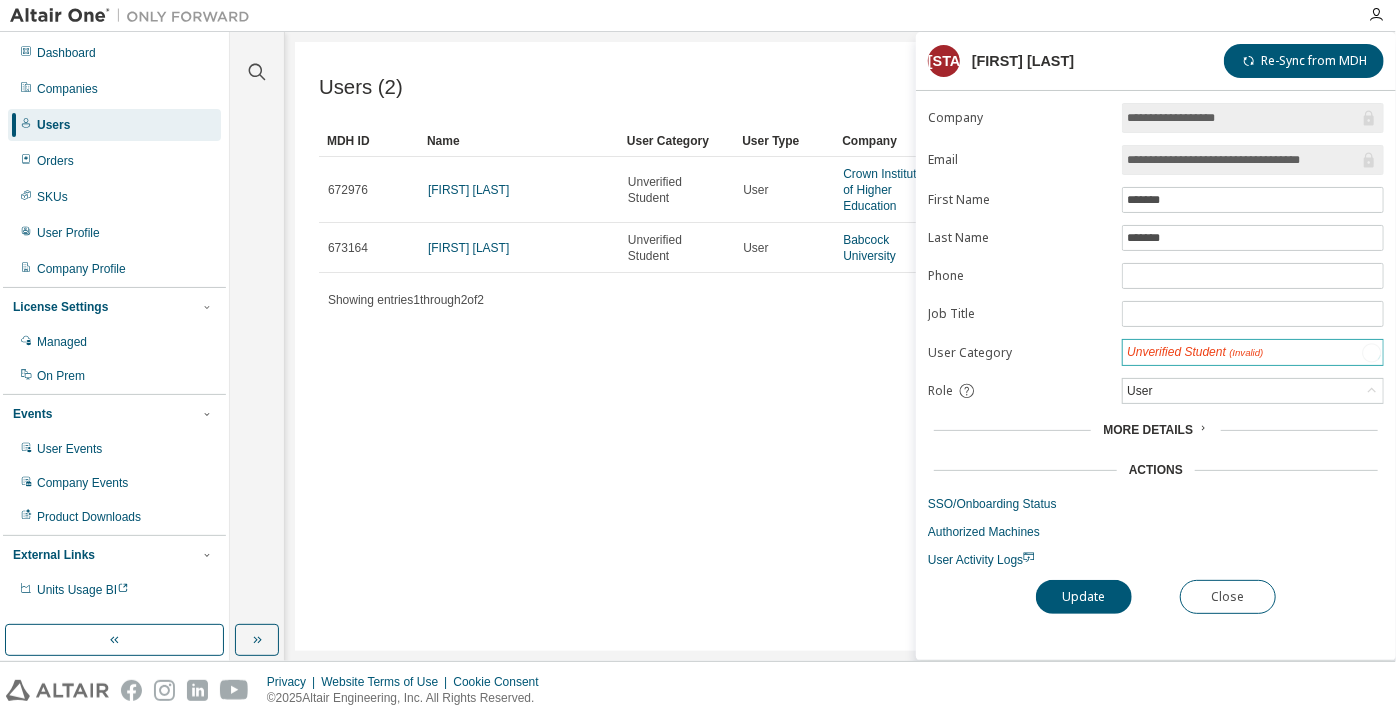click on "Unverified Student   (Invalid)" at bounding box center (1195, 352) 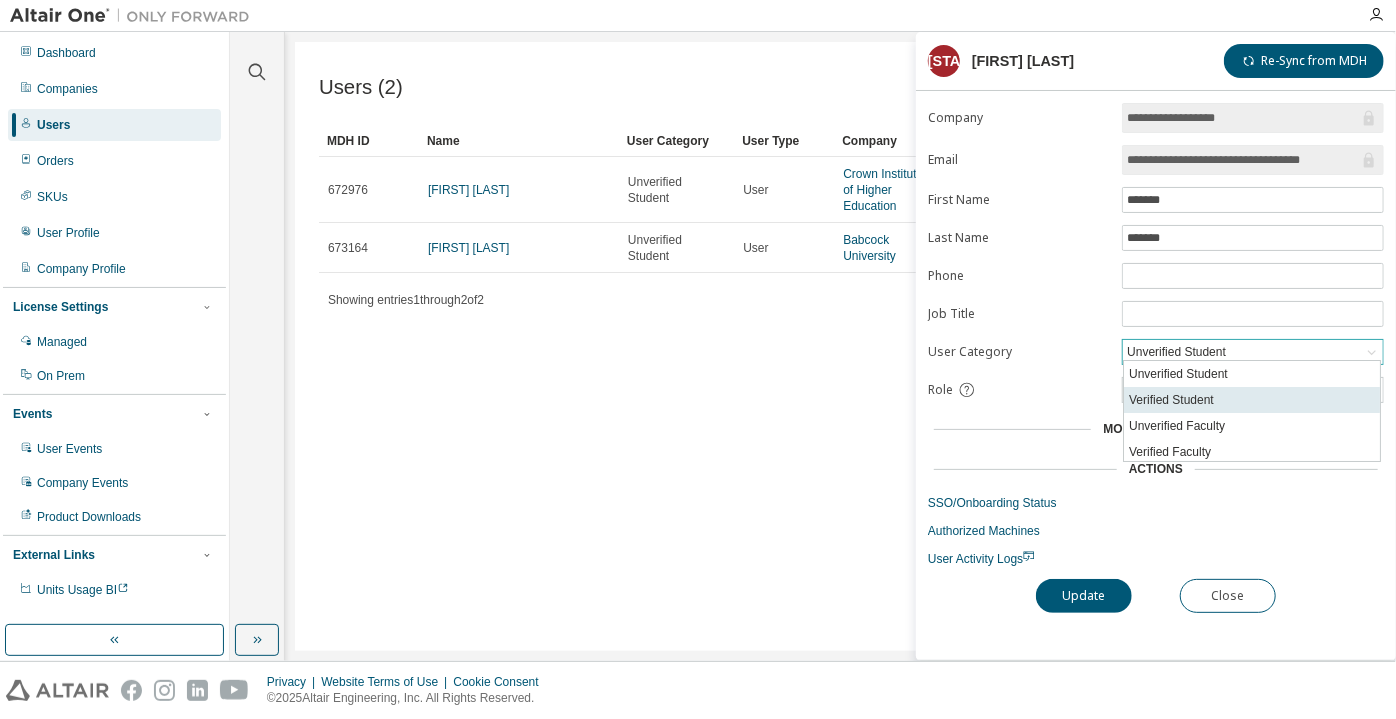click on "Verified Student" at bounding box center (1252, 400) 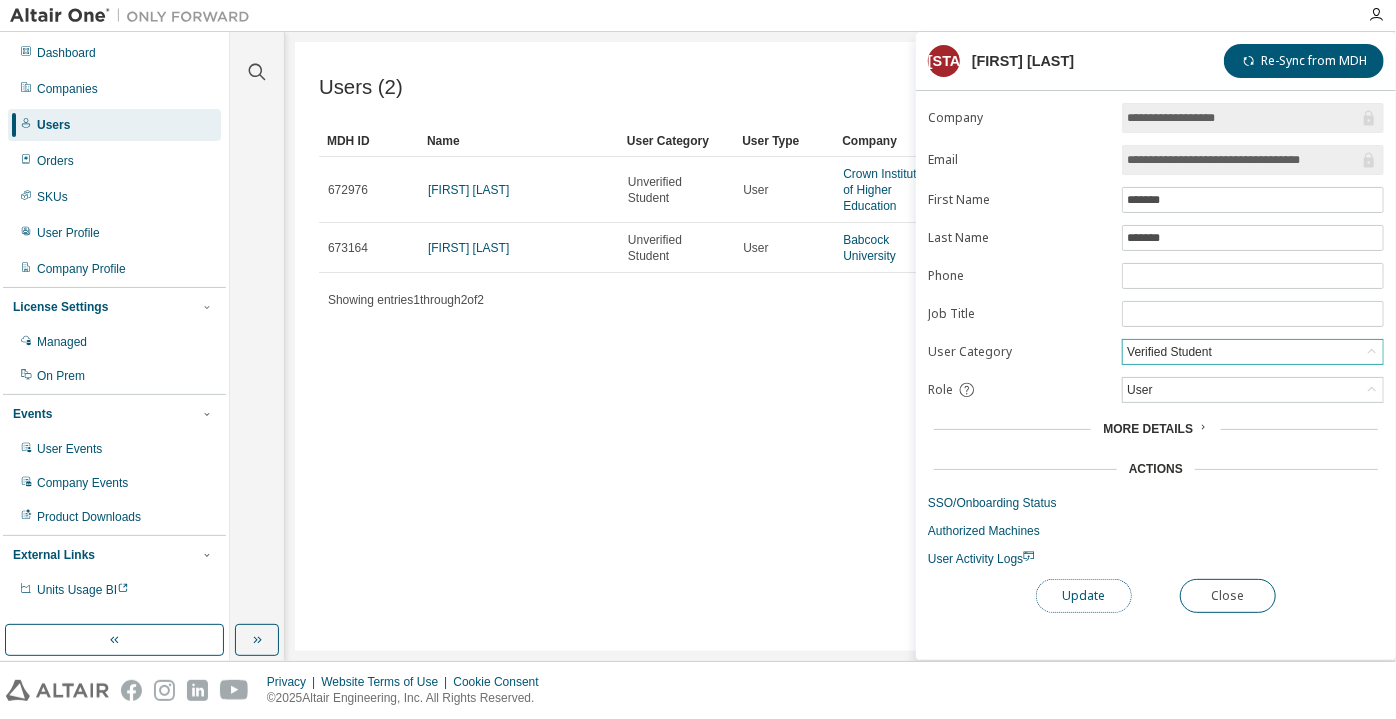 click on "Update" at bounding box center (1084, 596) 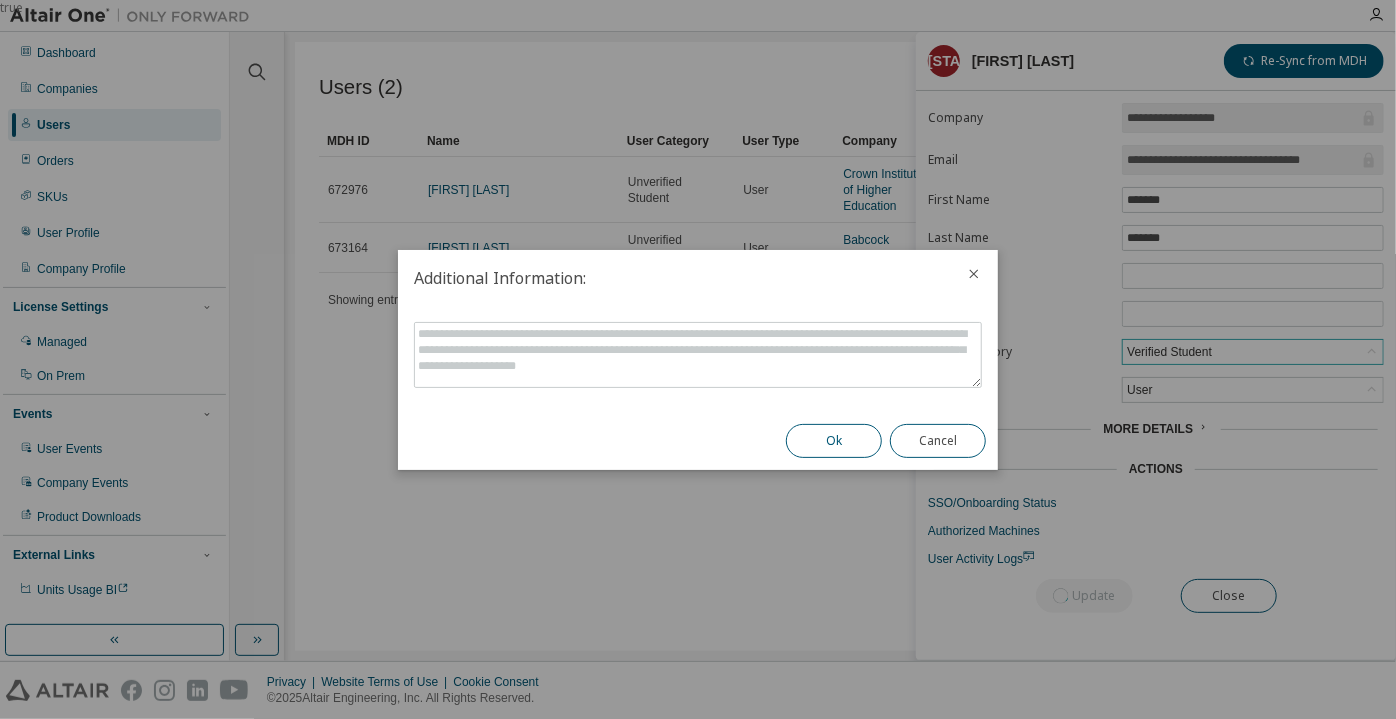 click on "Ok" at bounding box center (834, 441) 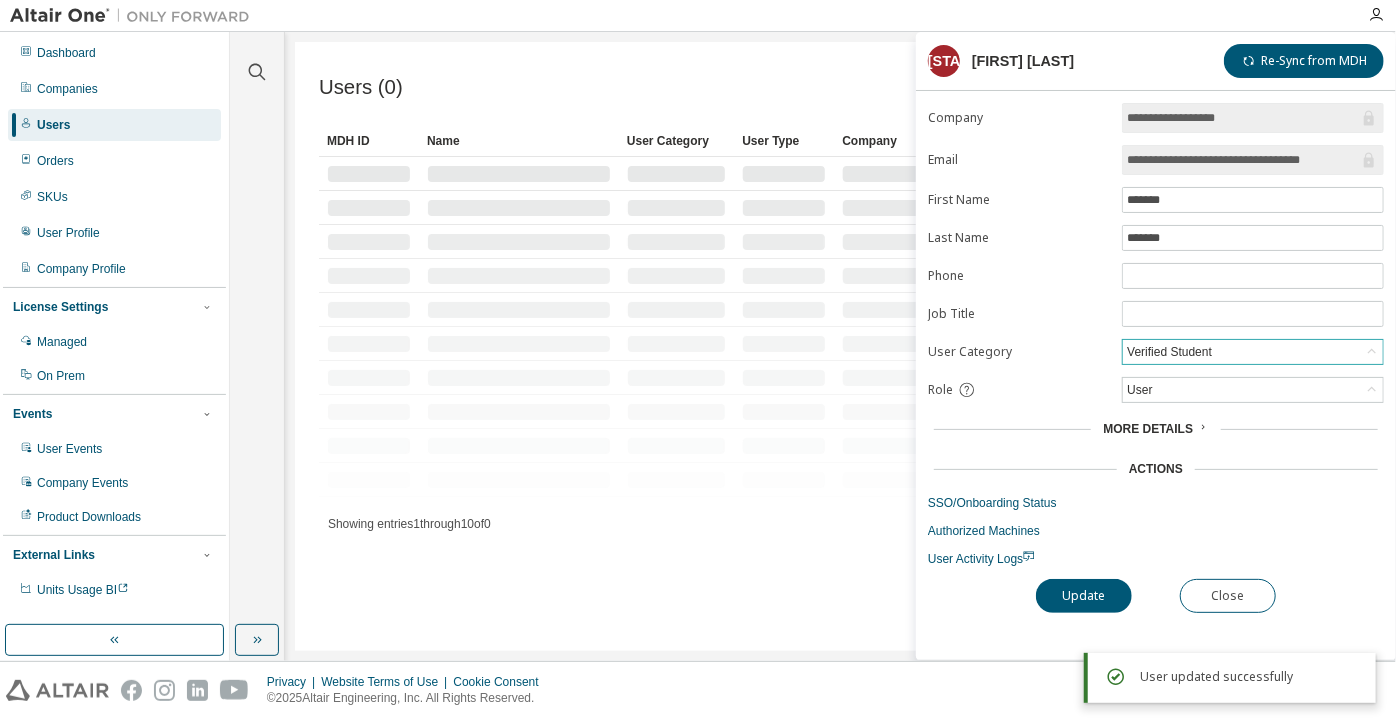 click on "**********" at bounding box center [698, 359] 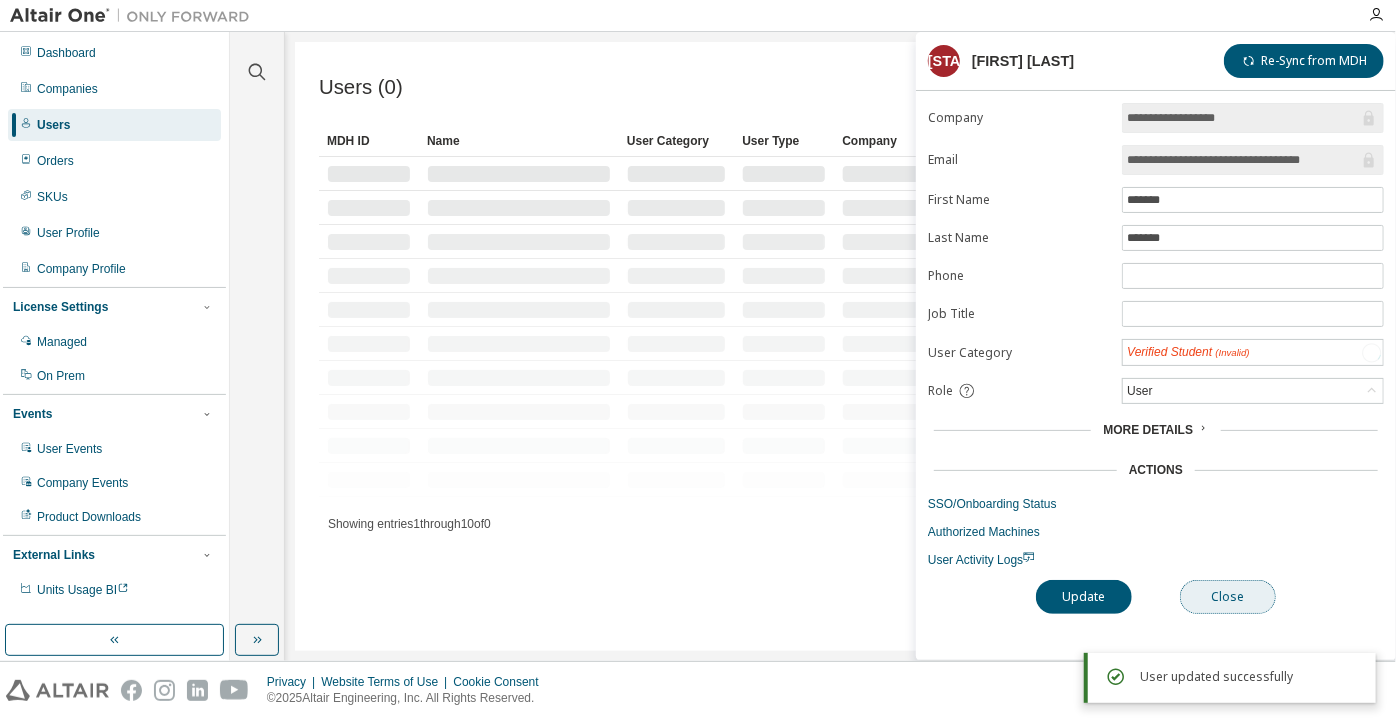 click on "Close" at bounding box center [1228, 597] 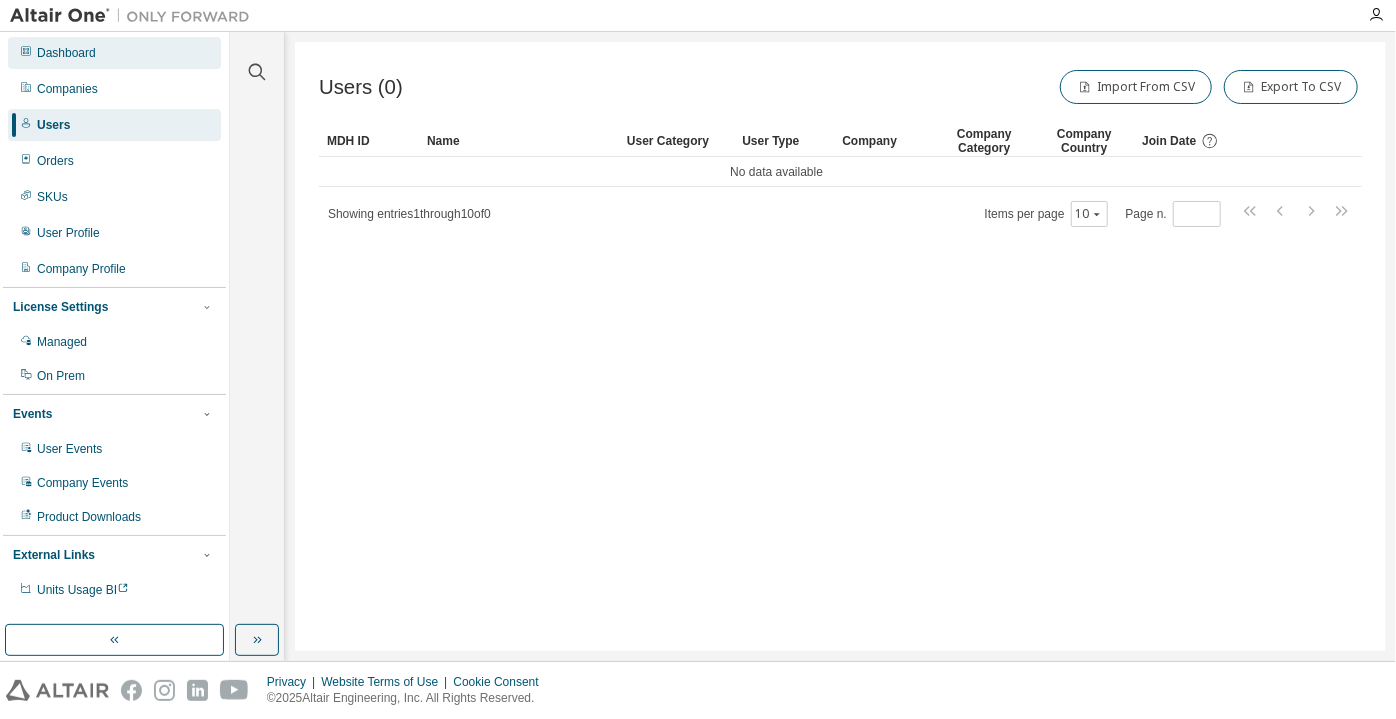 click on "Dashboard" at bounding box center [114, 53] 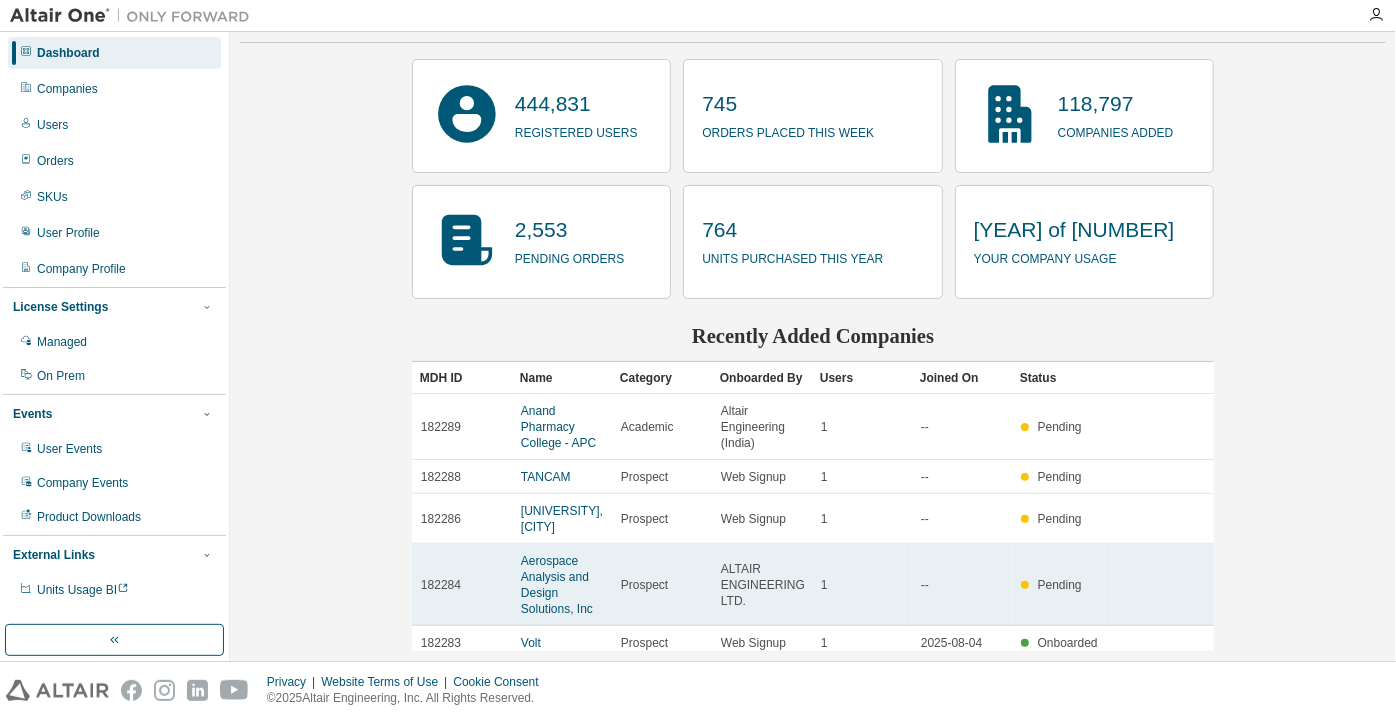 scroll, scrollTop: 0, scrollLeft: 0, axis: both 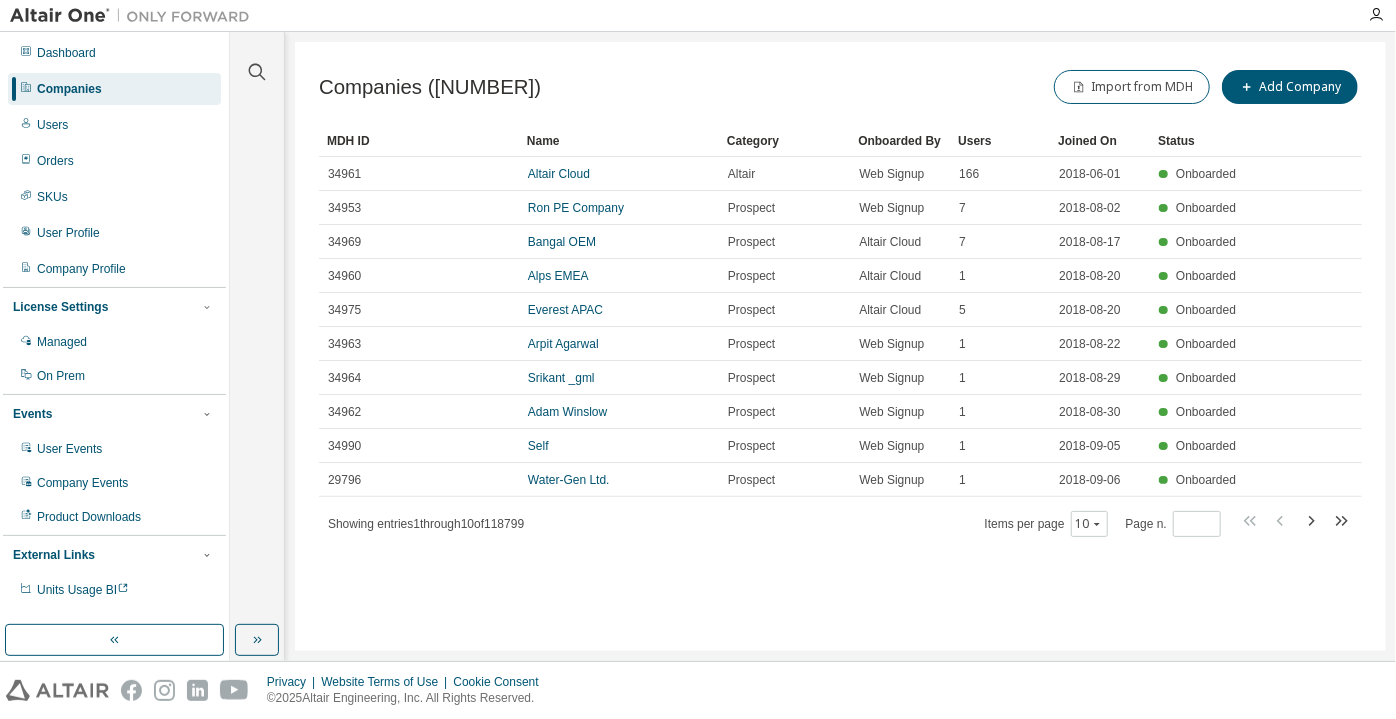 click on "Import from MDH Add Company" at bounding box center (1102, 87) 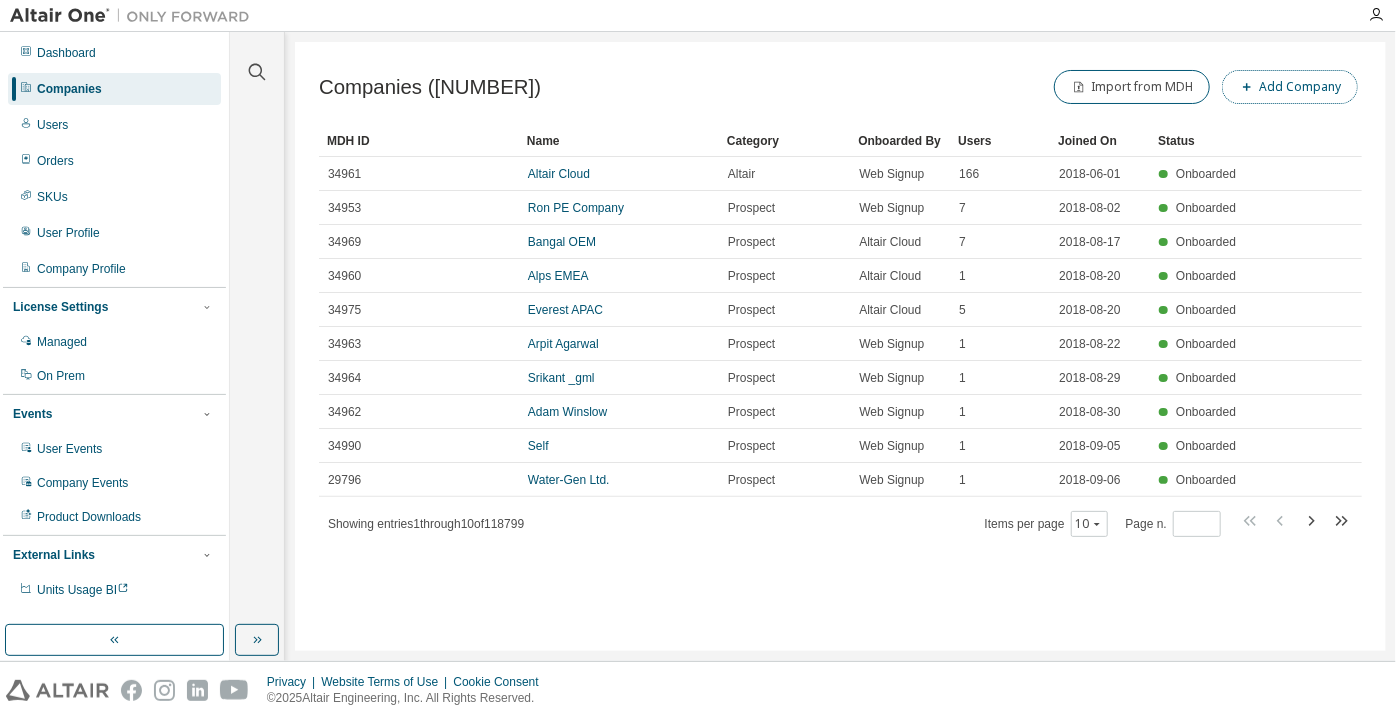 click on "Add Company" at bounding box center (1290, 87) 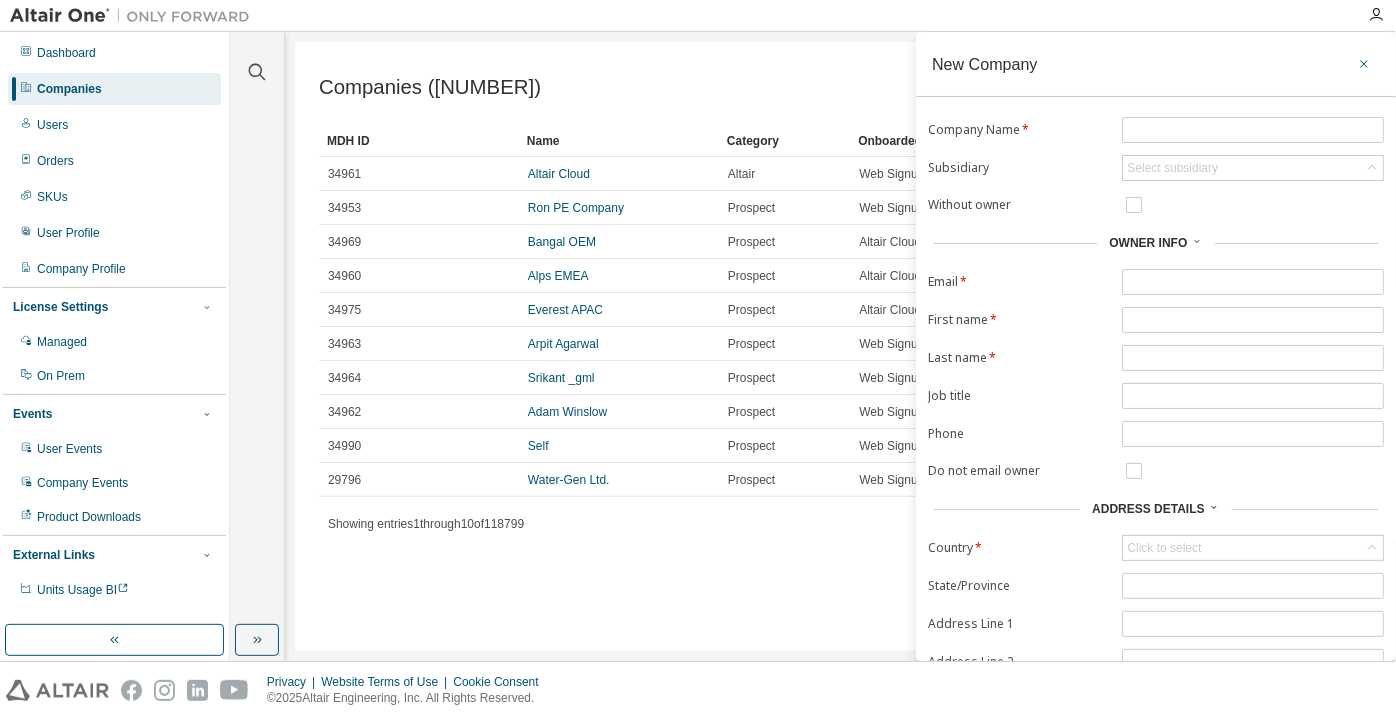 click 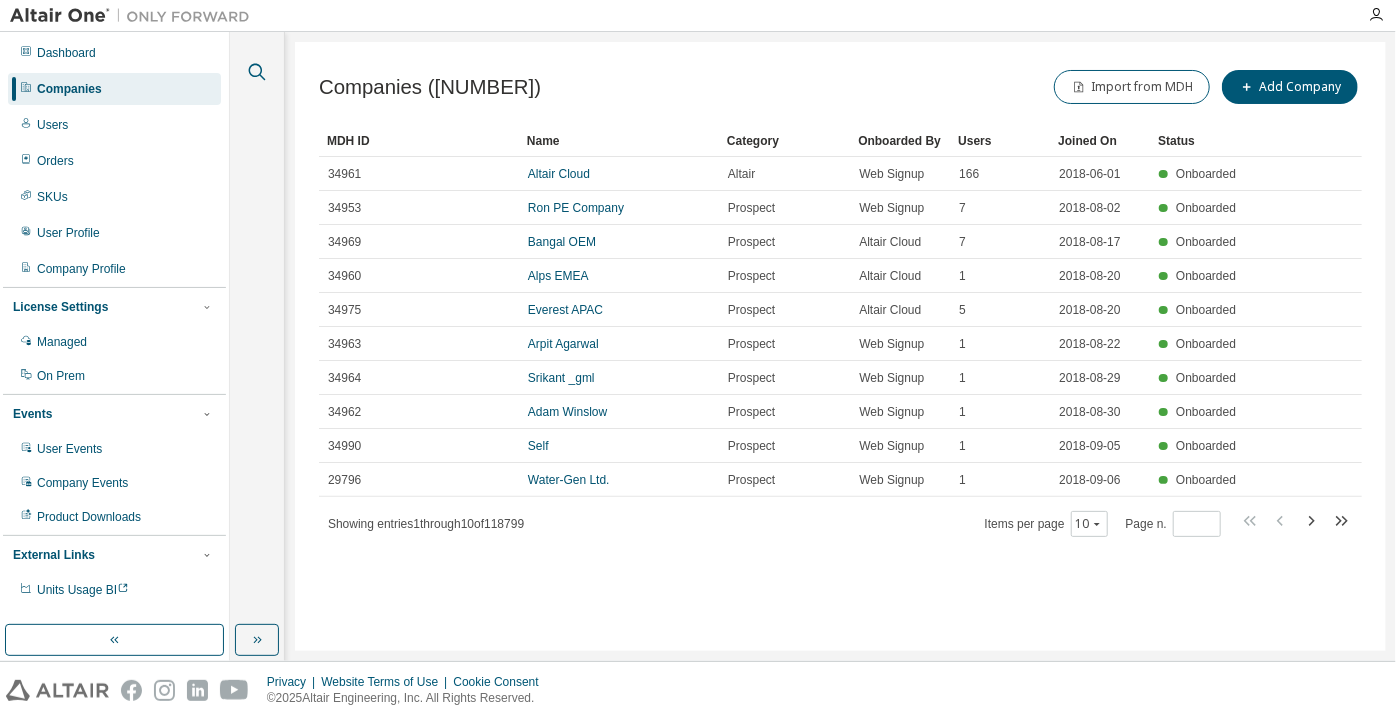 click at bounding box center (257, 72) 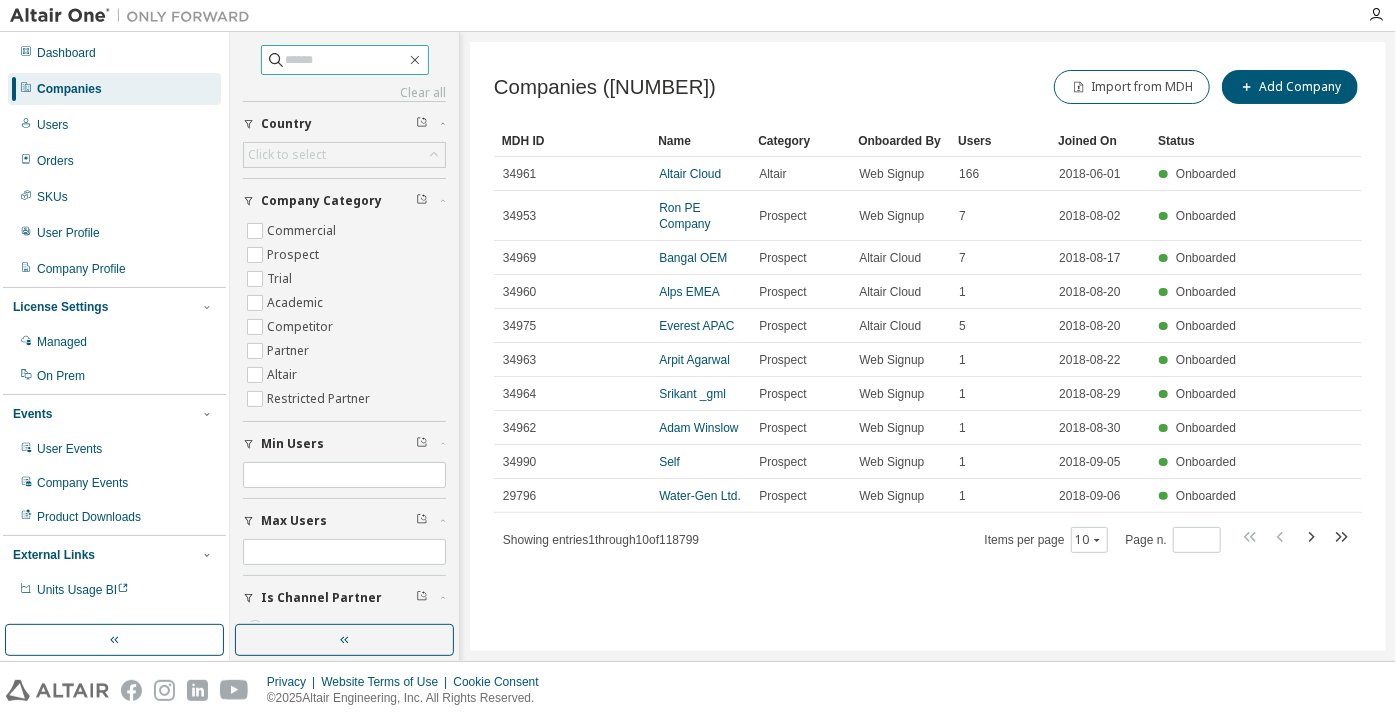click at bounding box center (346, 60) 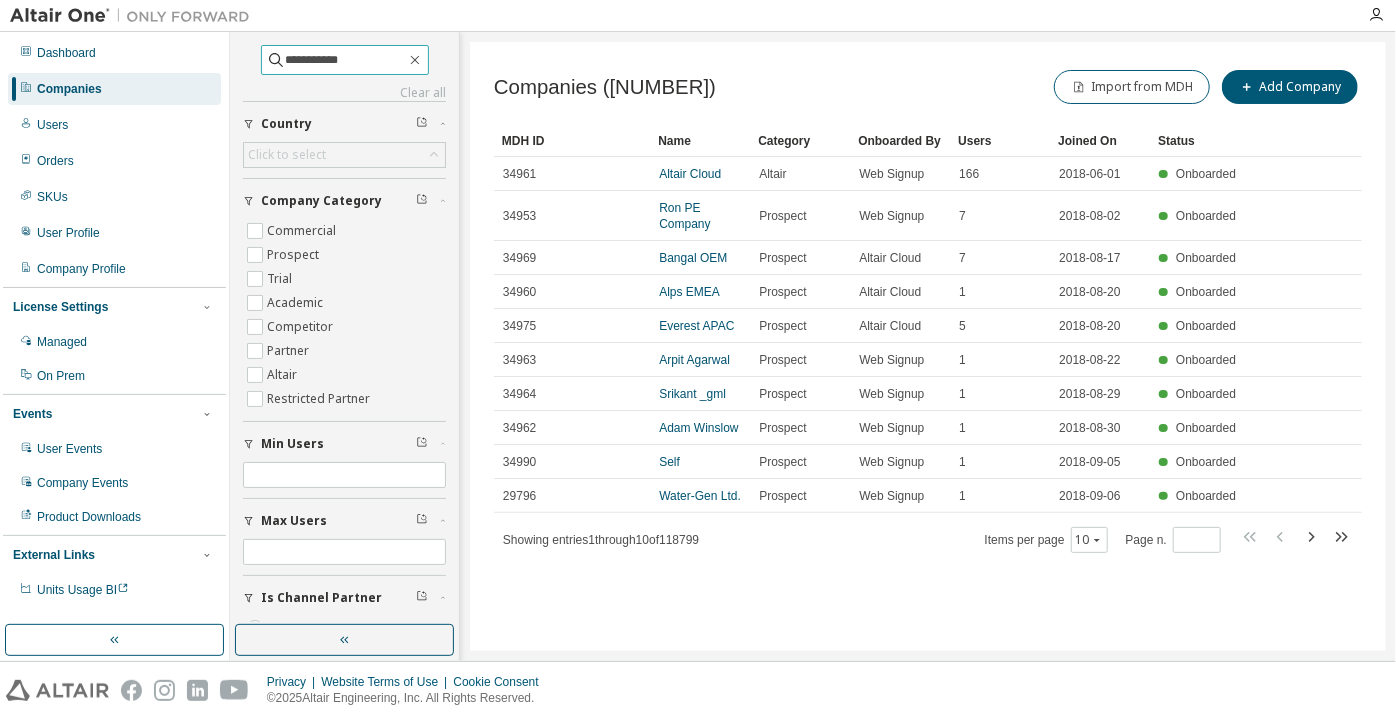 type on "**********" 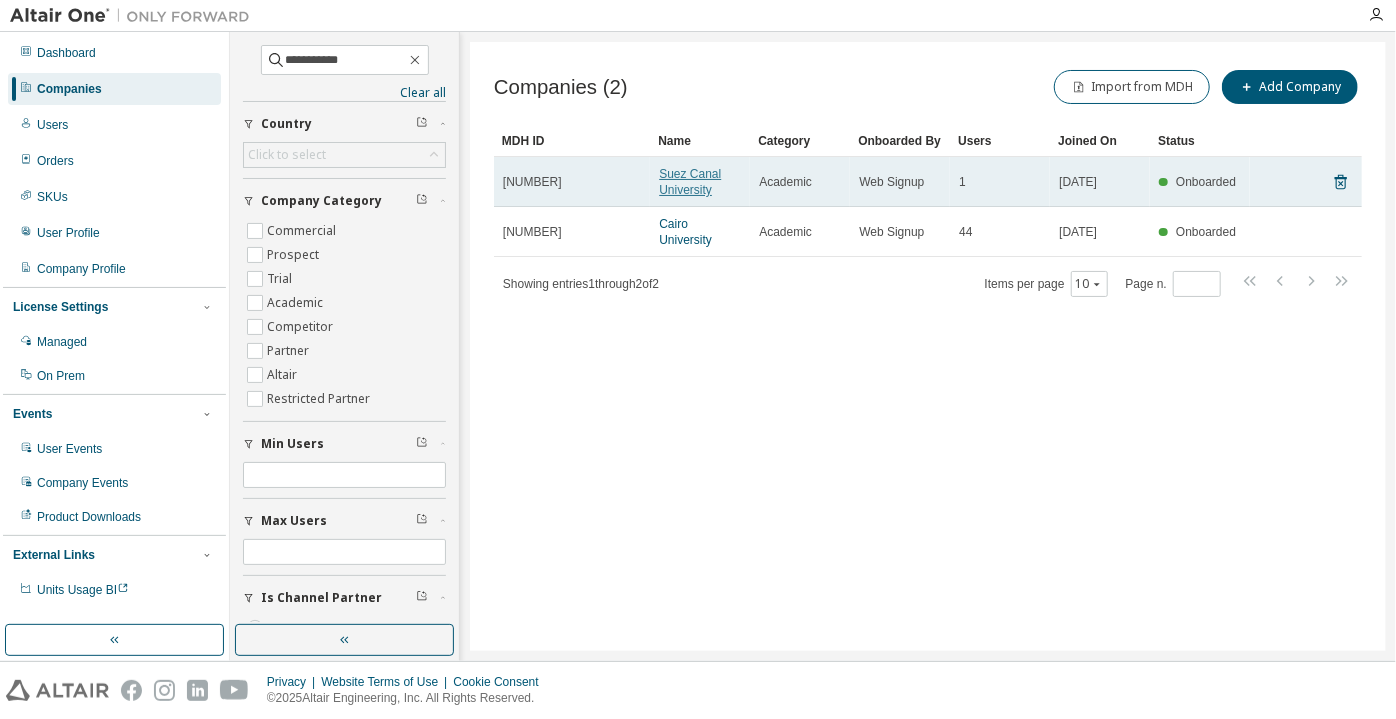 click on "Suez Canal University" at bounding box center (690, 182) 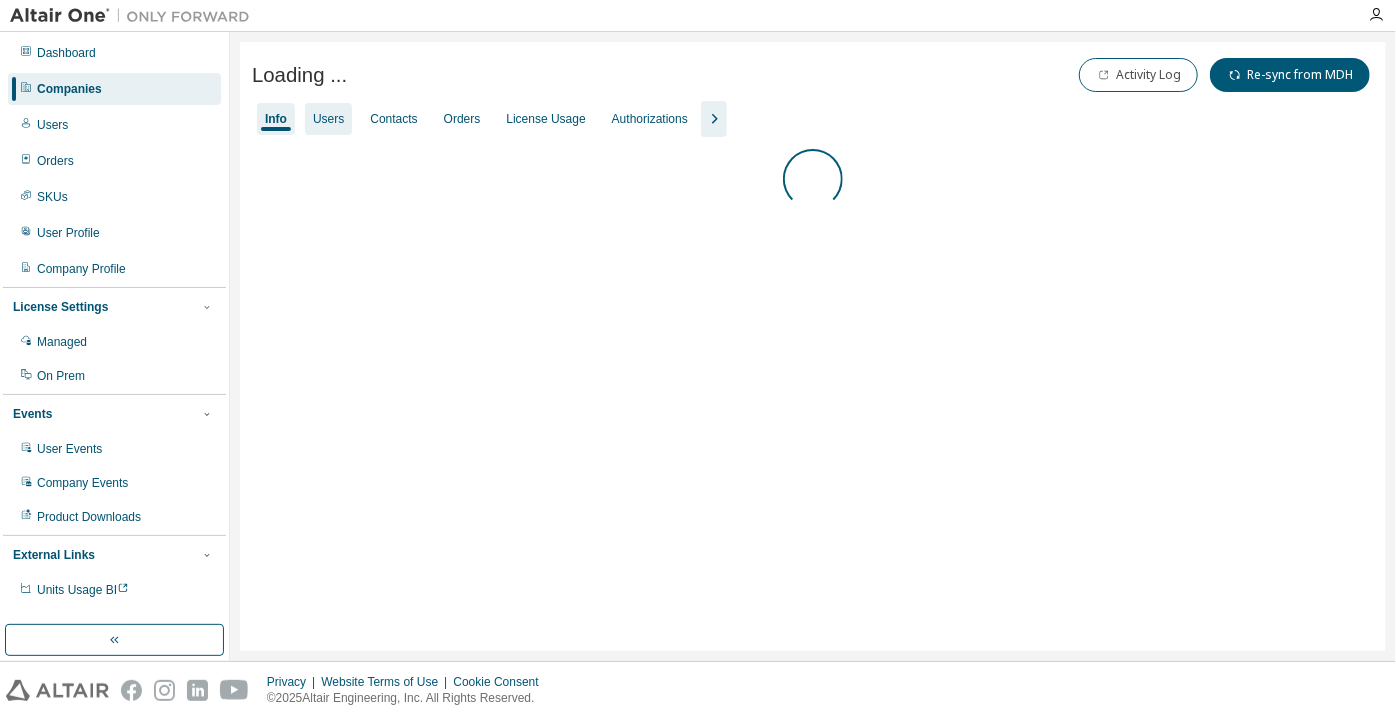 click on "Users" at bounding box center [328, 119] 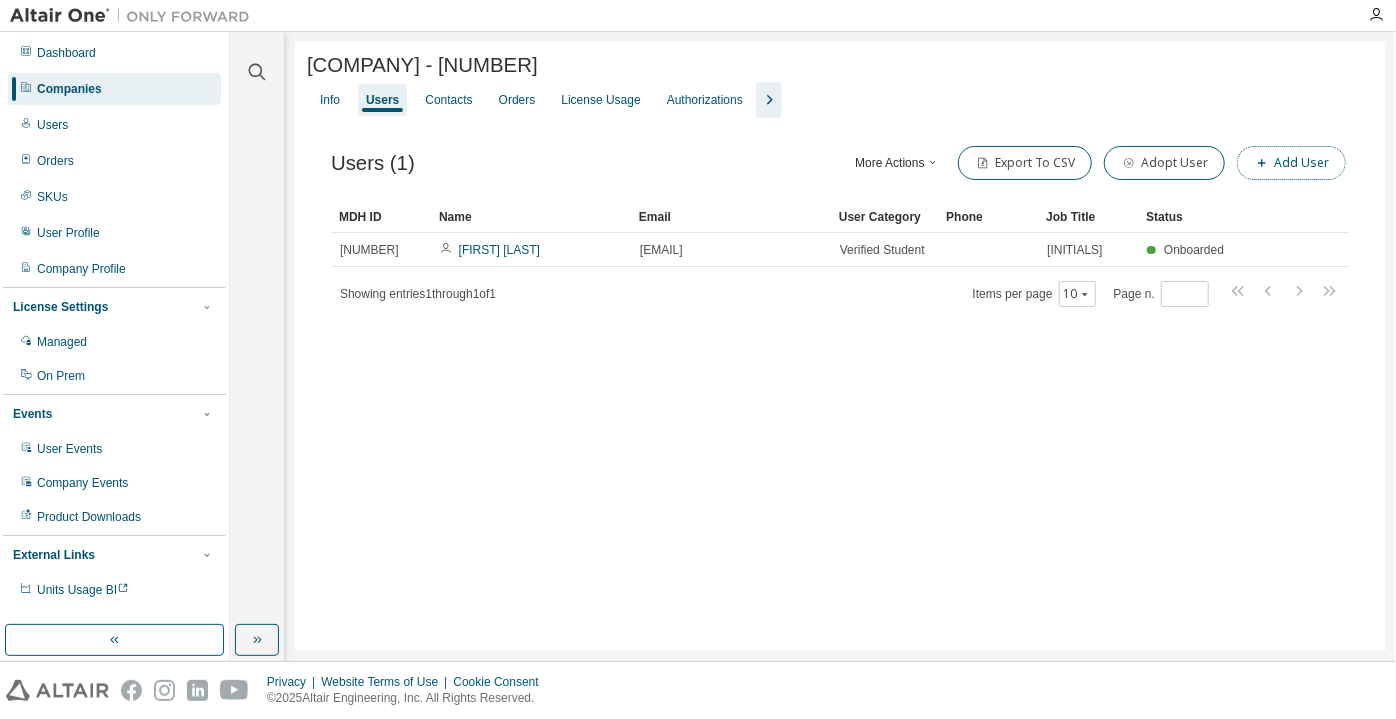 click on "Add User" at bounding box center [1291, 163] 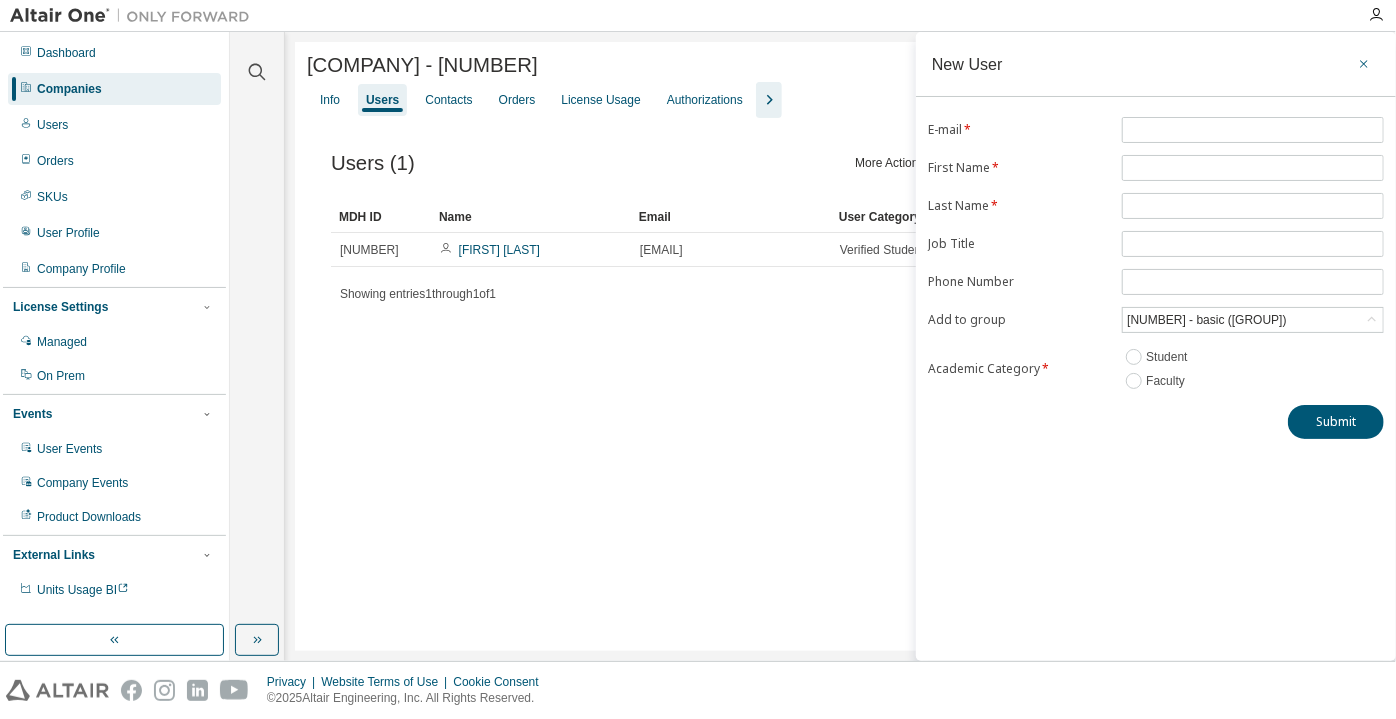 click 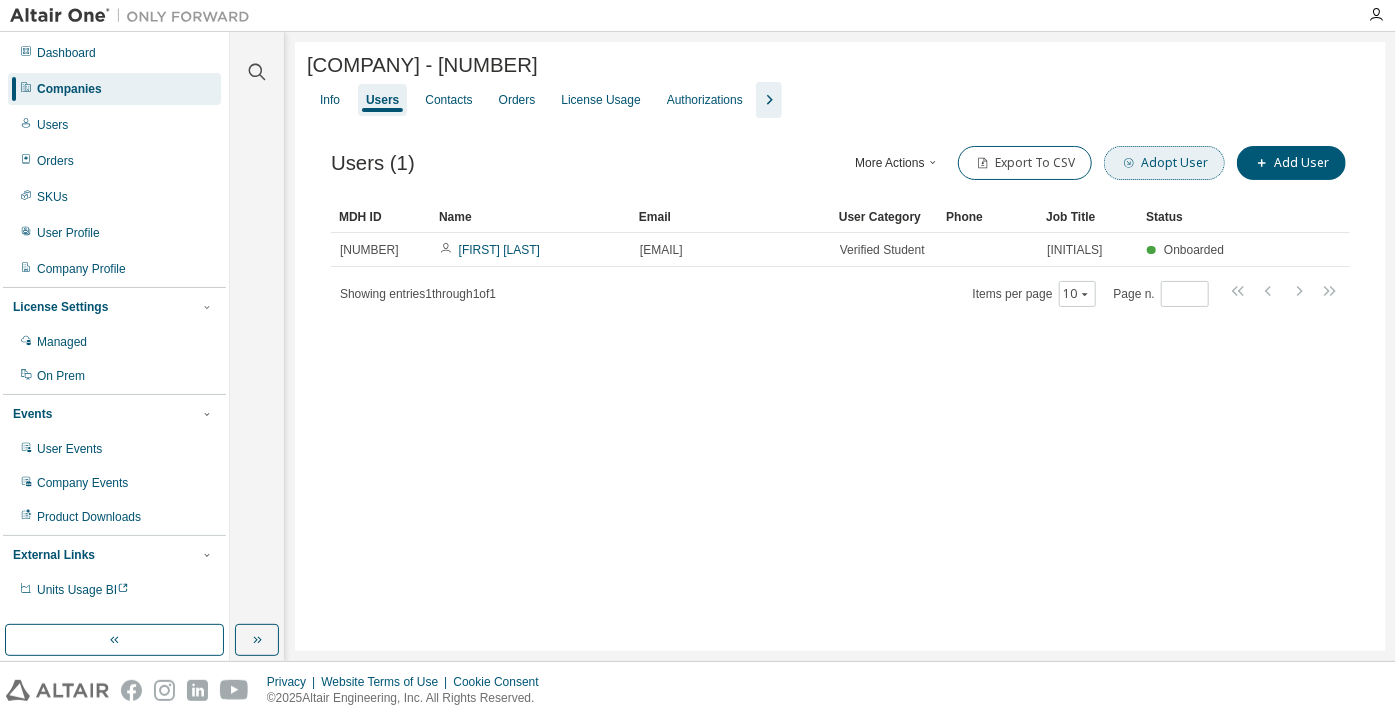 click on "Adopt User" at bounding box center (1164, 163) 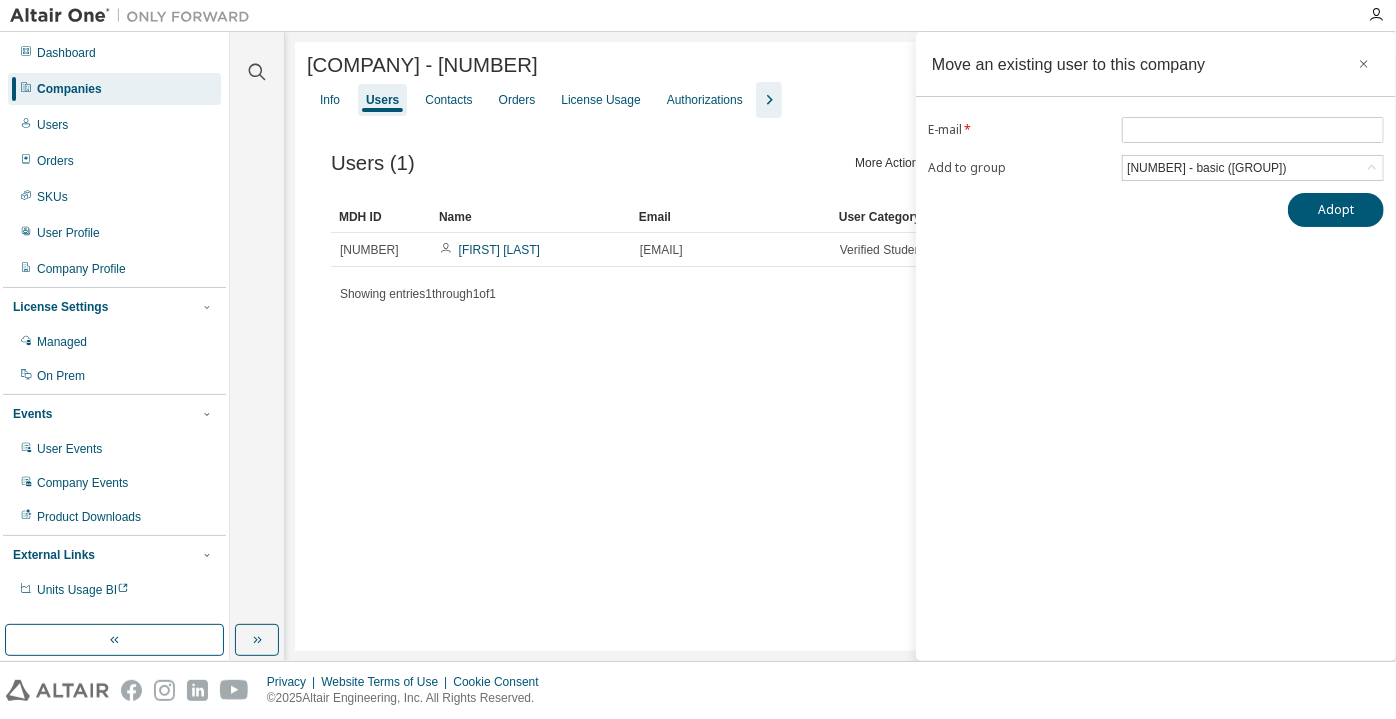 click on "Info Users Contacts Orders License Usage Authorizations" at bounding box center (840, 100) 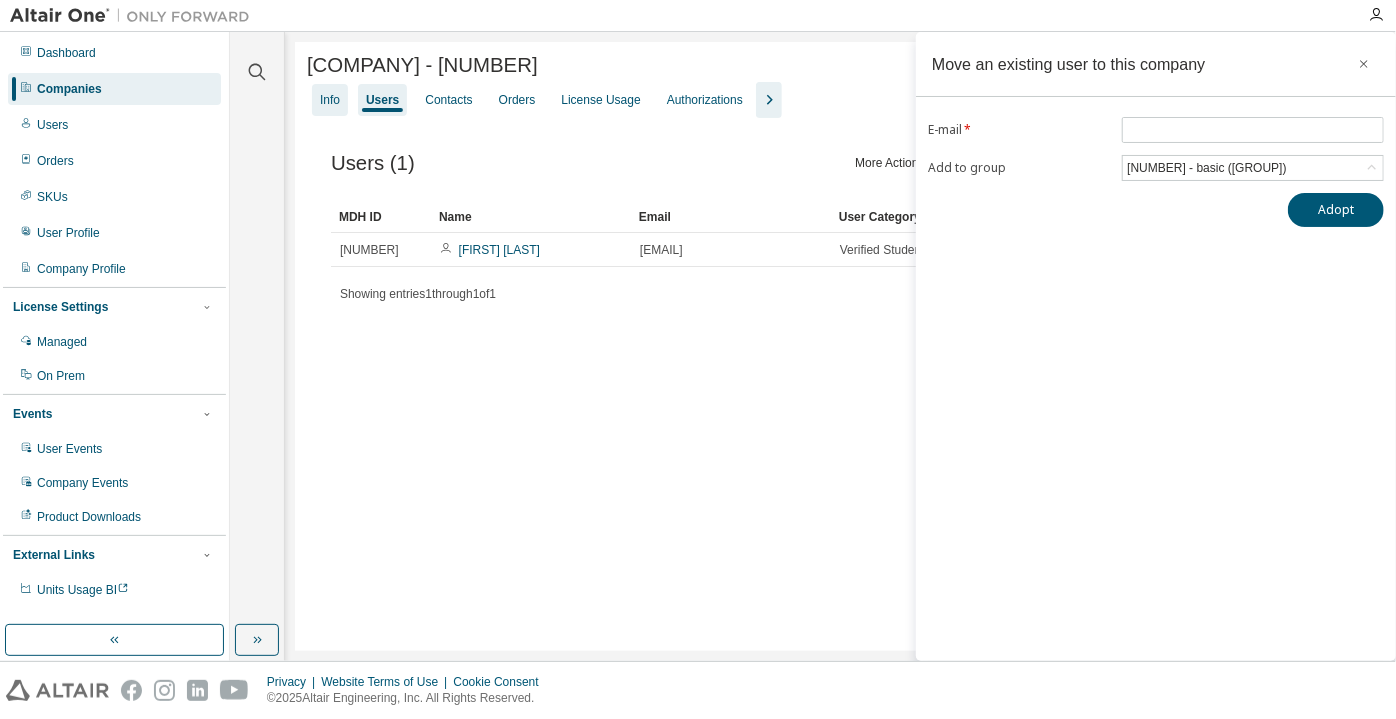 click on "Info" at bounding box center [330, 100] 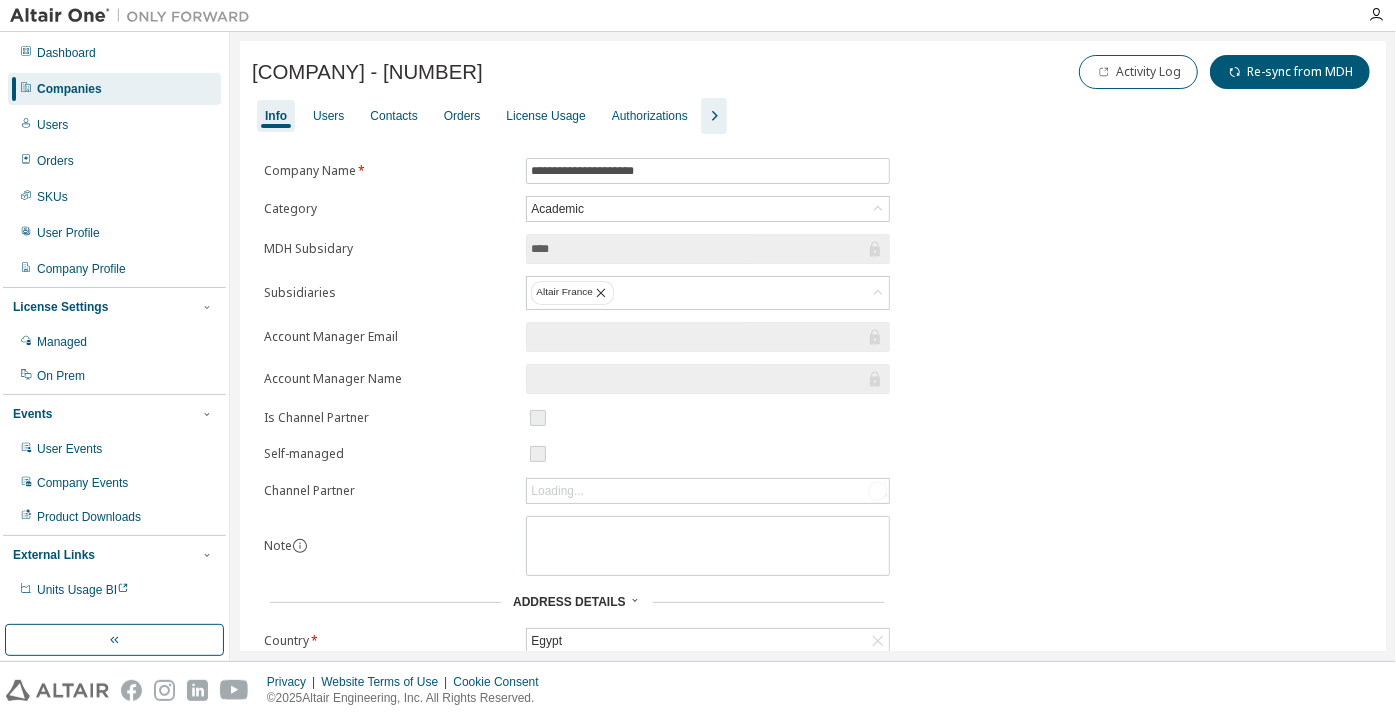 scroll, scrollTop: 0, scrollLeft: 0, axis: both 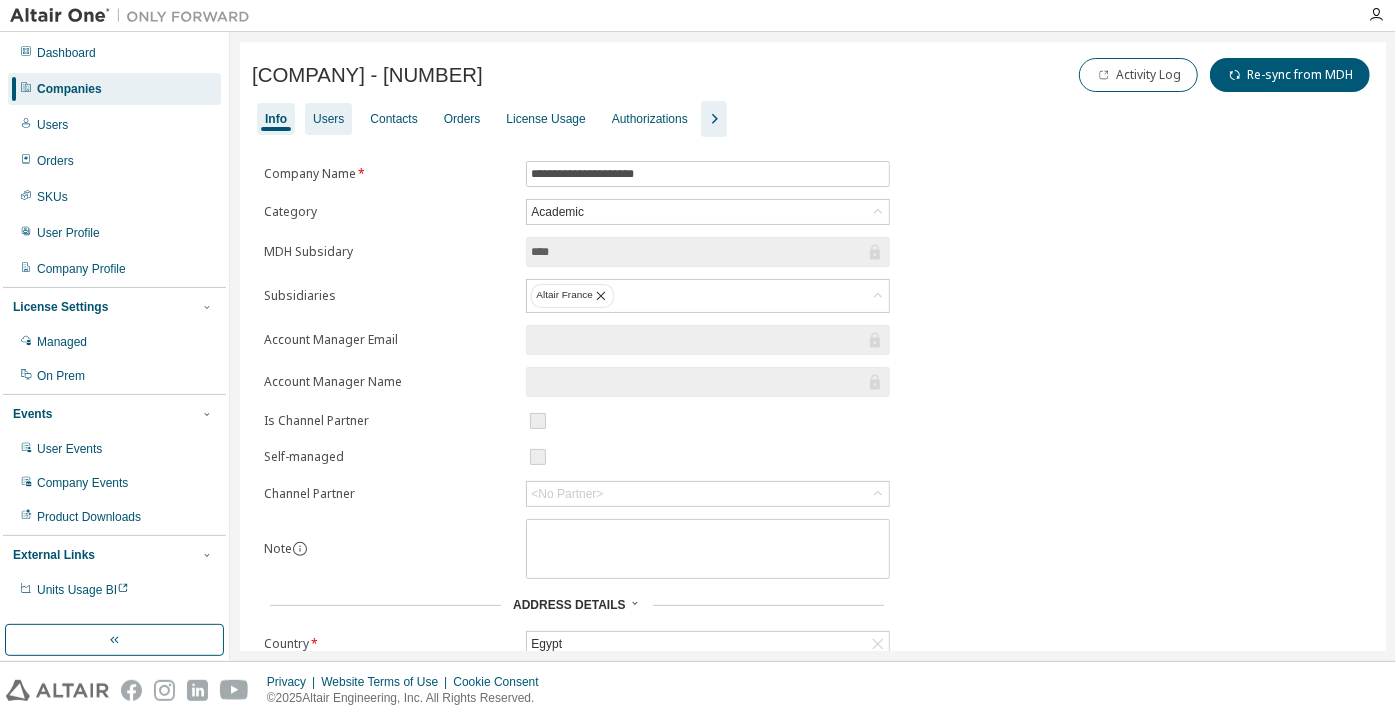 click on "Users" at bounding box center [328, 119] 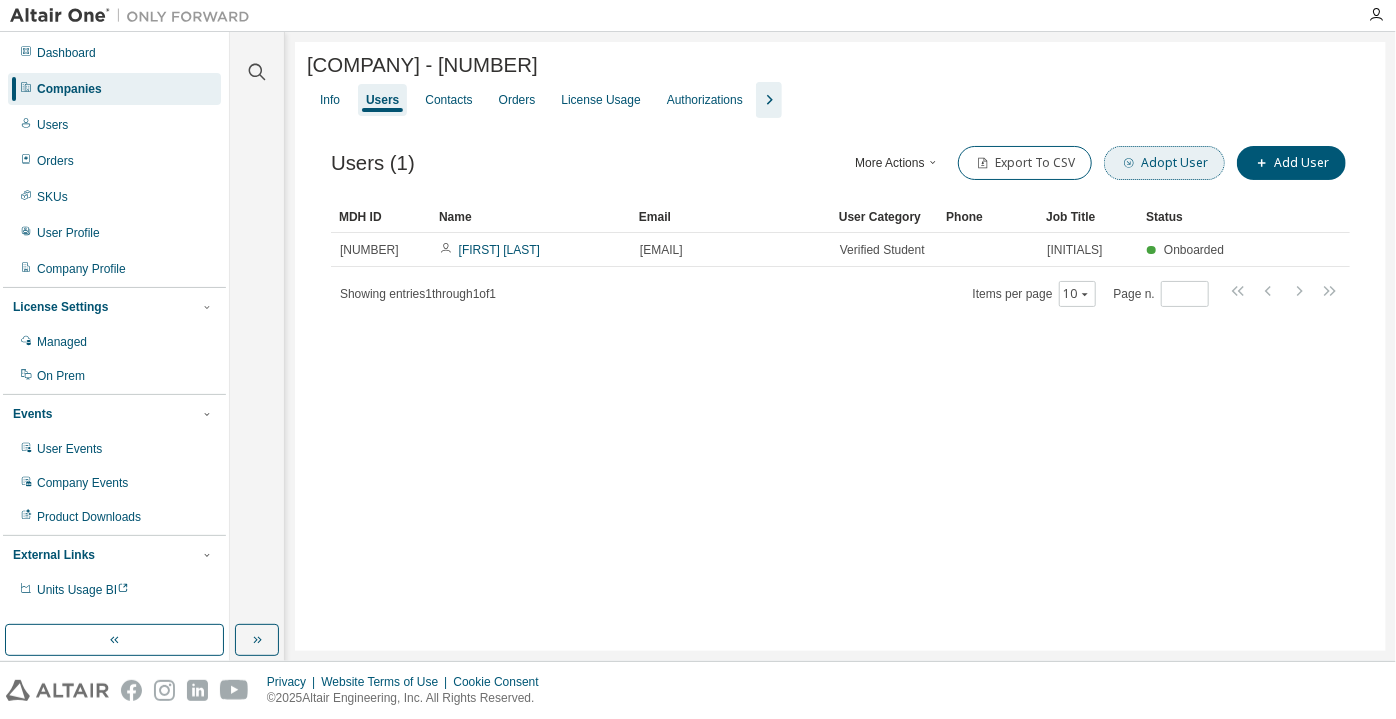 click on "Adopt User" at bounding box center [1164, 163] 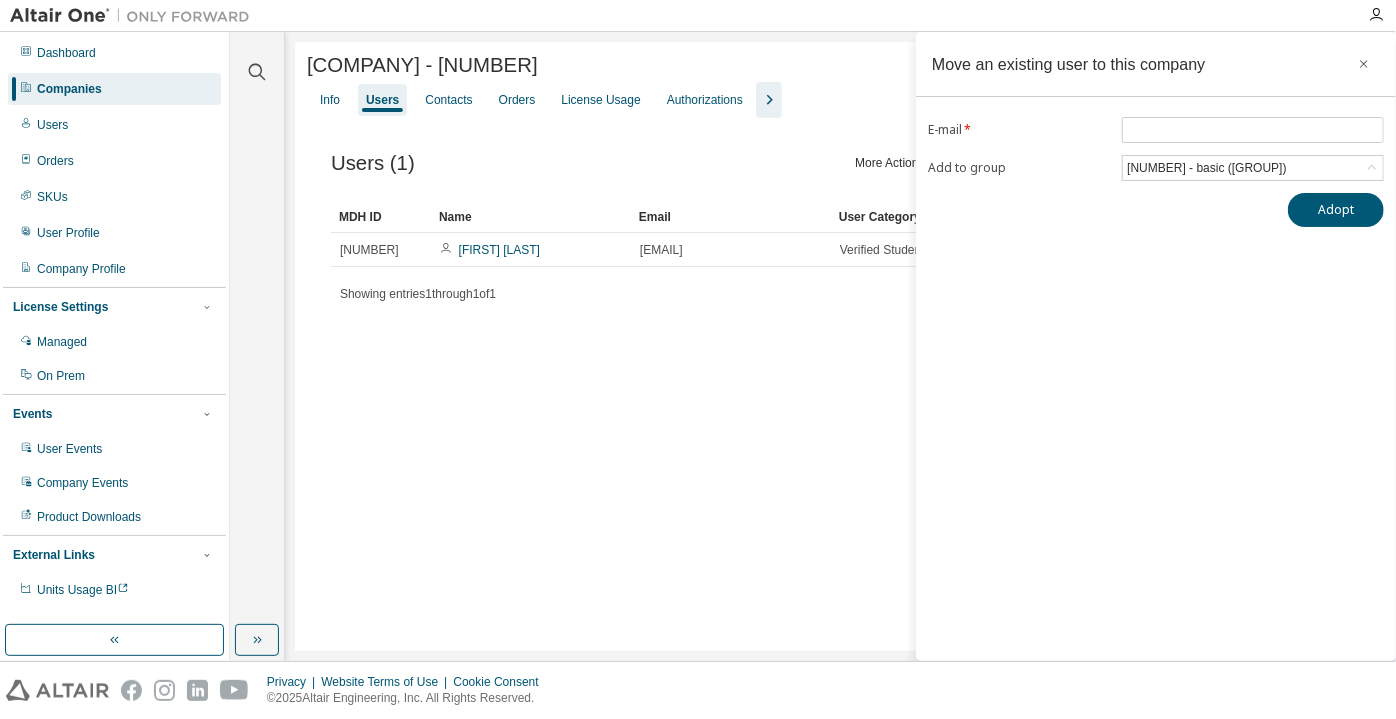 click on "Move an existing user to this company E-mail * Add to group 13527 - basic (Default Group) Adopt" at bounding box center [1156, 346] 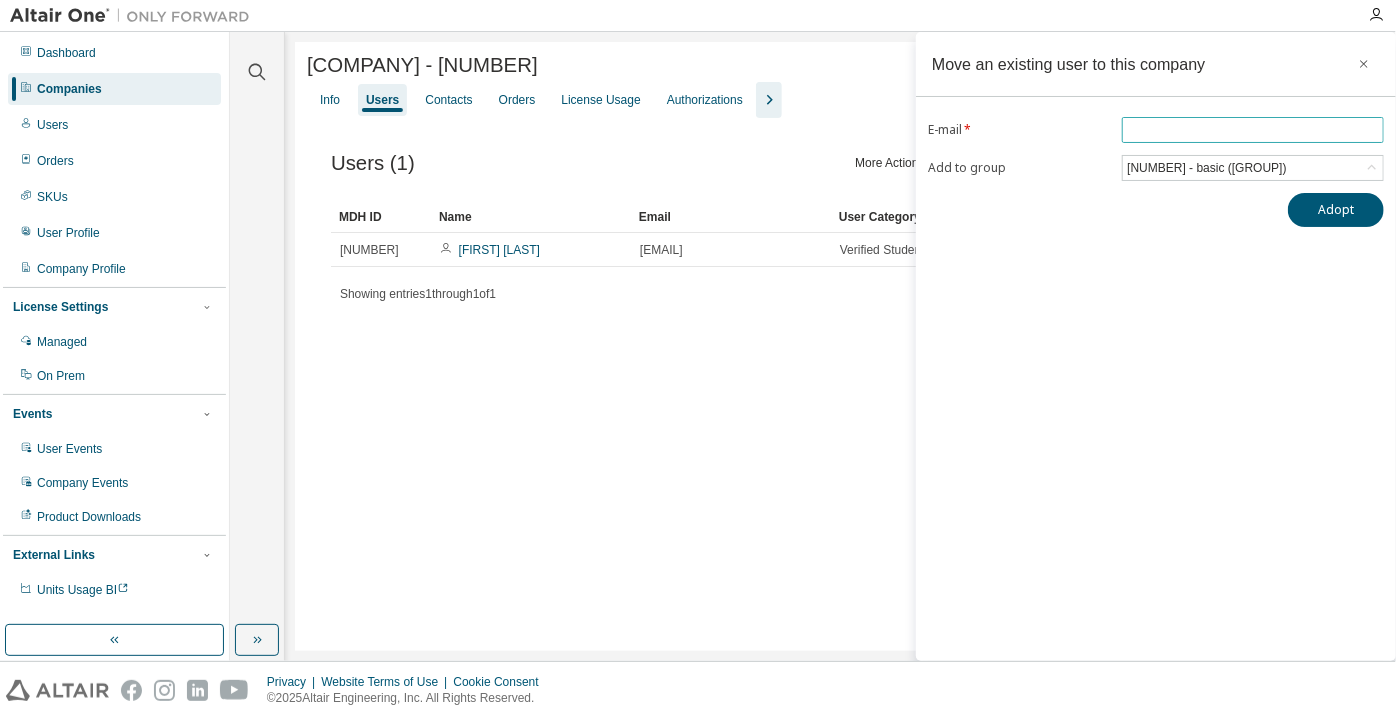 click at bounding box center [1253, 130] 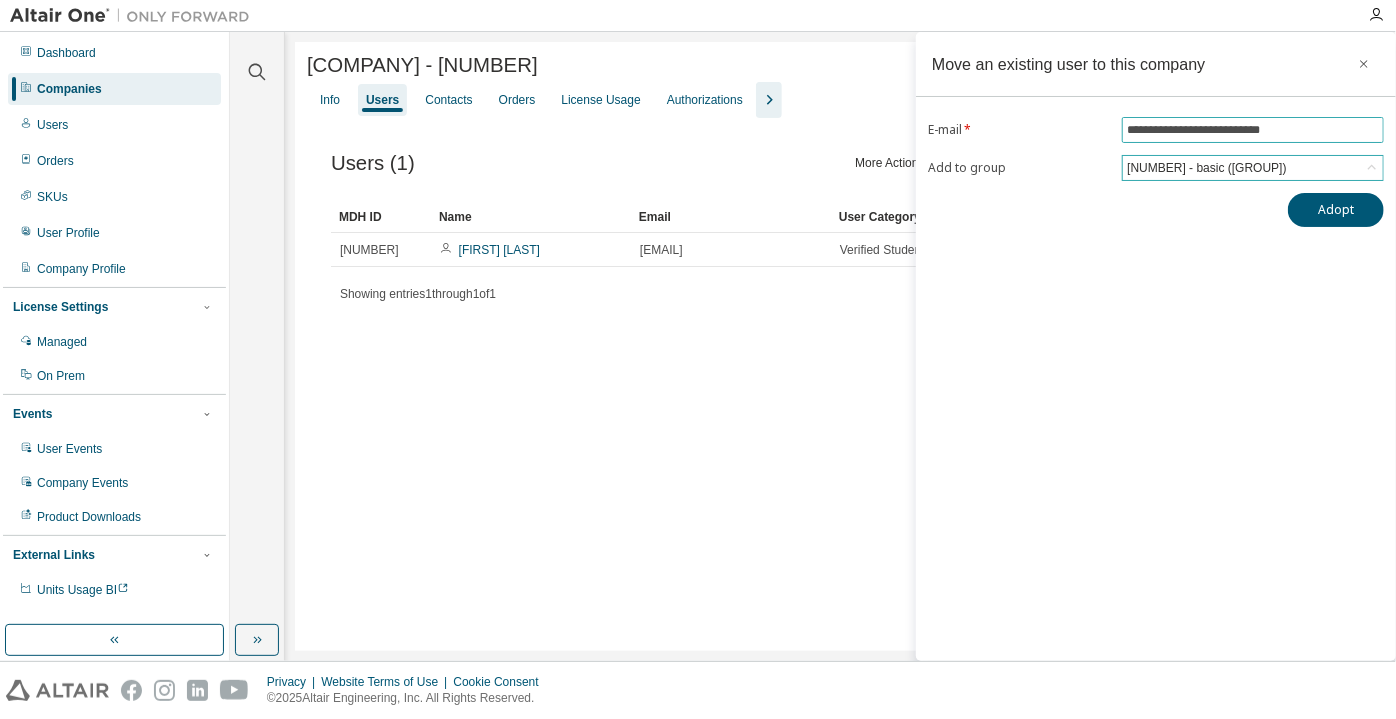 type on "**********" 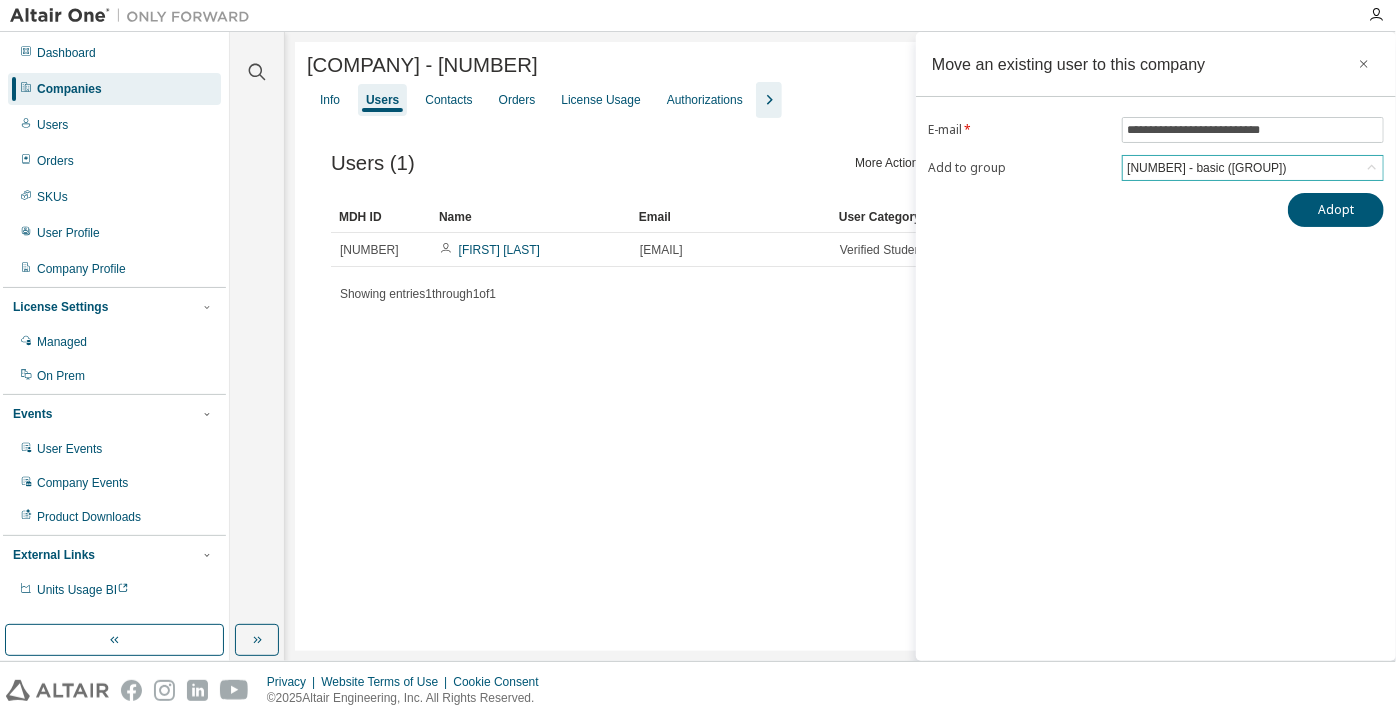 click on "13527 - basic (Default Group)" at bounding box center (1206, 168) 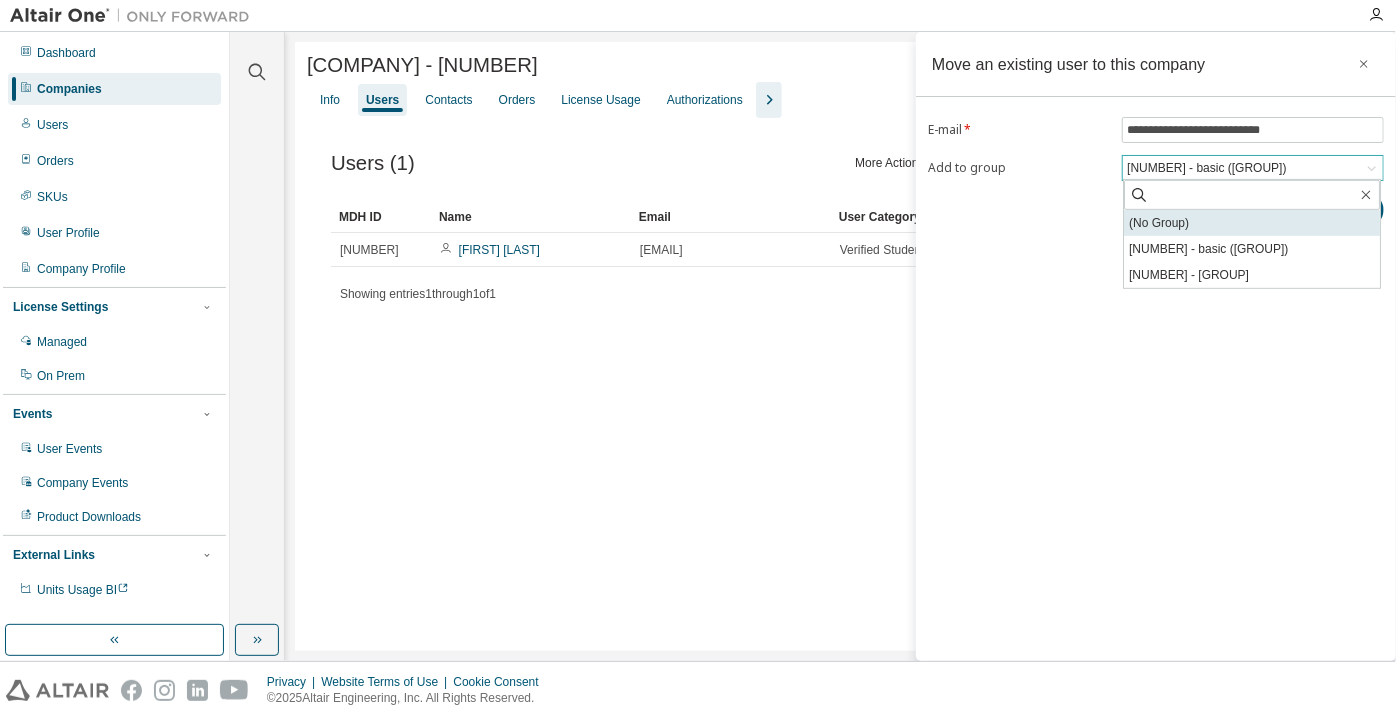 click on "(No Group)" at bounding box center (1252, 223) 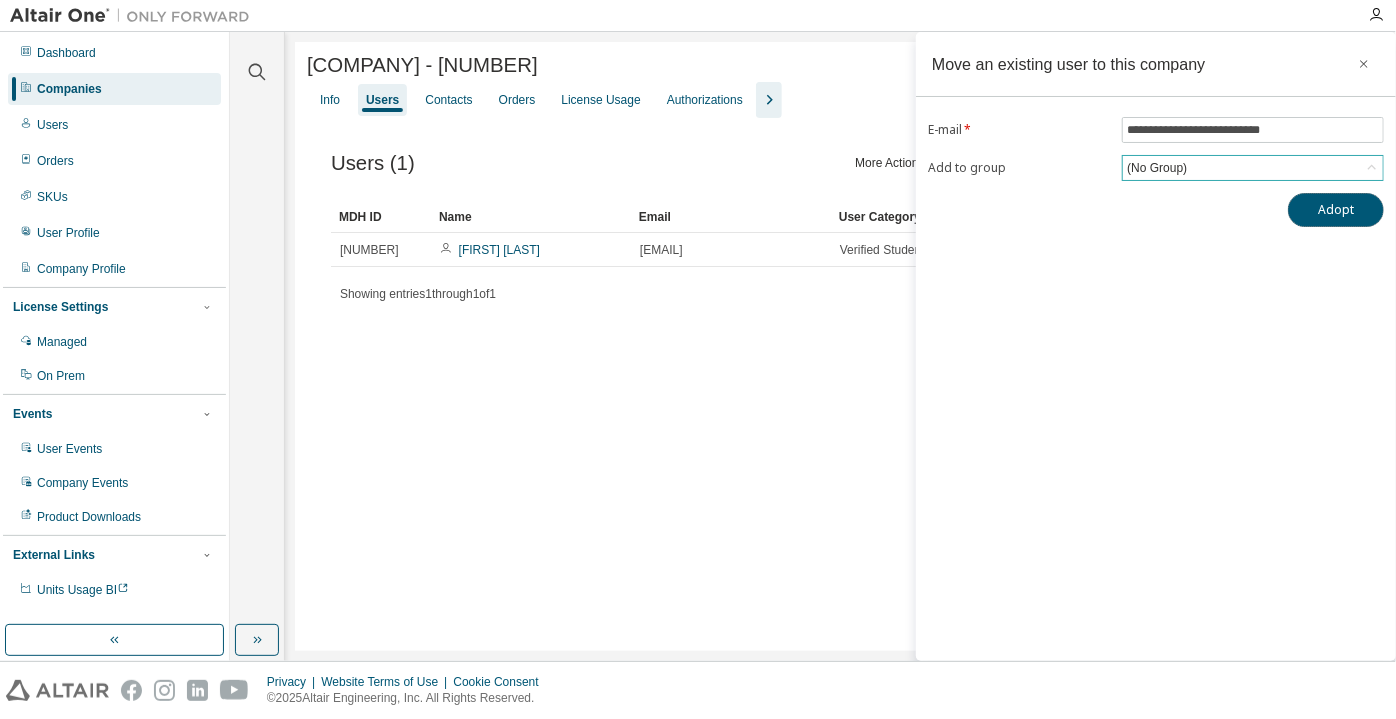 click on "Adopt" at bounding box center [1336, 210] 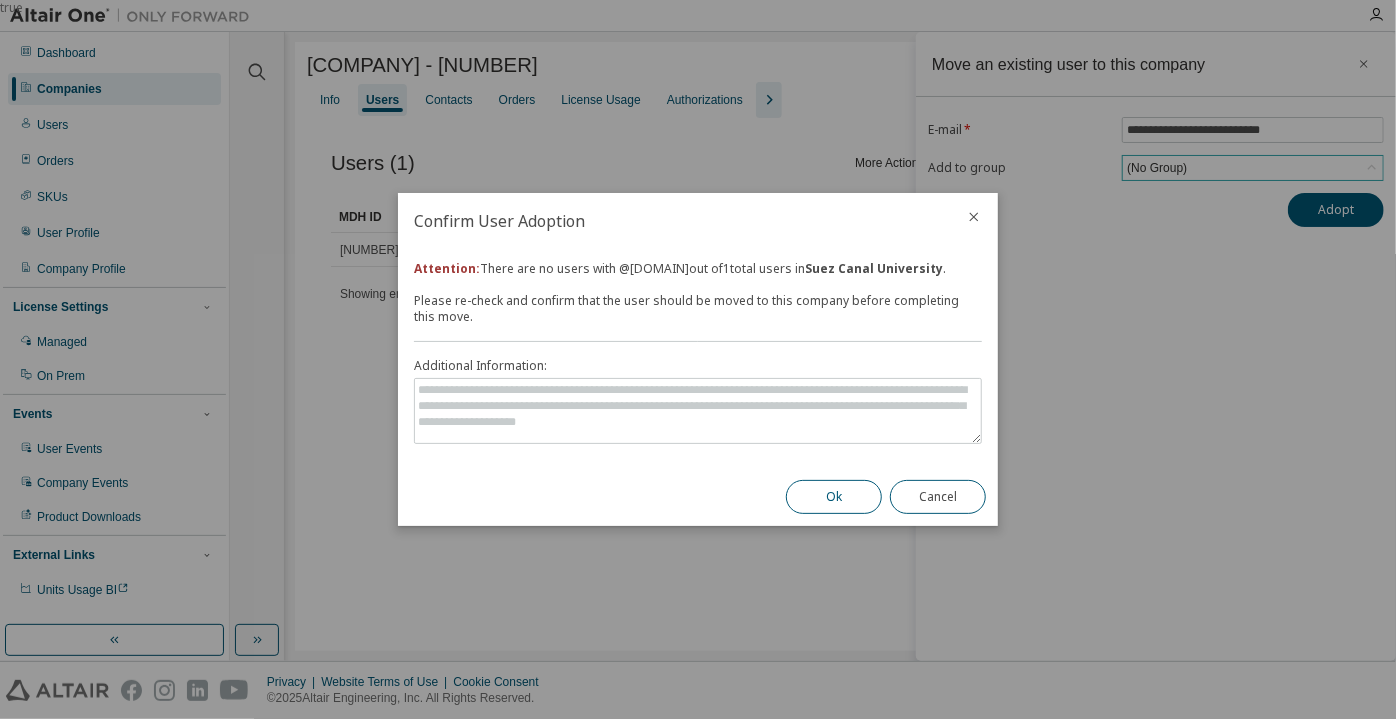 click on "Ok" at bounding box center [834, 497] 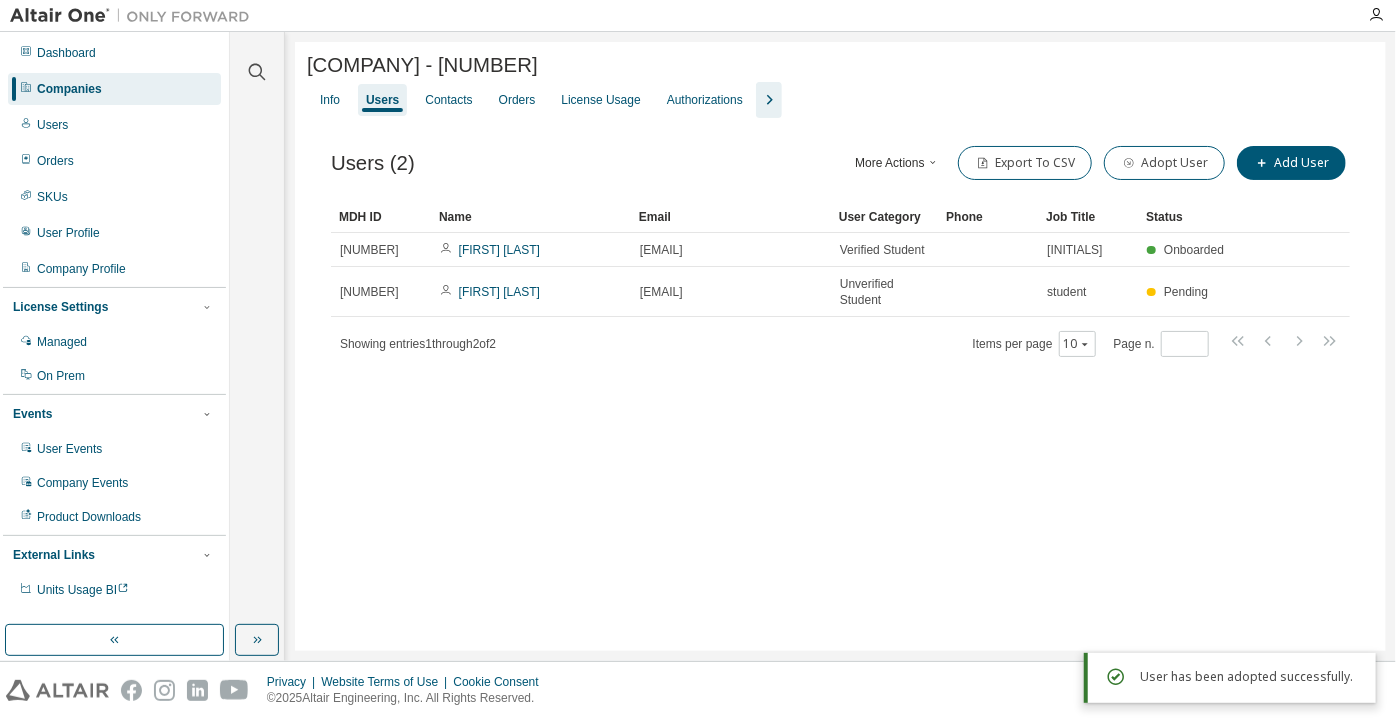 click 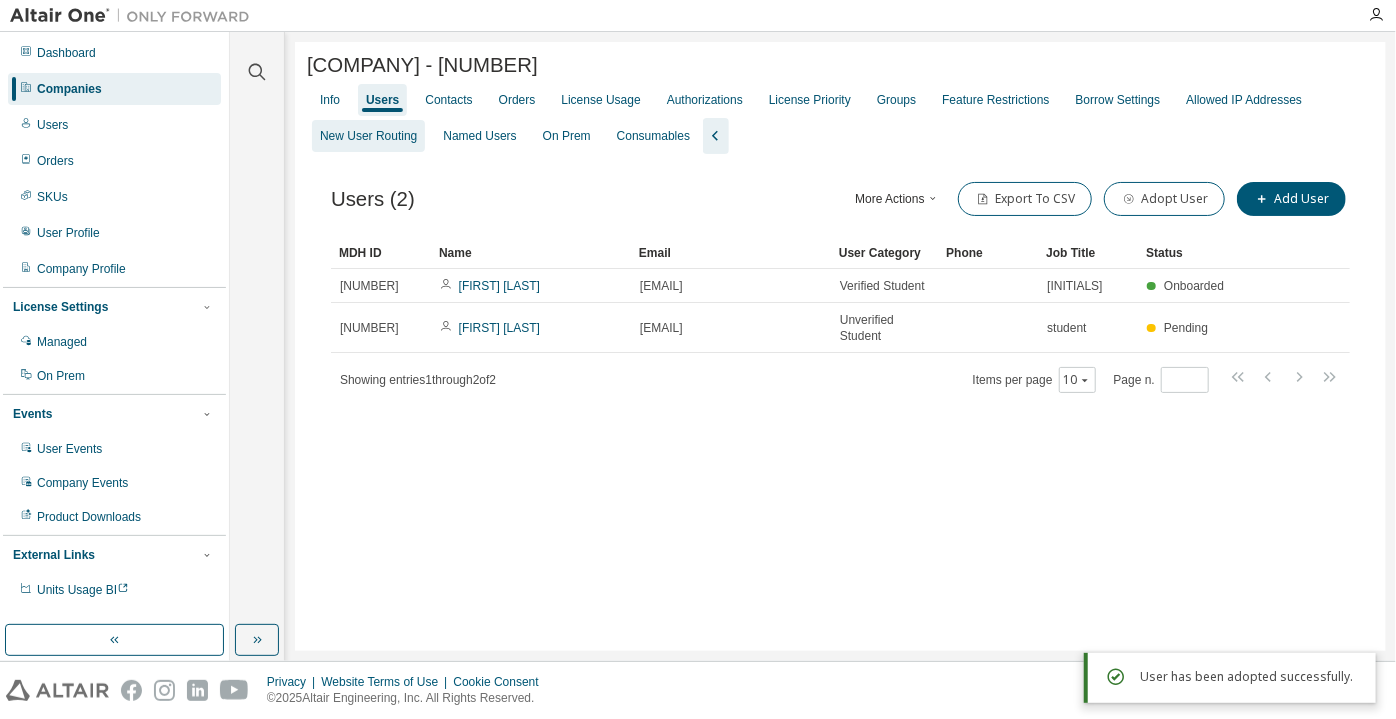 click on "New User Routing" at bounding box center [368, 136] 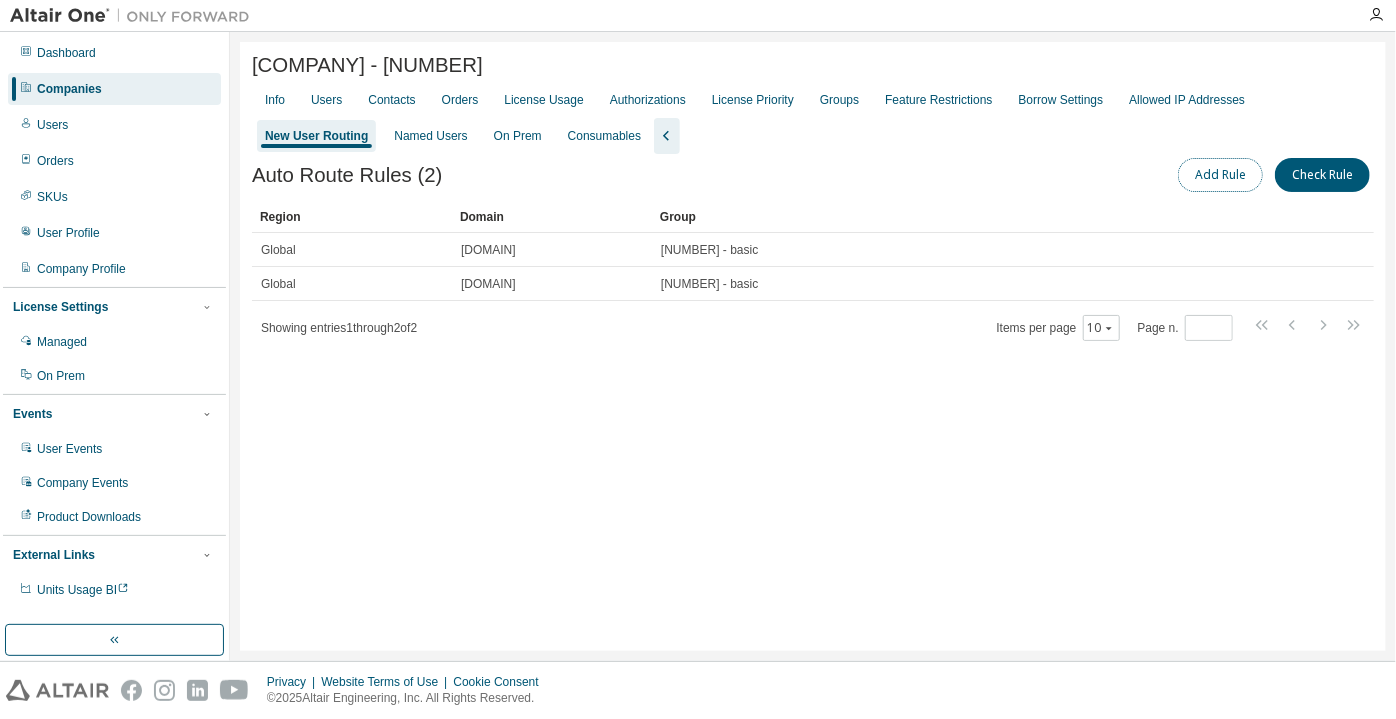 click on "Add Rule" at bounding box center [1220, 175] 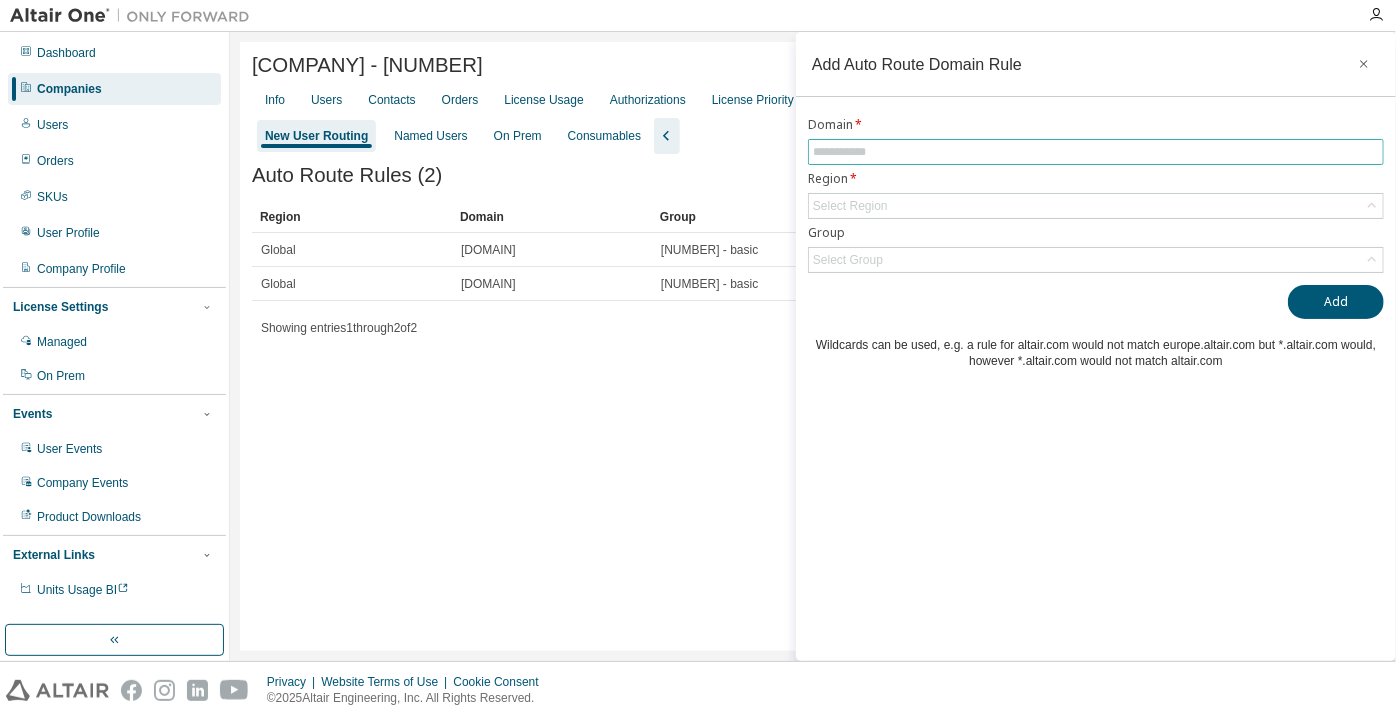 click at bounding box center (1096, 152) 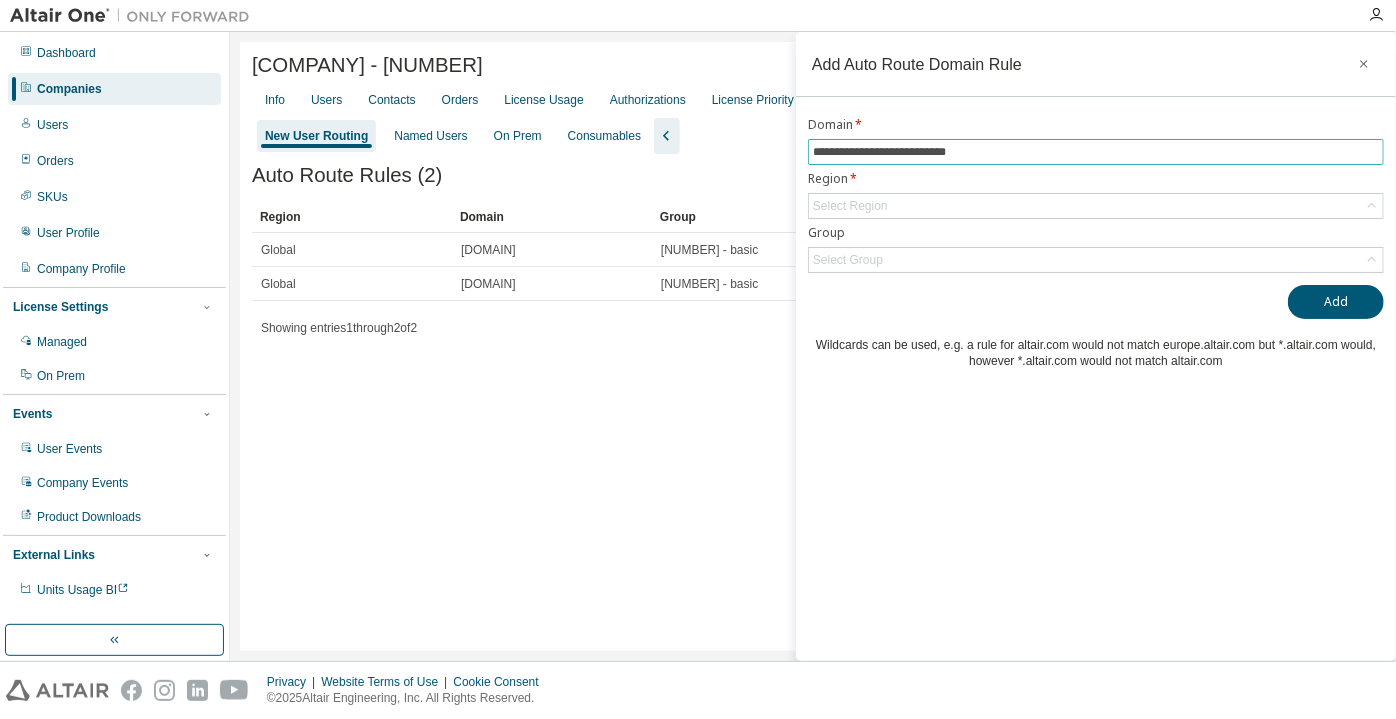 drag, startPoint x: 917, startPoint y: 152, endPoint x: 777, endPoint y: 168, distance: 140.91132 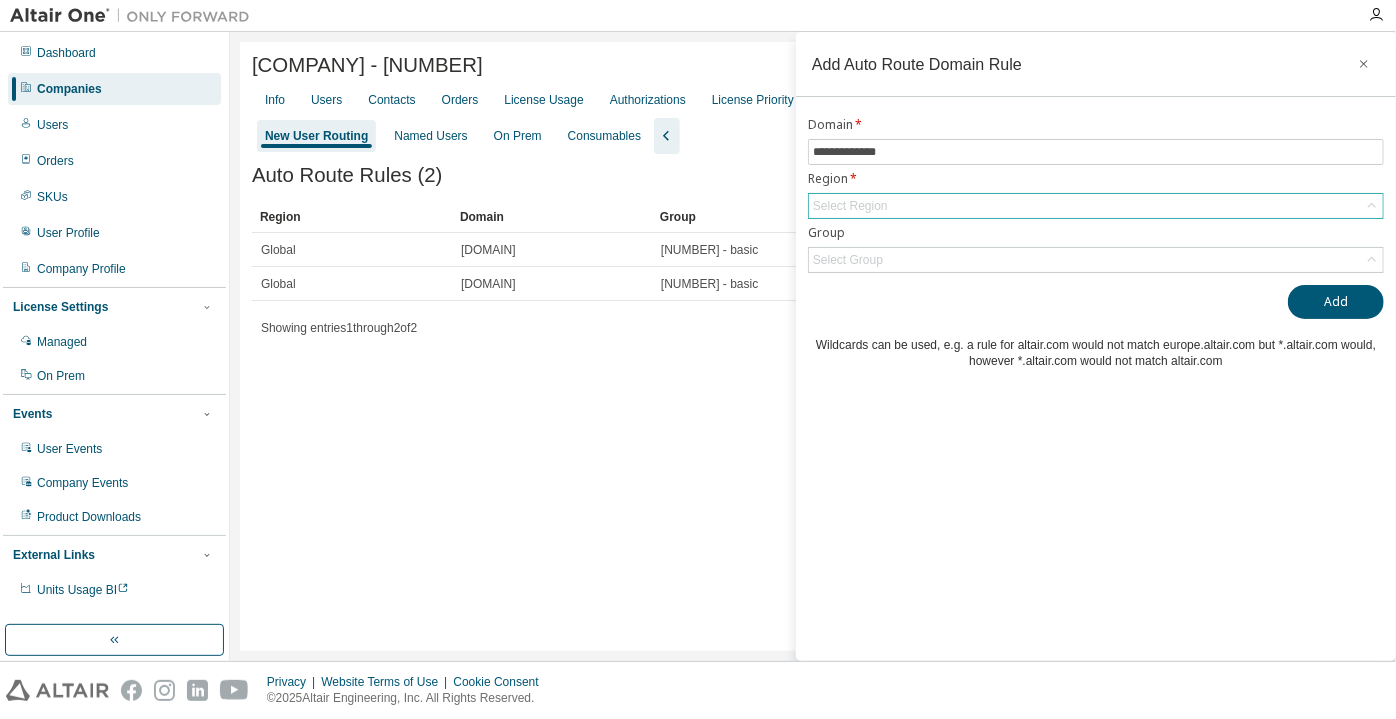 click on "Select Region" at bounding box center [850, 206] 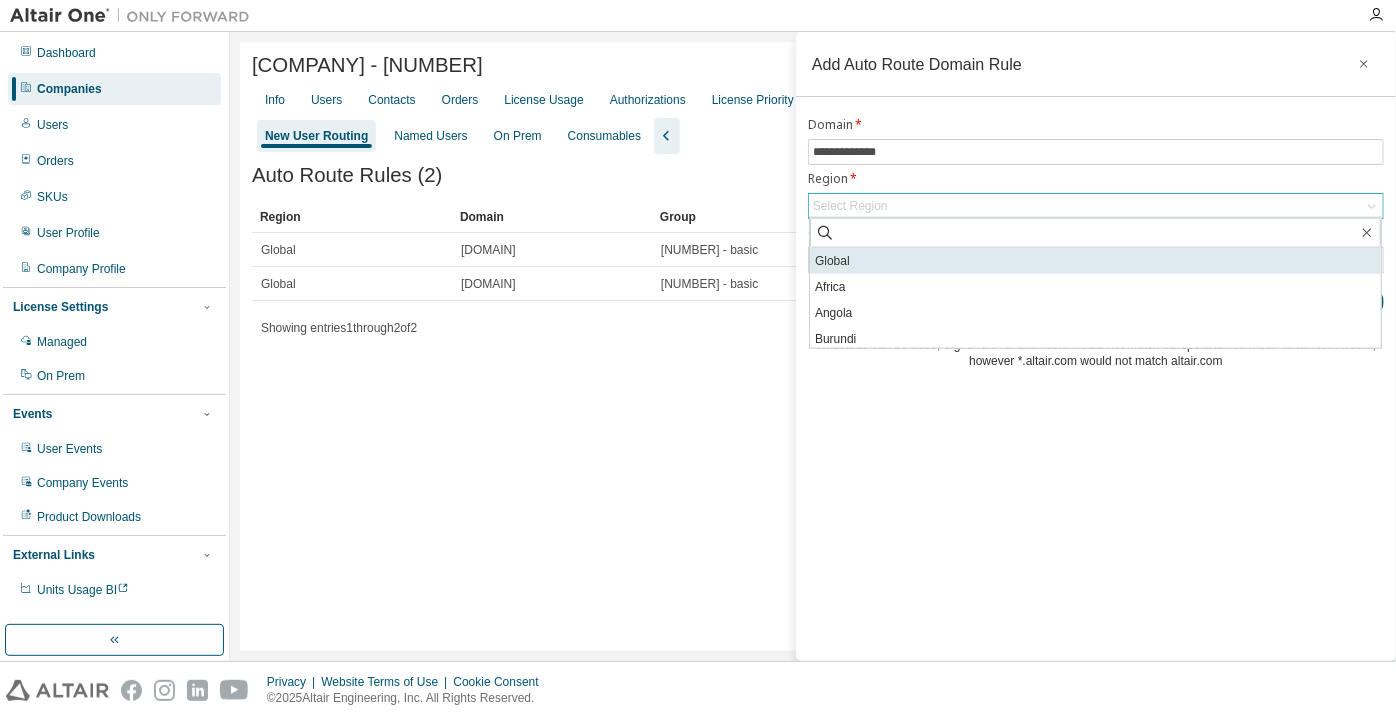 click on "Global" at bounding box center [1095, 261] 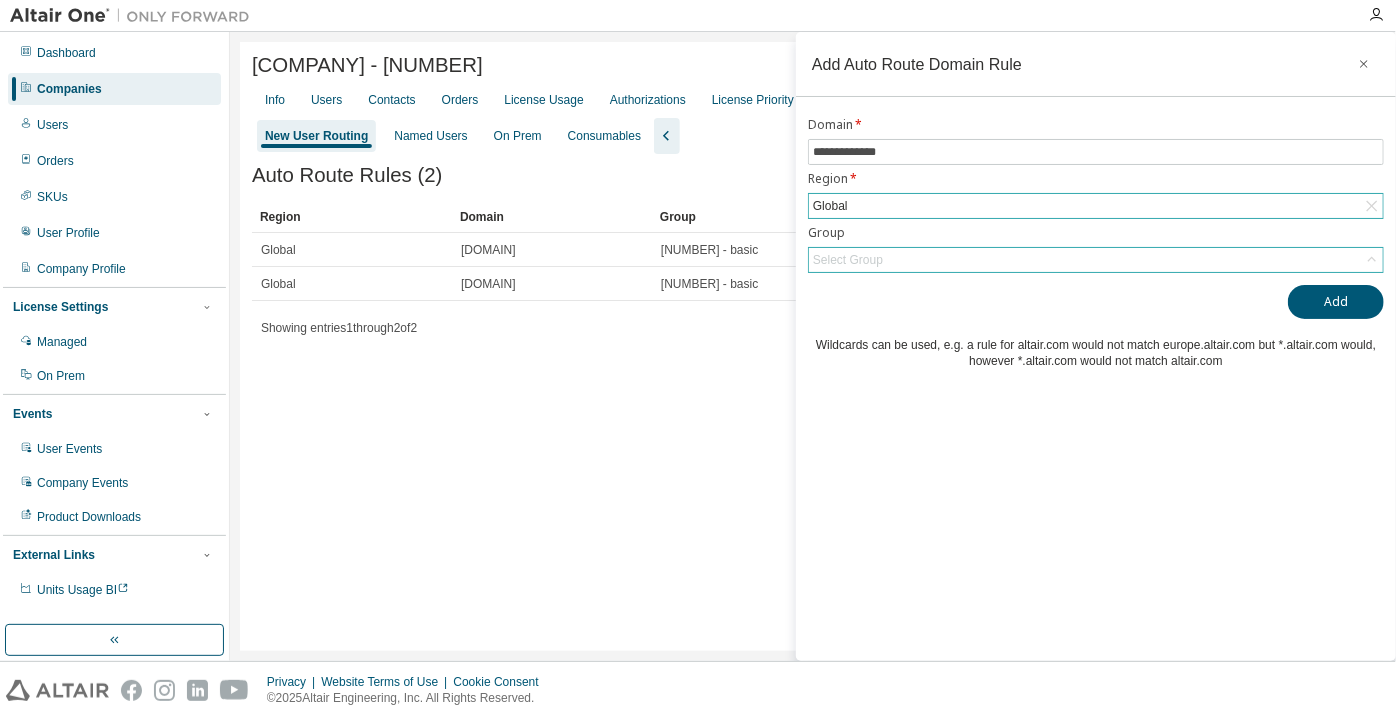 click on "Select Group" at bounding box center (848, 260) 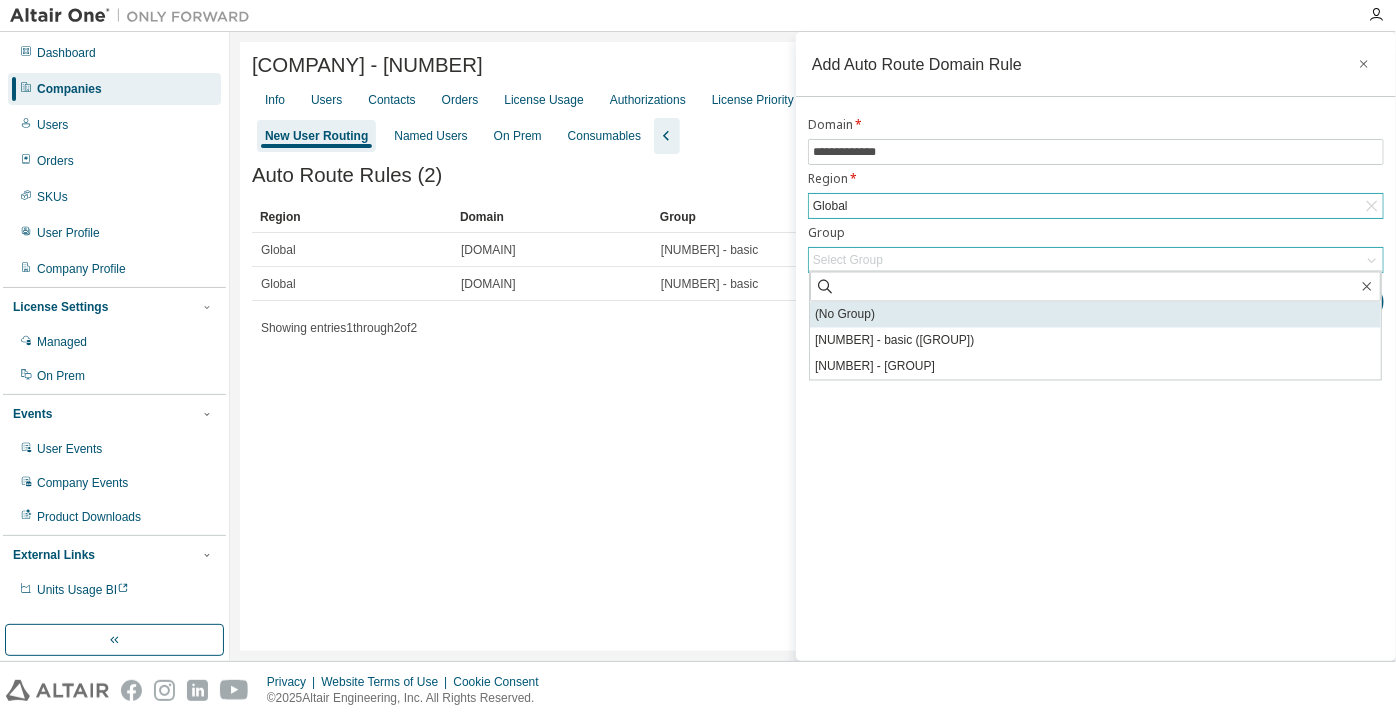 click on "(No Group)" at bounding box center (1095, 315) 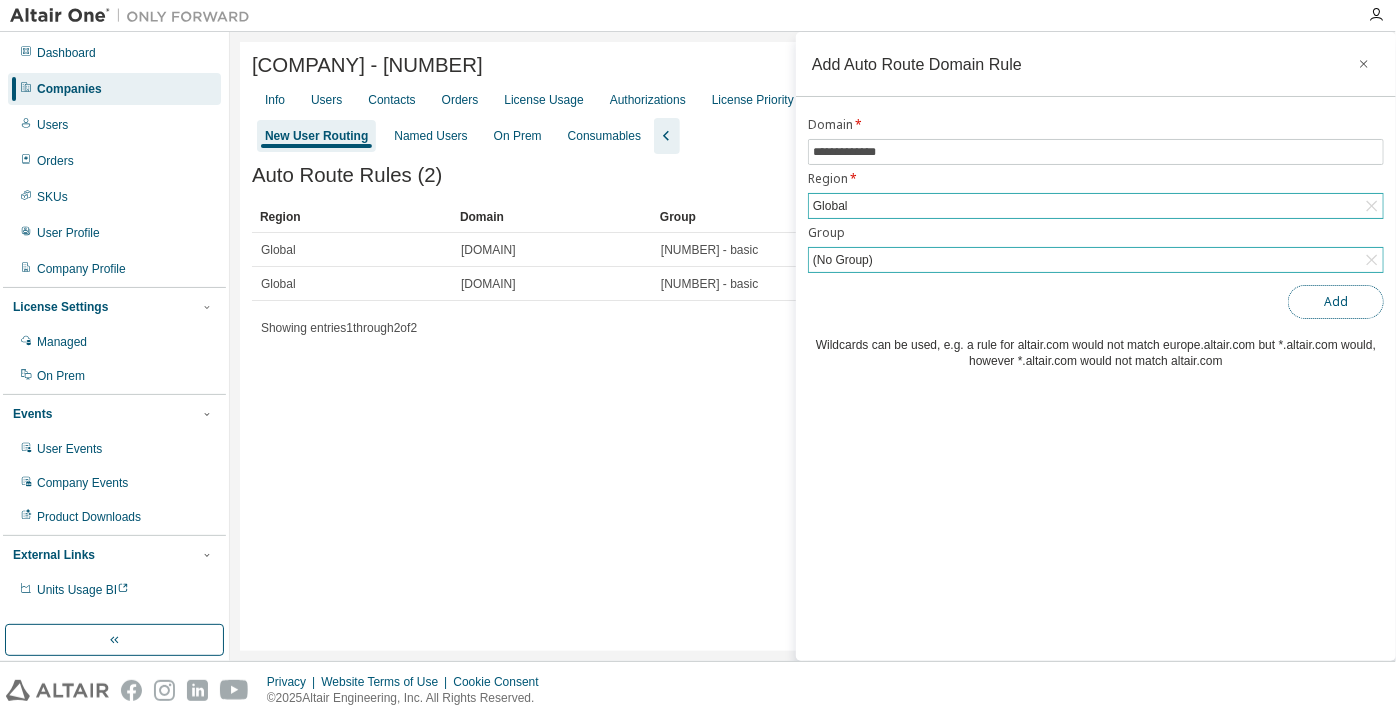 click on "Add" at bounding box center [1336, 302] 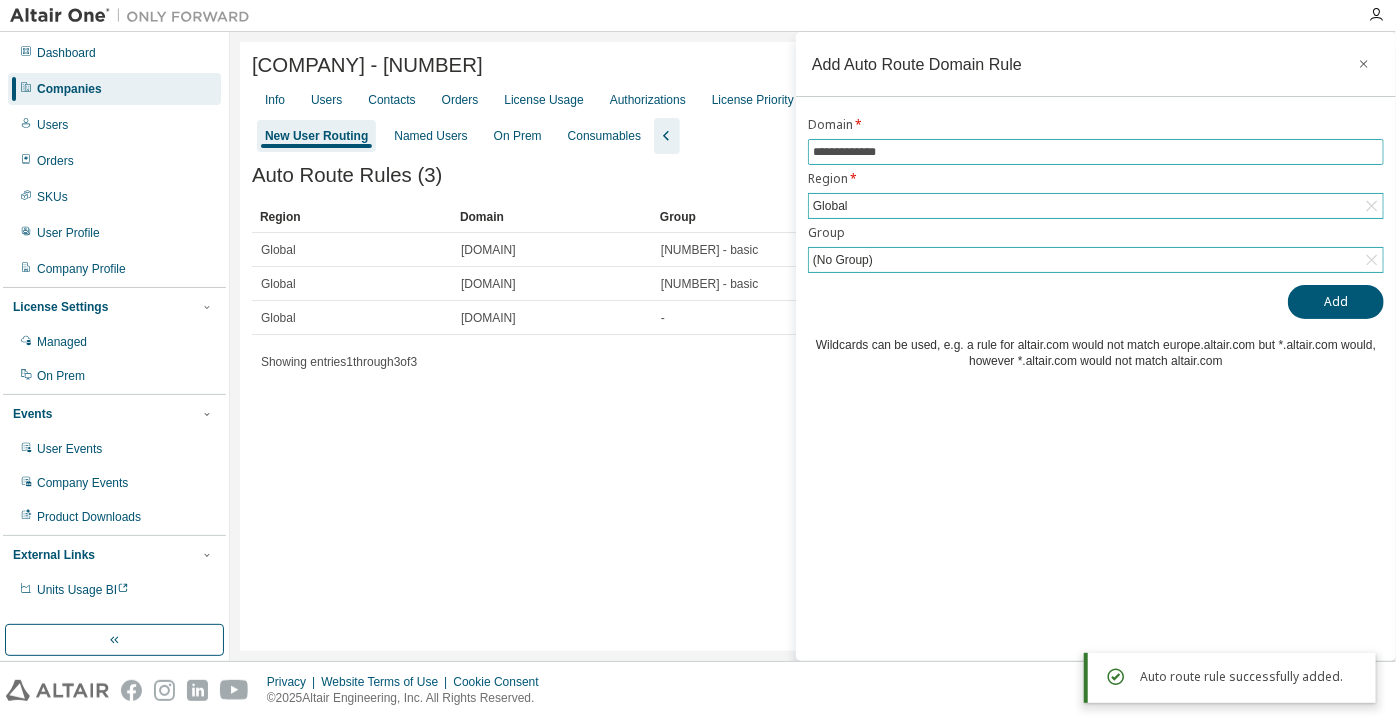 drag, startPoint x: 823, startPoint y: 151, endPoint x: 805, endPoint y: 154, distance: 18.248287 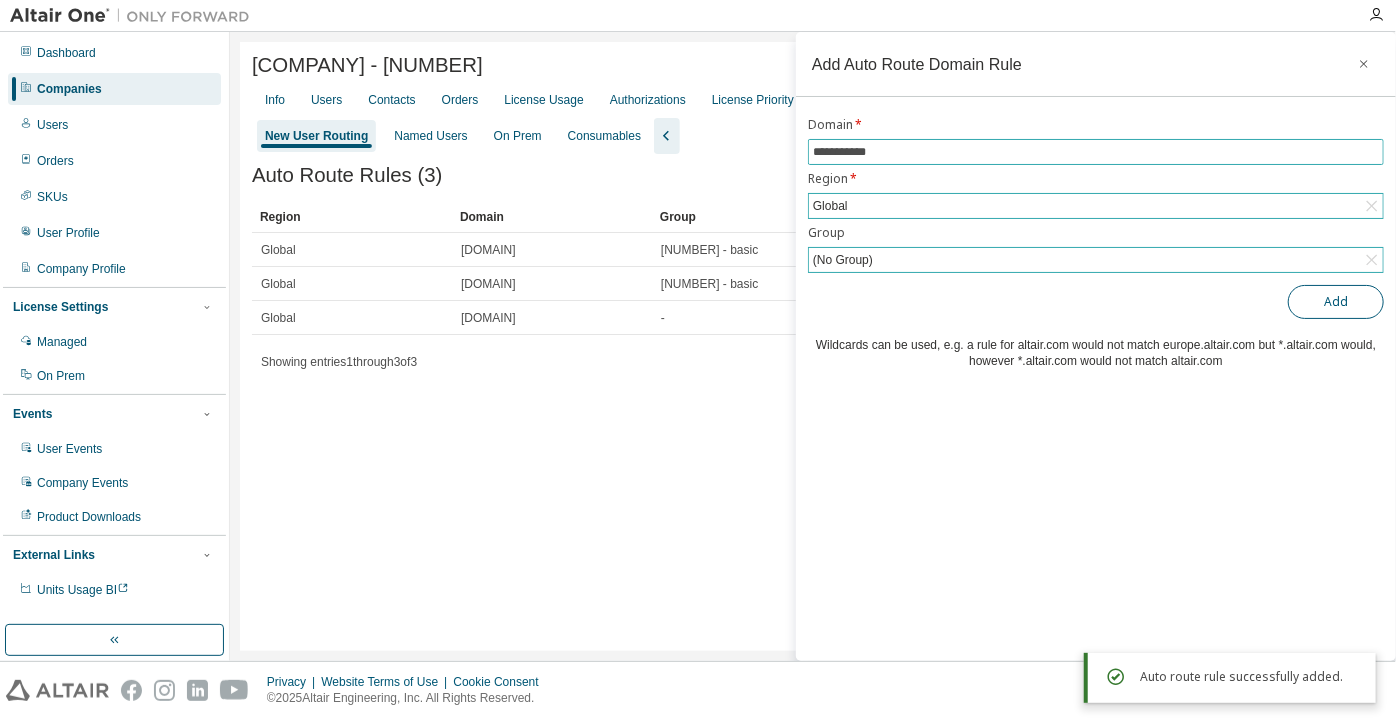 type on "**********" 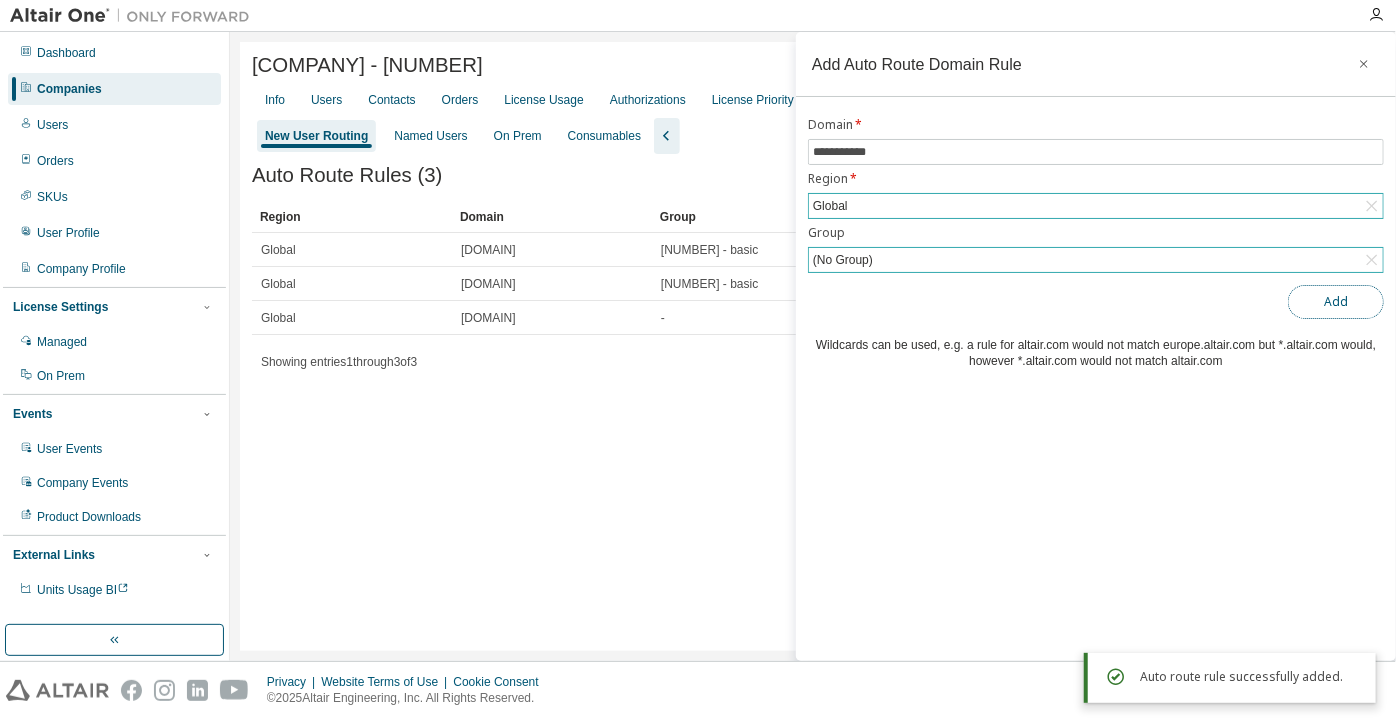 click on "Add" at bounding box center (1336, 302) 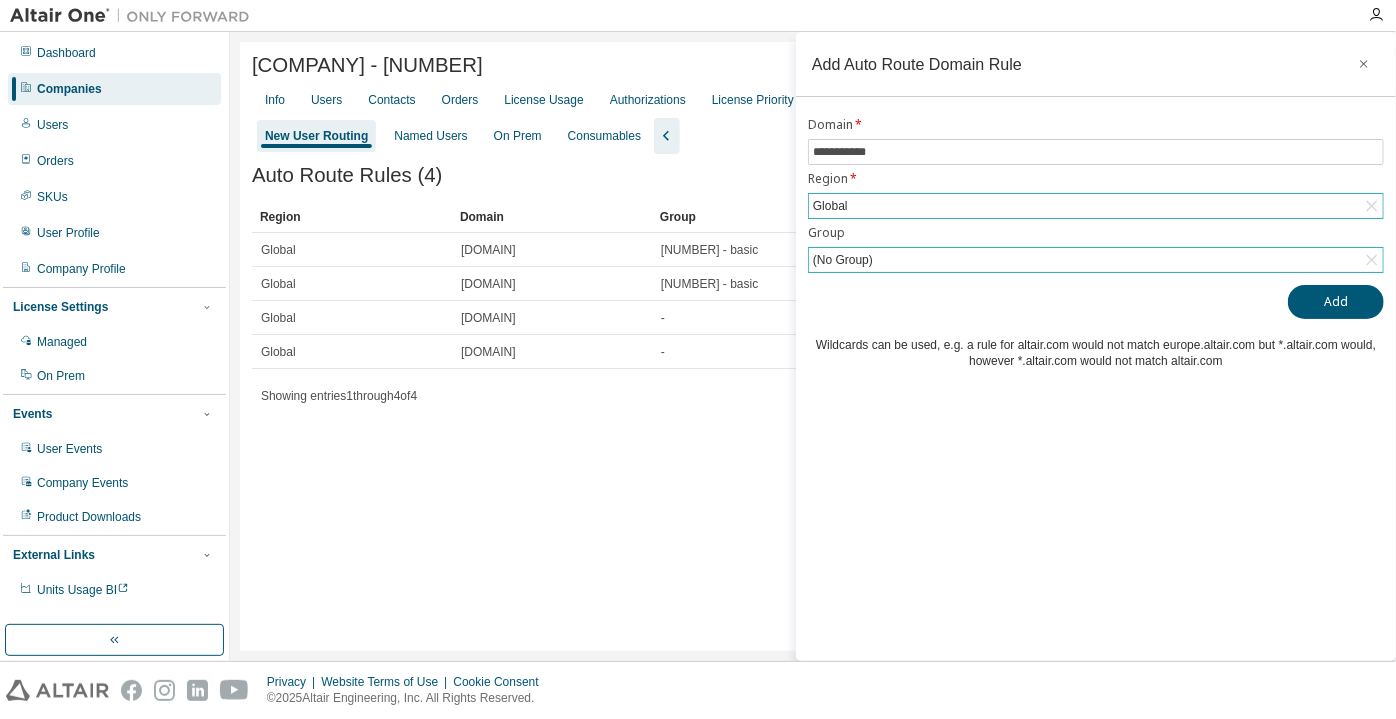 click on "Companies" at bounding box center [114, 89] 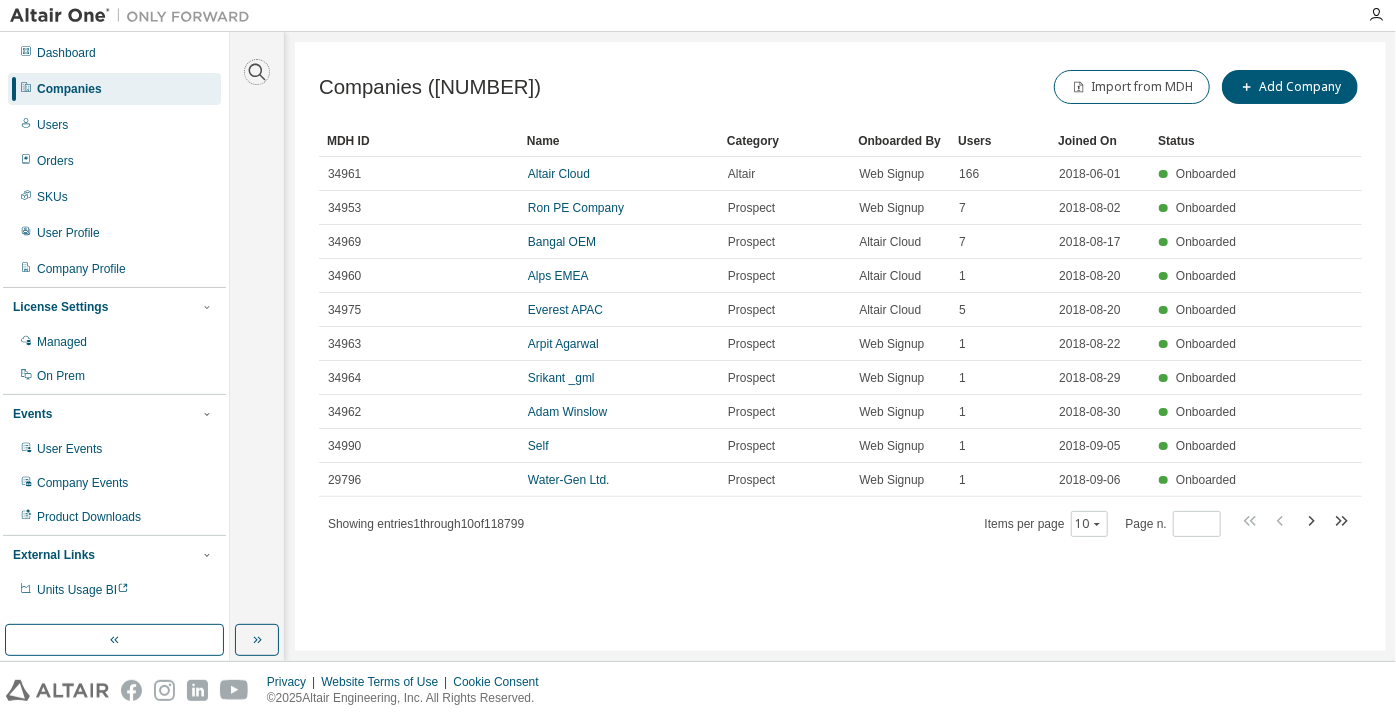 click 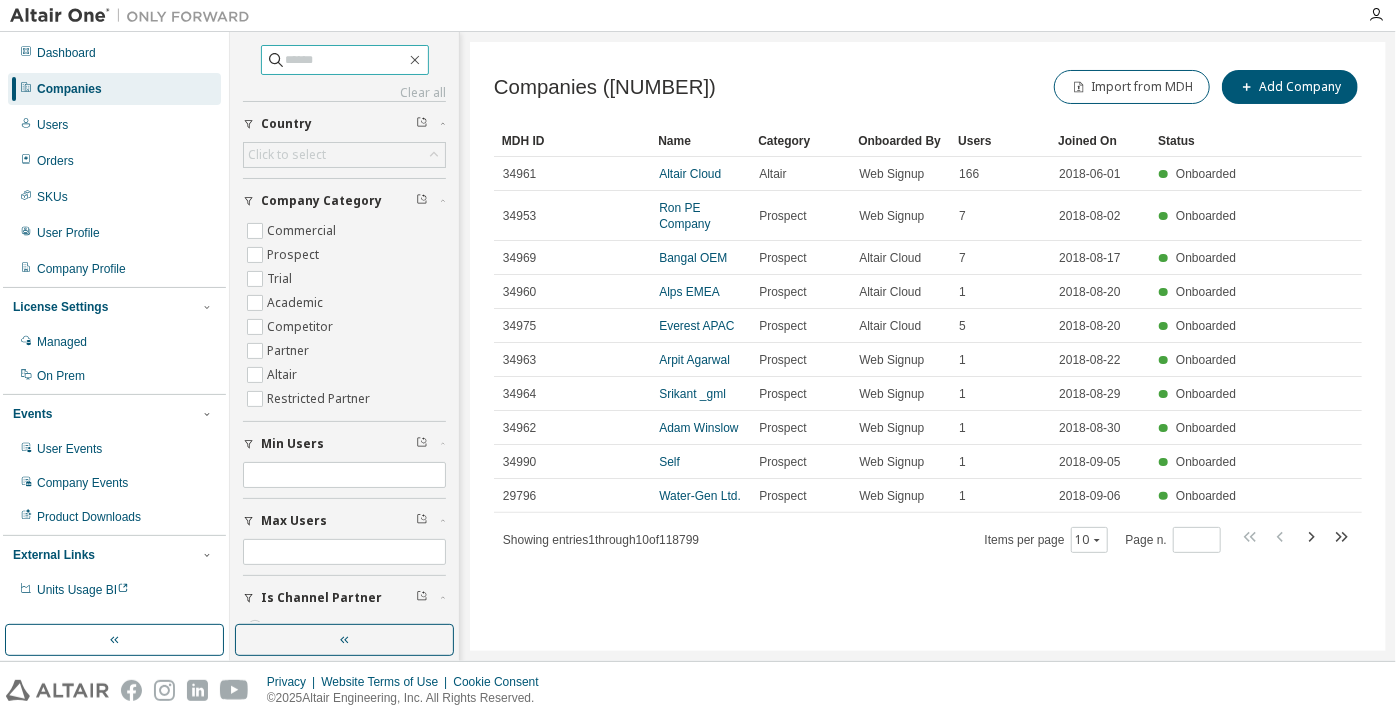 click at bounding box center (346, 60) 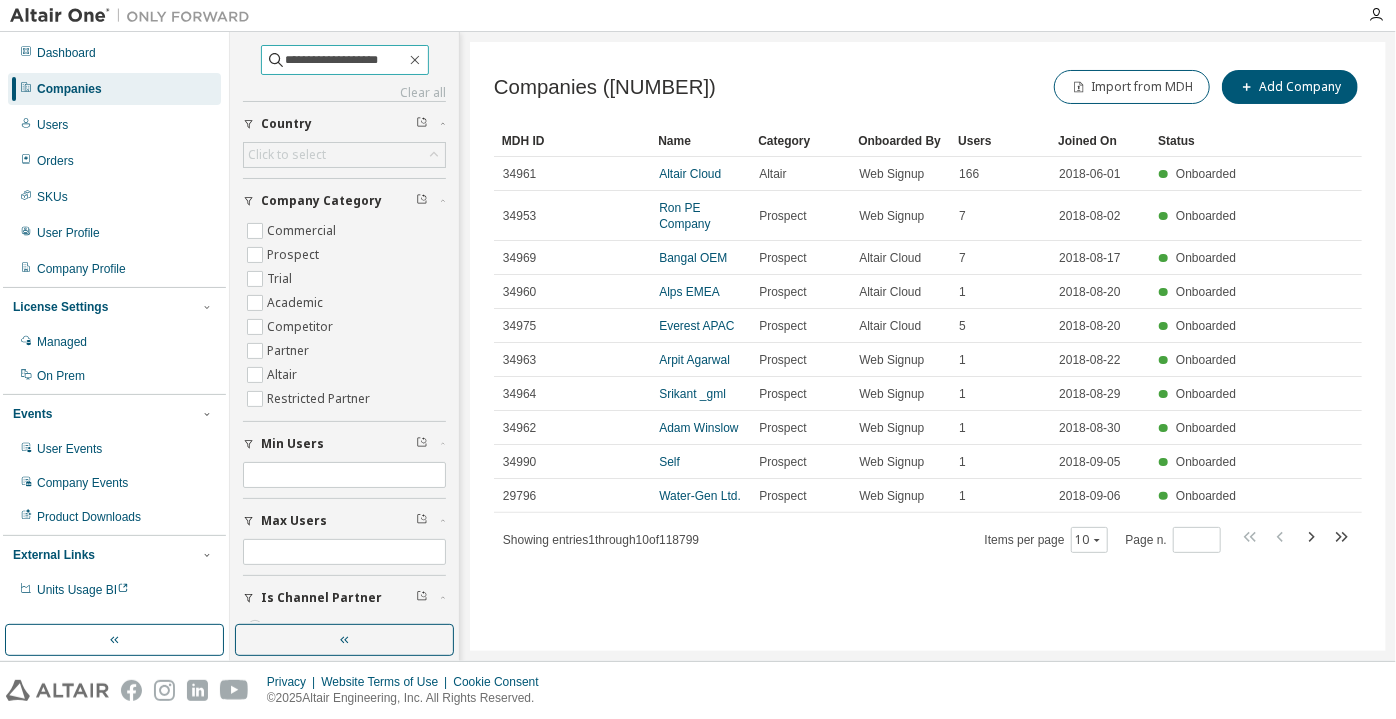 type on "**********" 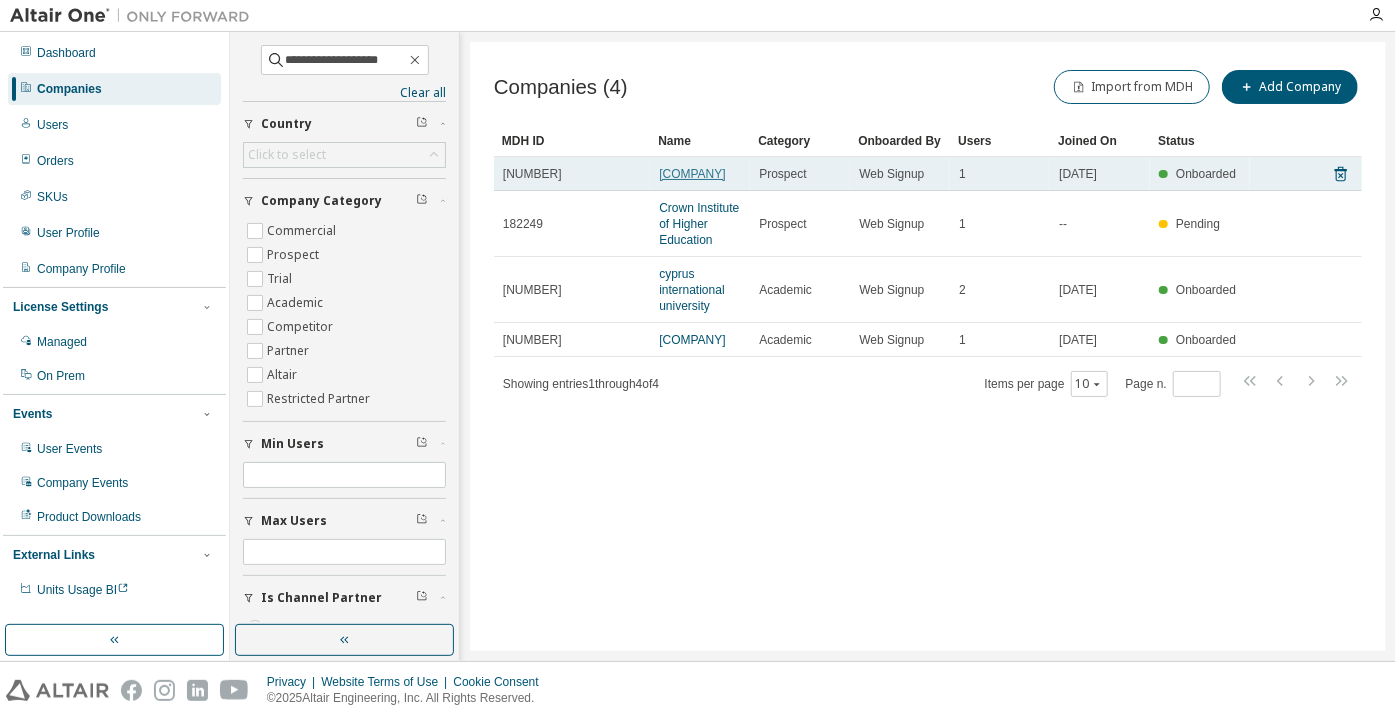 click on "crown instution of higher edu" at bounding box center (692, 174) 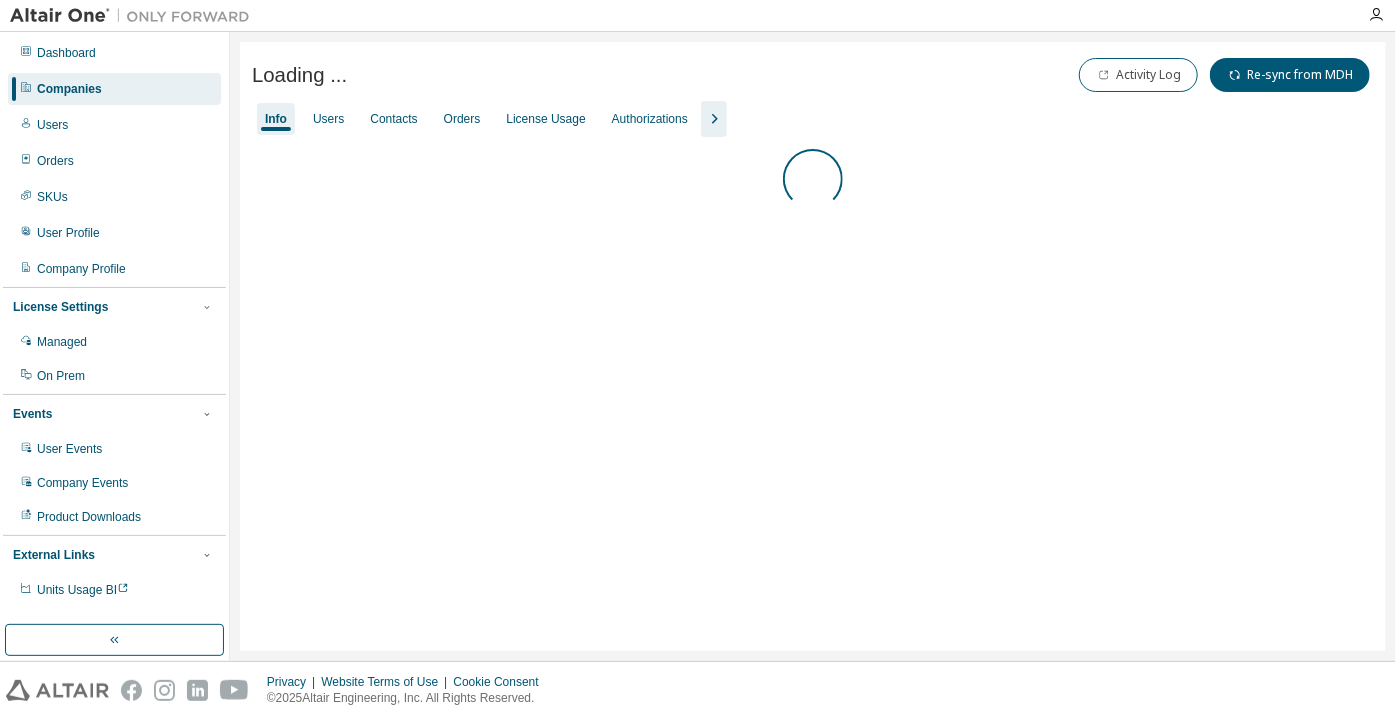 click on "Info Users Contacts Orders License Usage Authorizations" at bounding box center [813, 119] 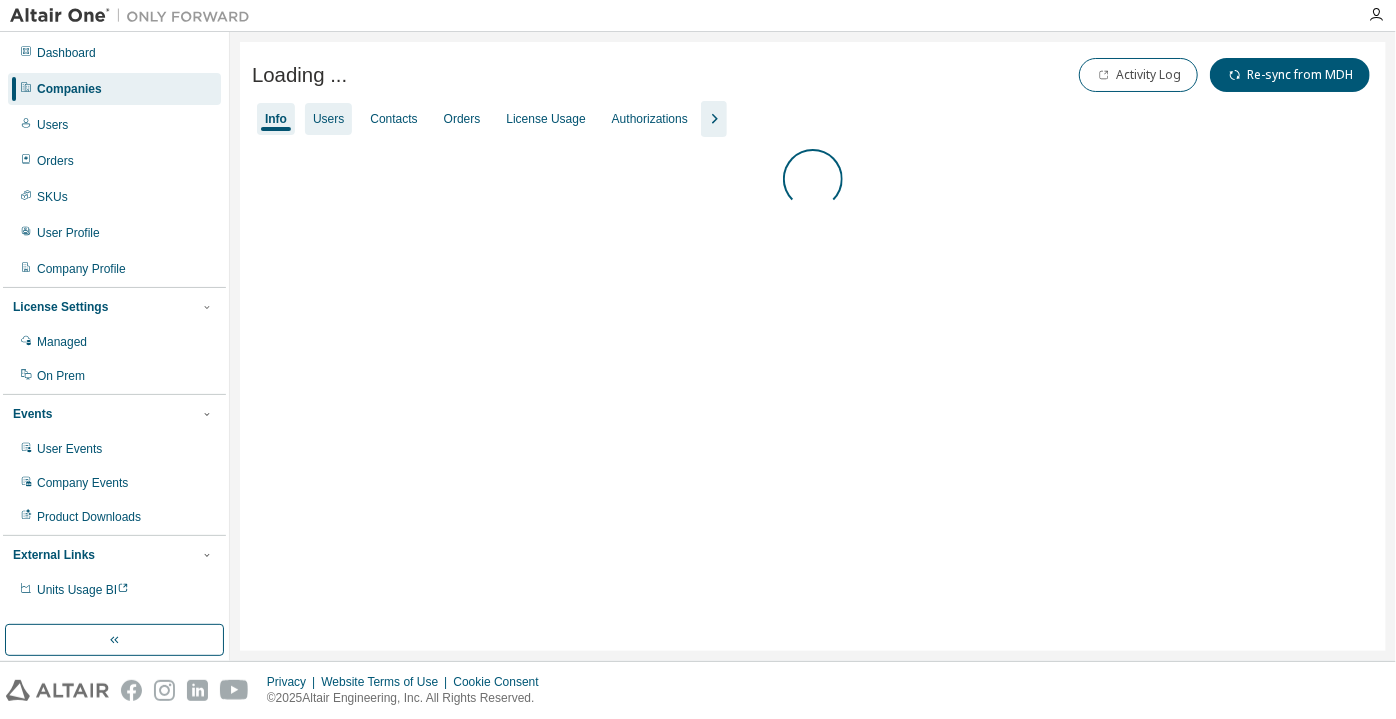 click on "Users" at bounding box center [328, 119] 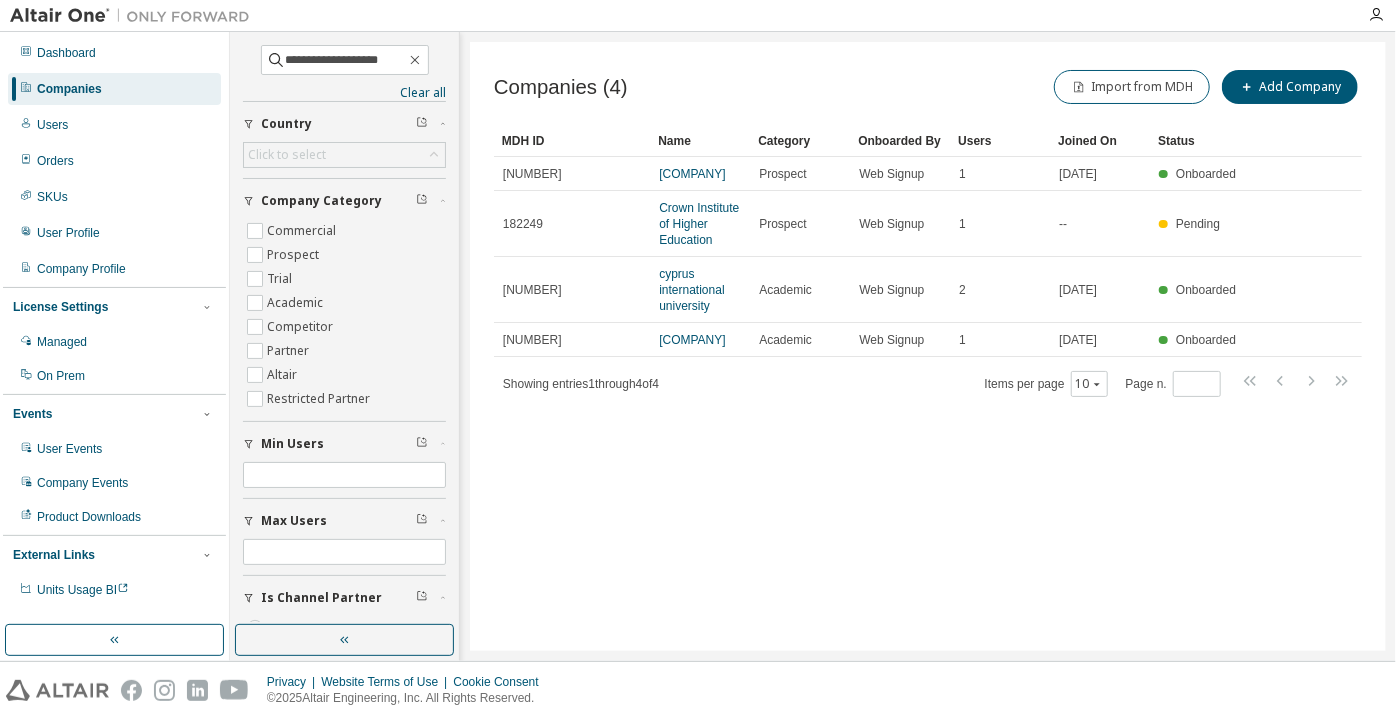 click on "Crown Institute of Higher Education" at bounding box center [699, 224] 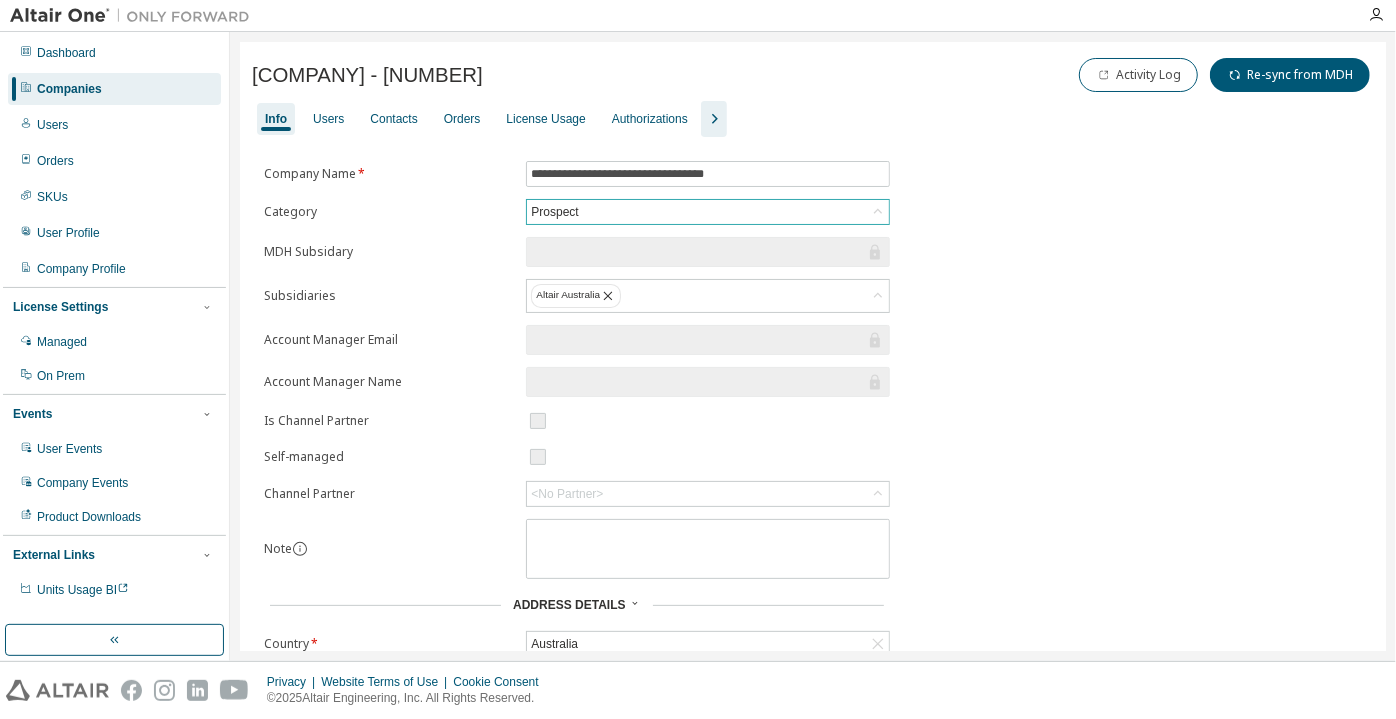click on "Prospect" at bounding box center (708, 212) 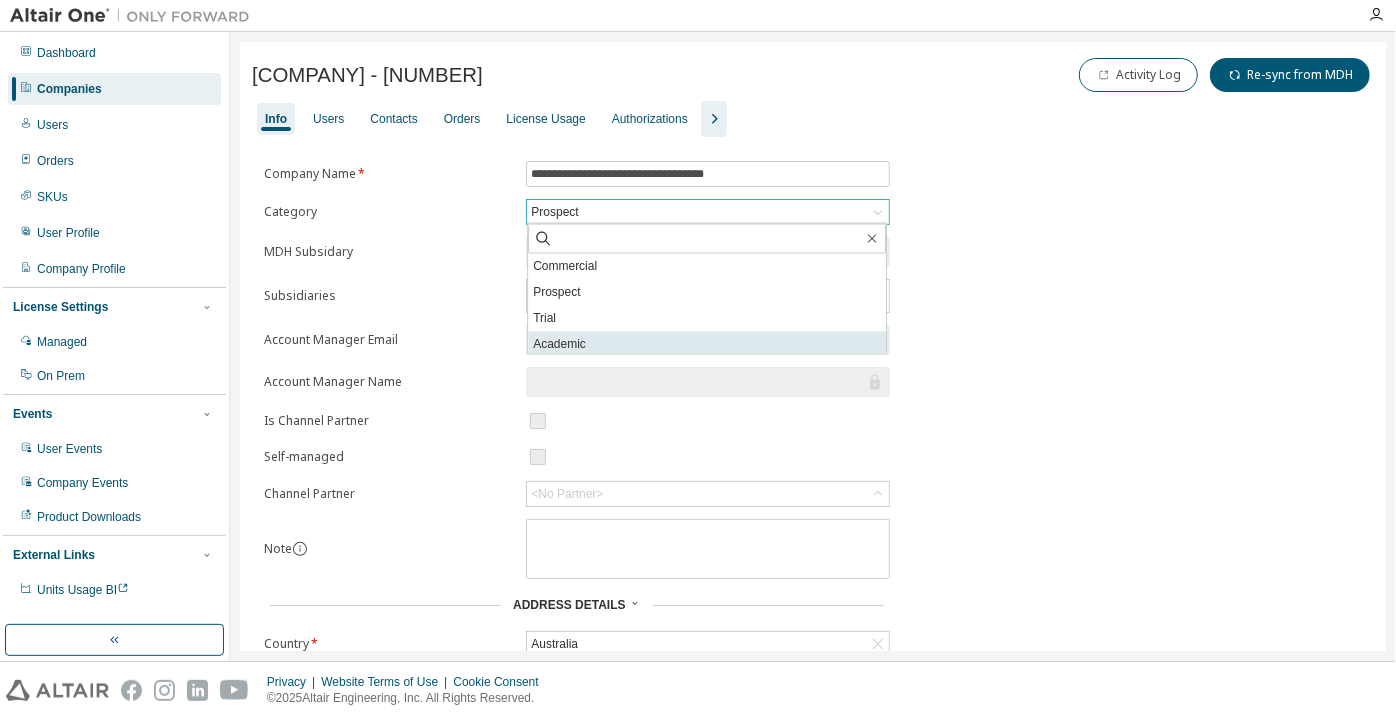 click on "Academic" at bounding box center [707, 345] 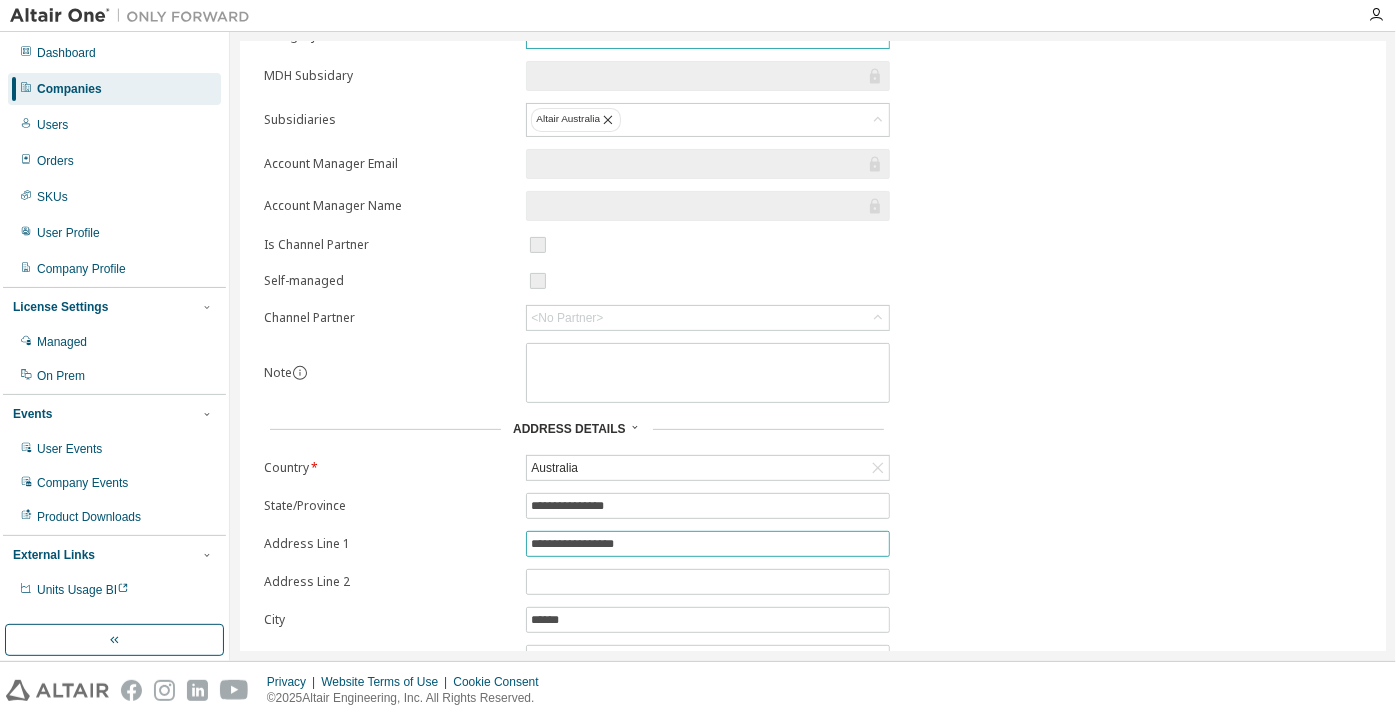 scroll, scrollTop: 284, scrollLeft: 0, axis: vertical 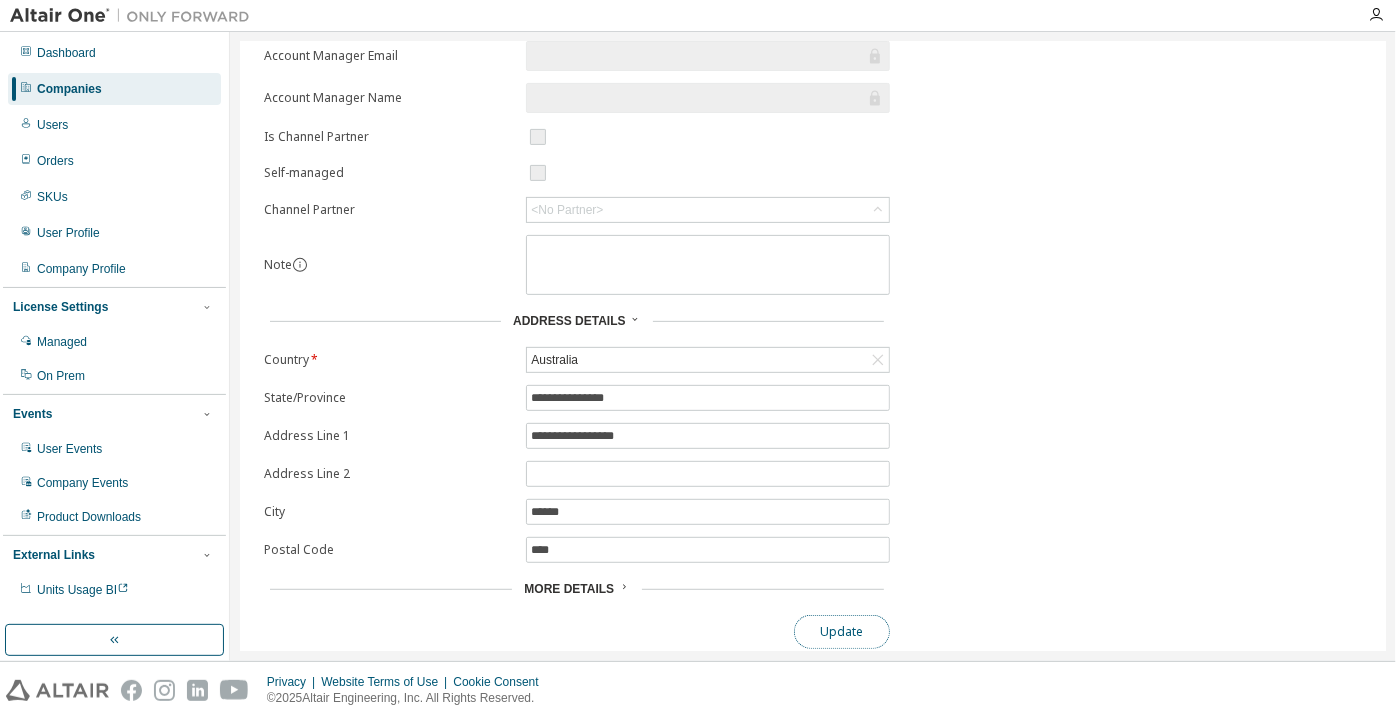 click on "Update" at bounding box center (842, 632) 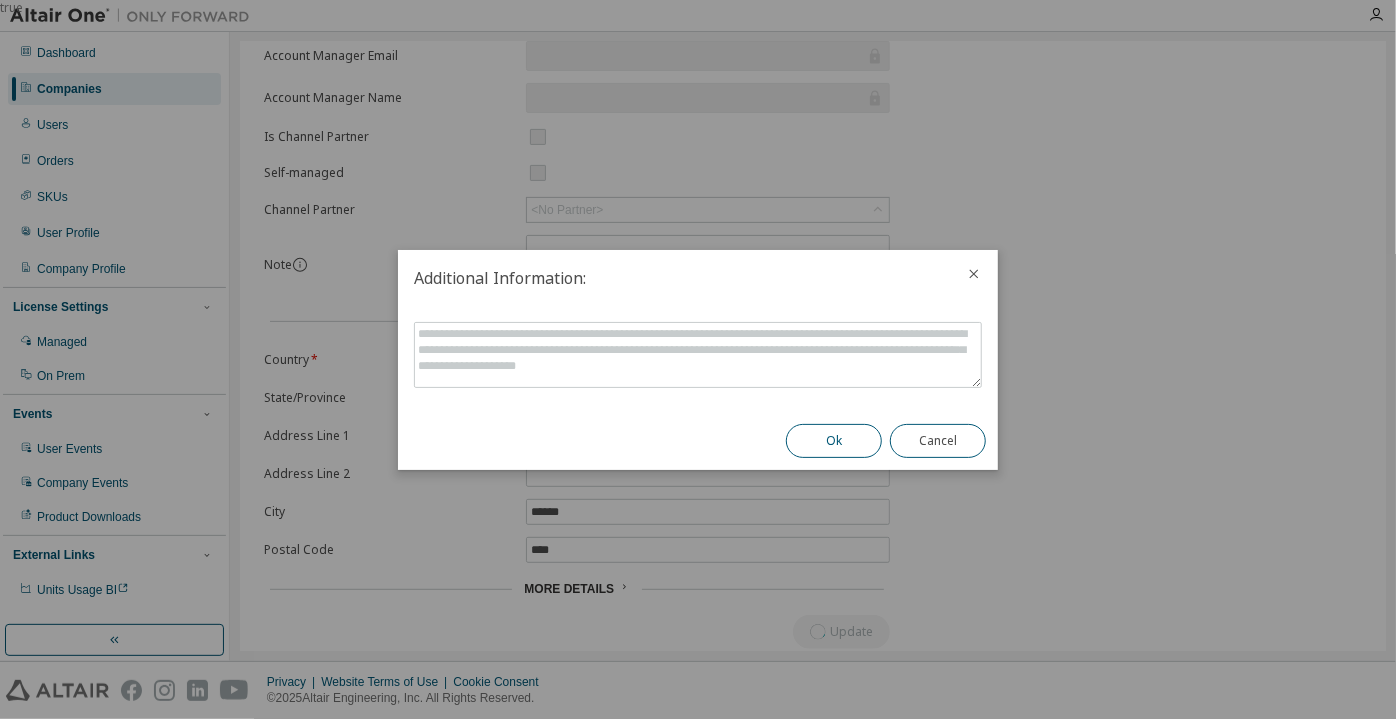 click on "Ok" at bounding box center [834, 441] 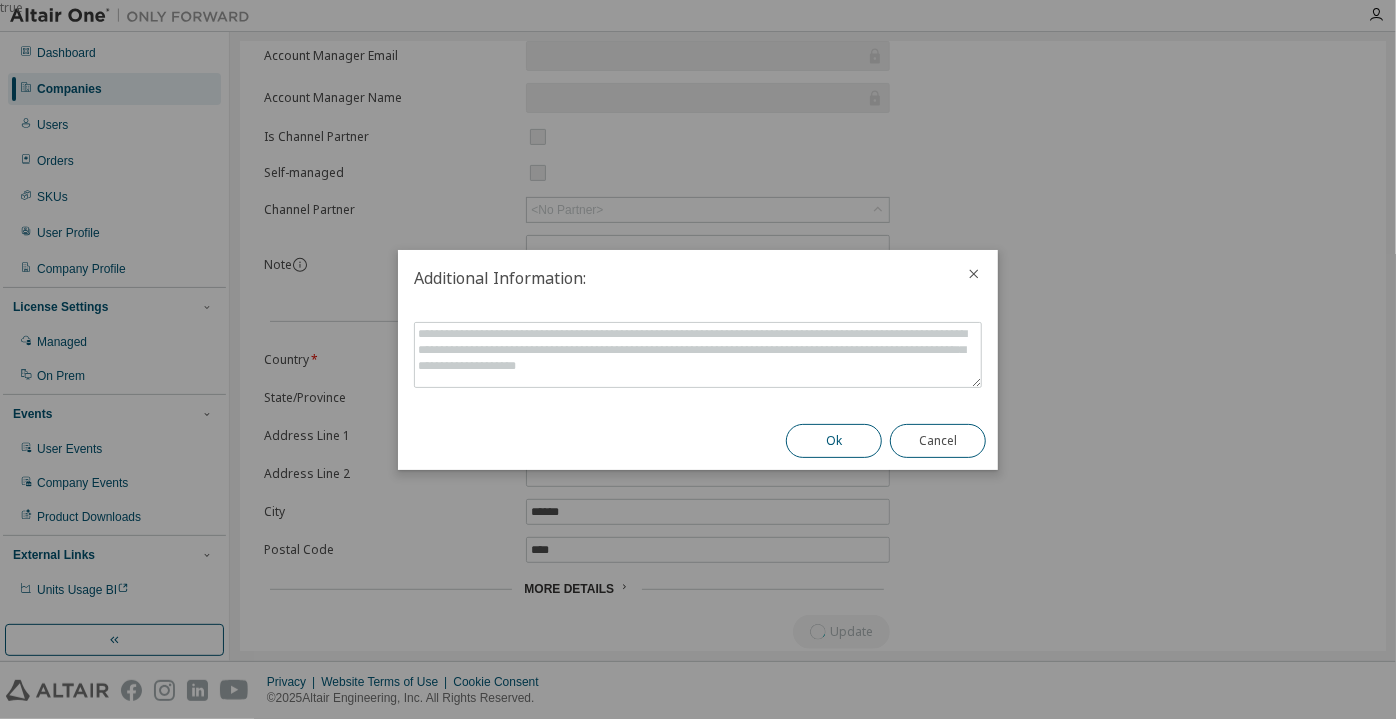 scroll, scrollTop: 0, scrollLeft: 0, axis: both 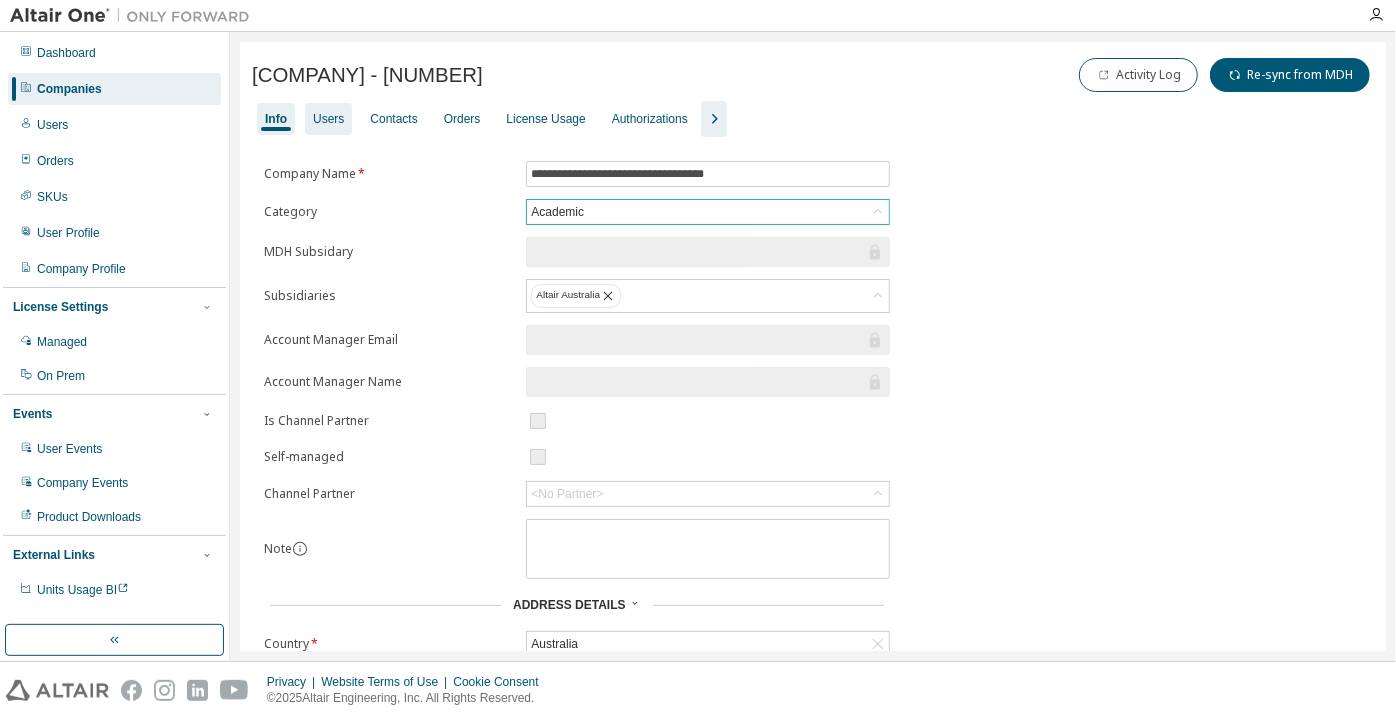click on "Users" at bounding box center (328, 119) 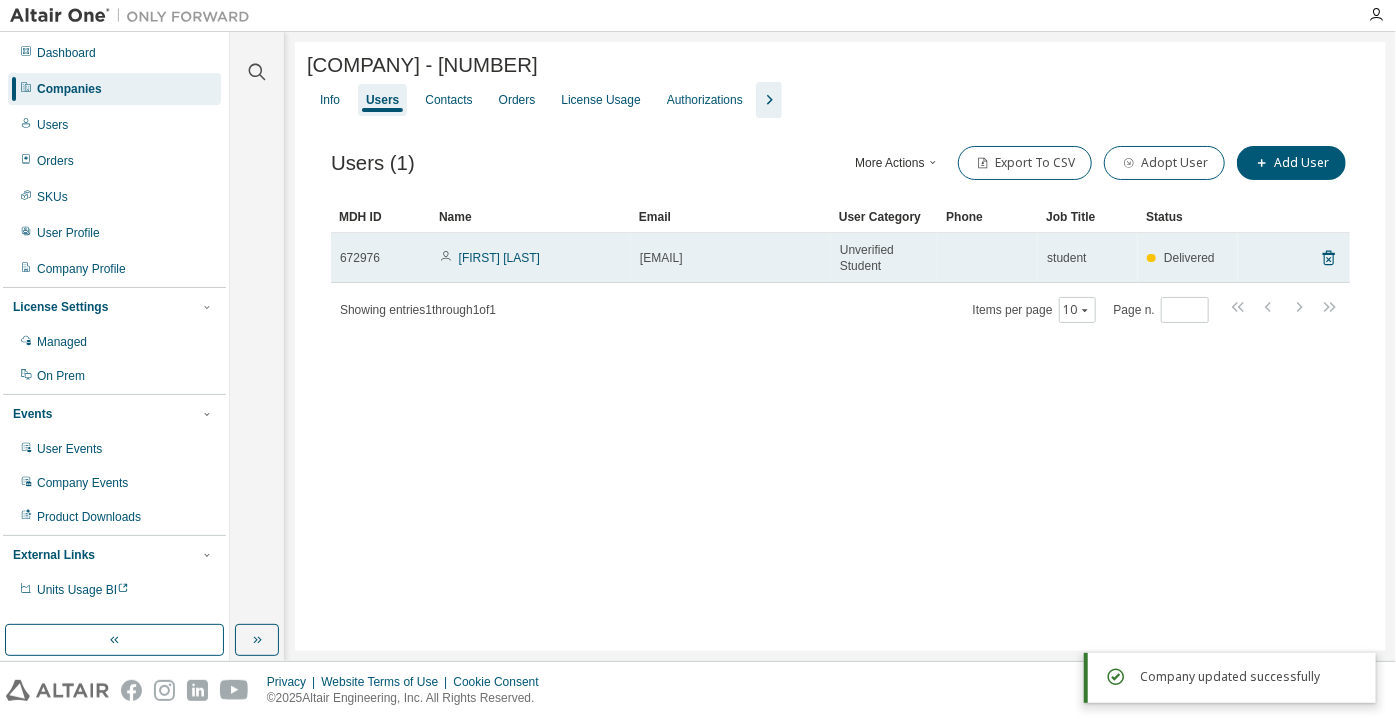 drag, startPoint x: 816, startPoint y: 261, endPoint x: 705, endPoint y: 271, distance: 111.44954 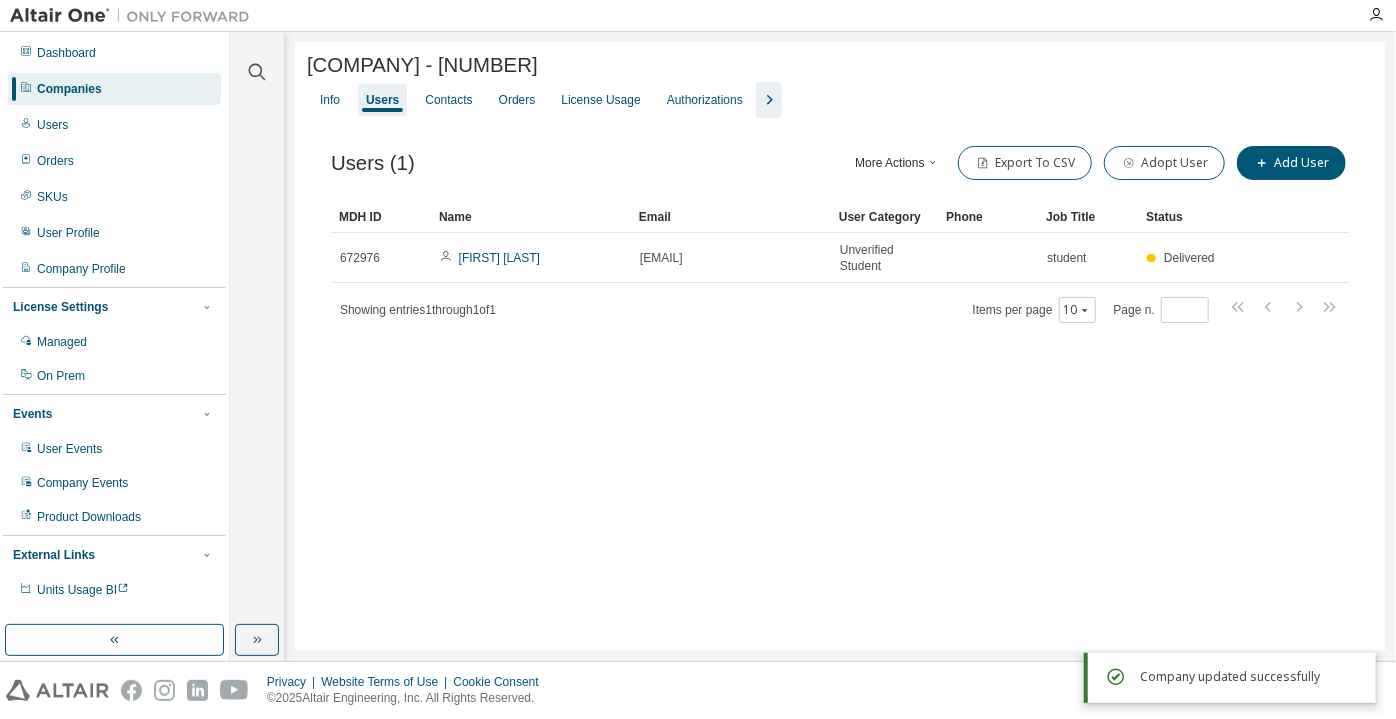 copy on "student.cihe.edu.au" 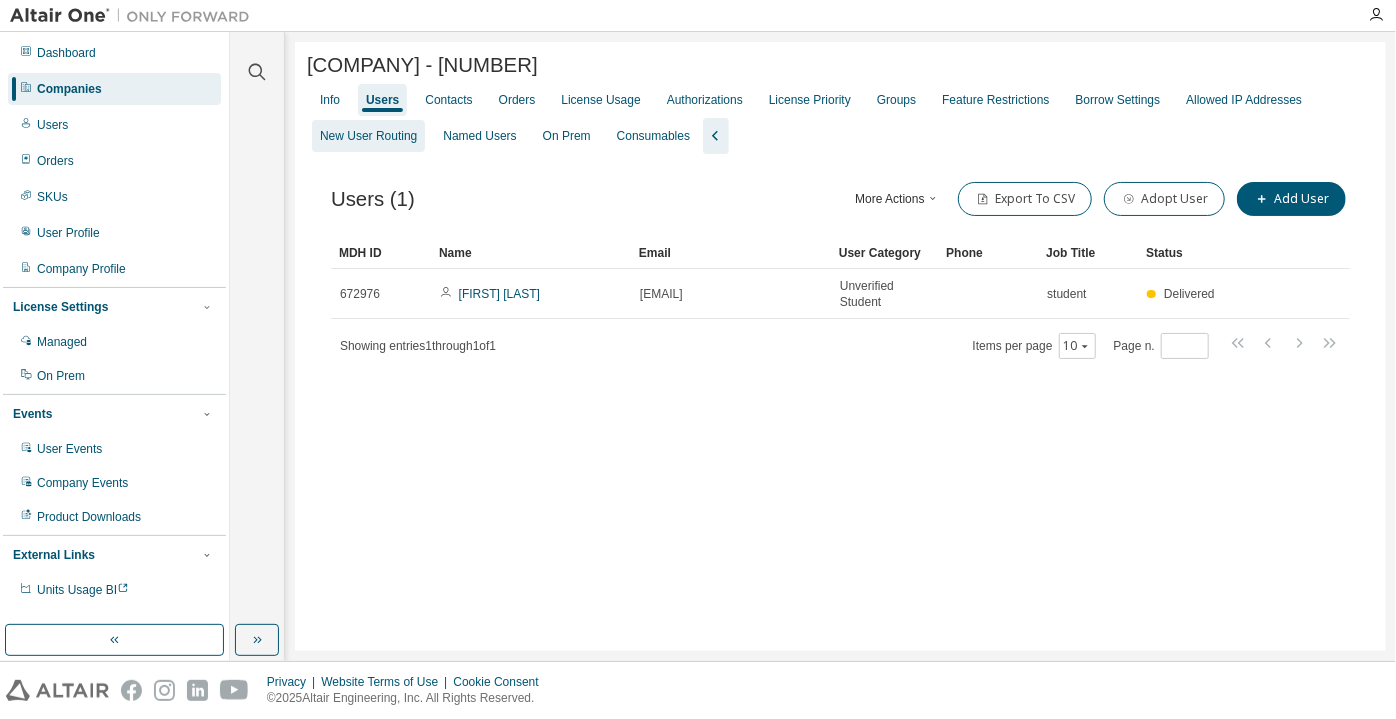 click on "New User Routing" at bounding box center (368, 136) 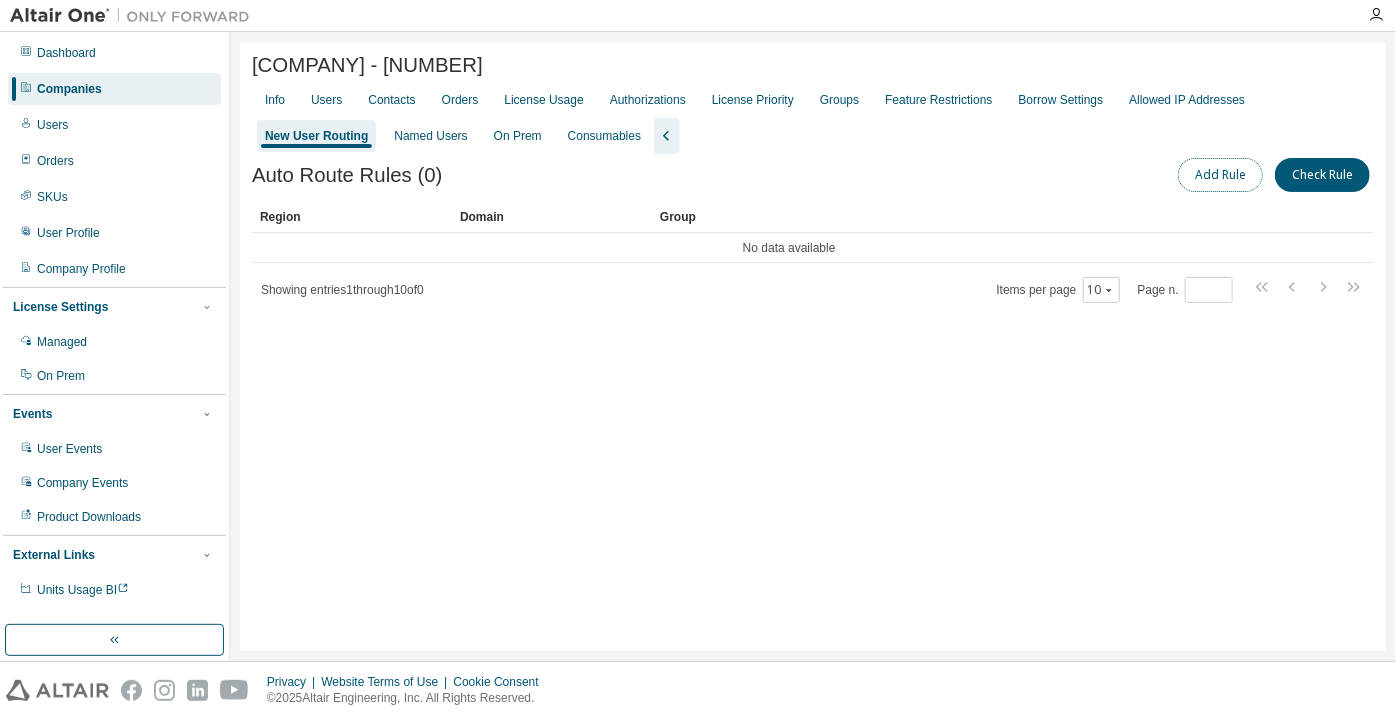 click on "Add Rule" at bounding box center [1220, 175] 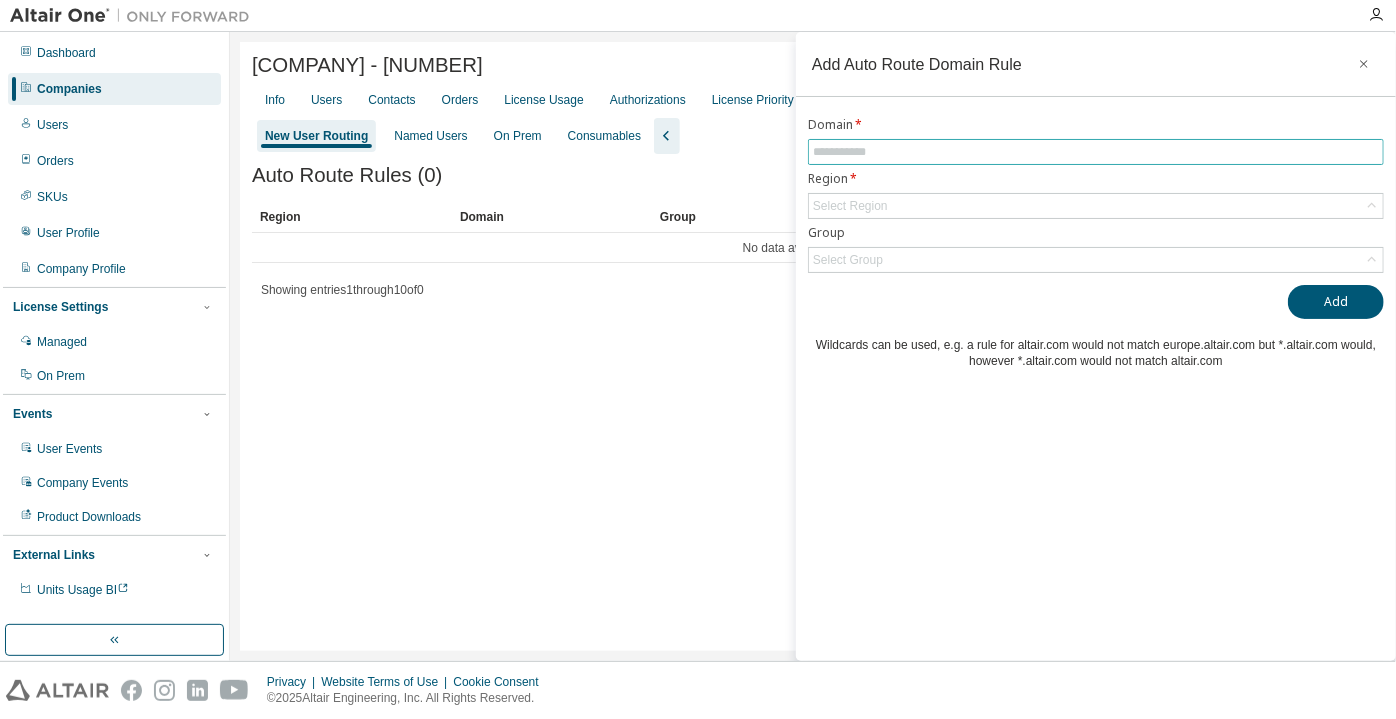 click at bounding box center [1096, 152] 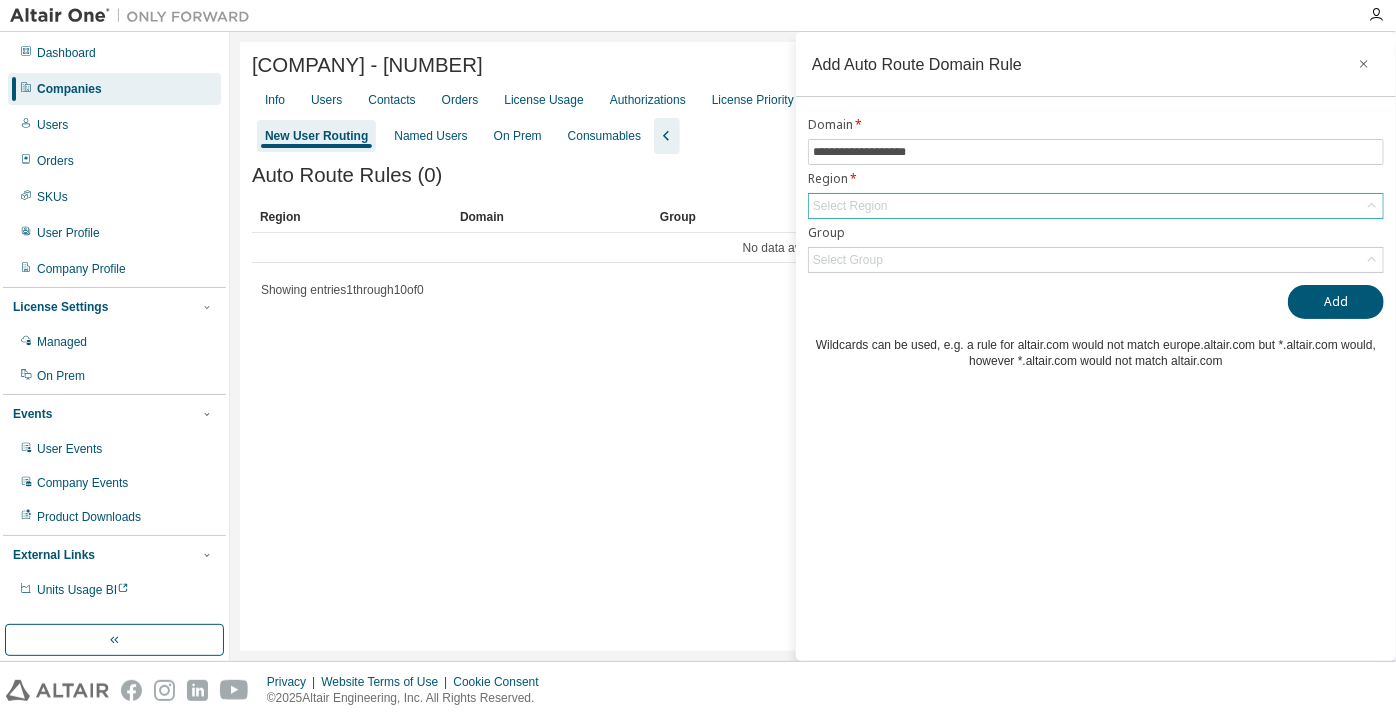 click on "Select Region" at bounding box center (1096, 206) 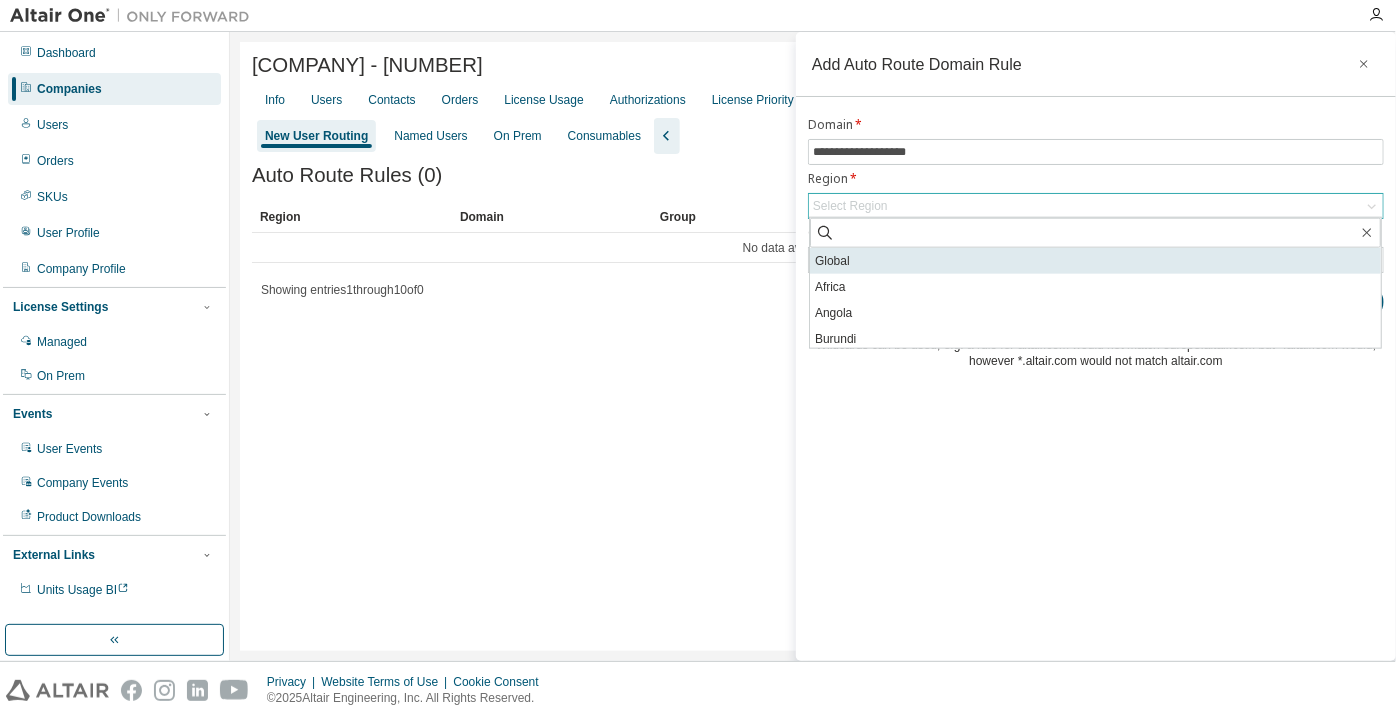 click on "Global" at bounding box center [1095, 261] 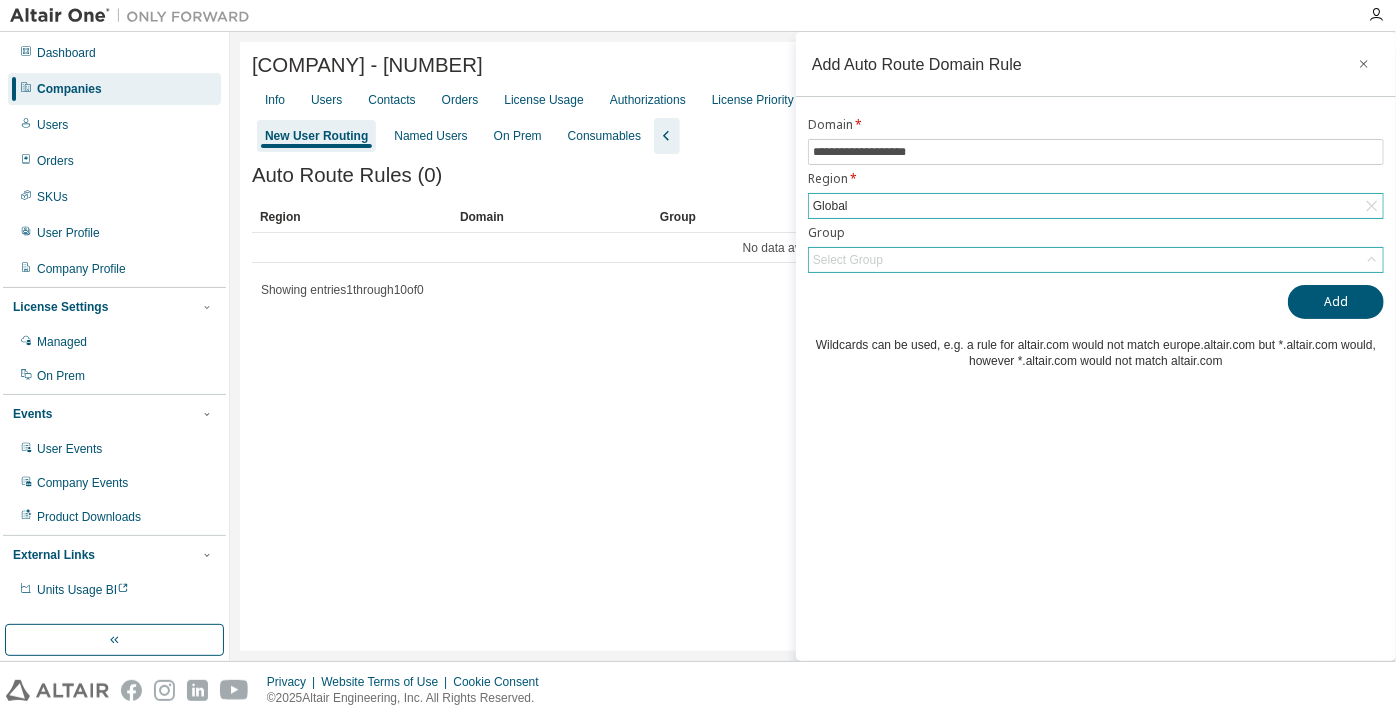 click on "Select Group" at bounding box center (848, 260) 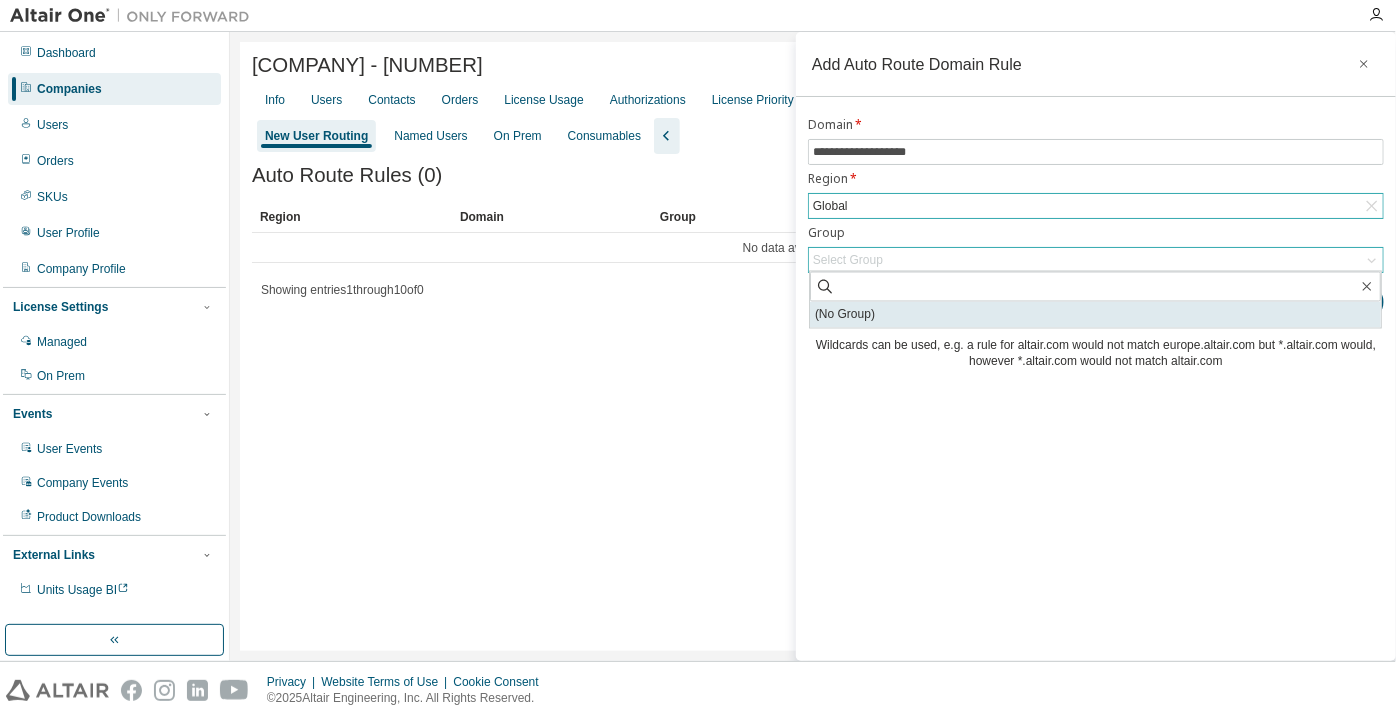 click on "(No Group)" at bounding box center (1095, 315) 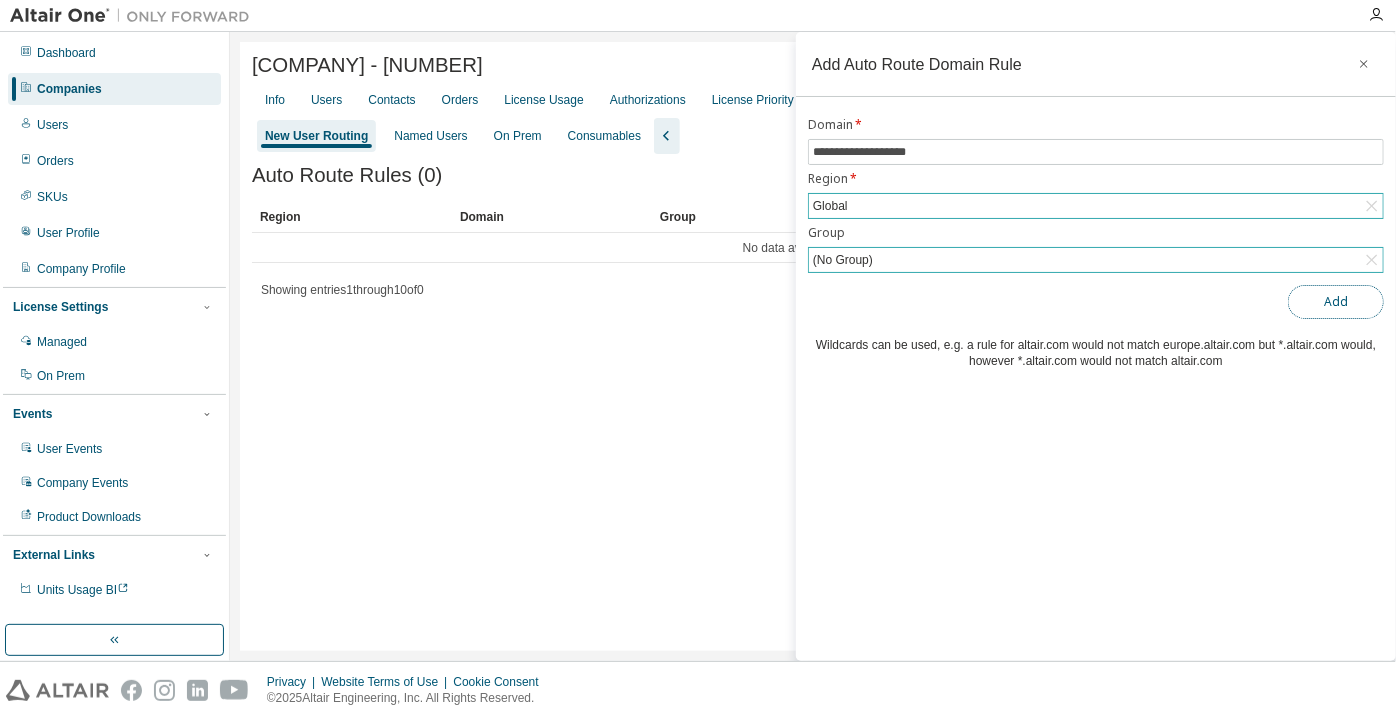click on "Add" at bounding box center (1336, 302) 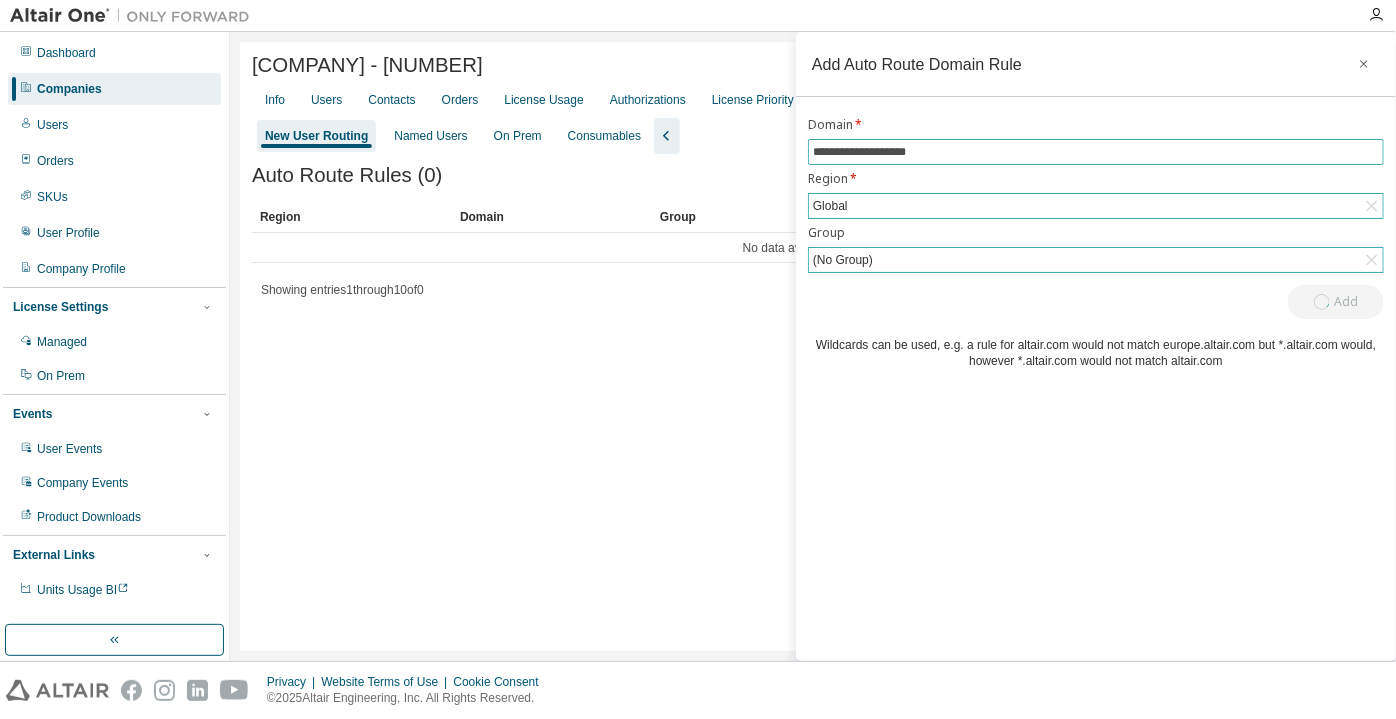click on "**********" at bounding box center [1096, 152] 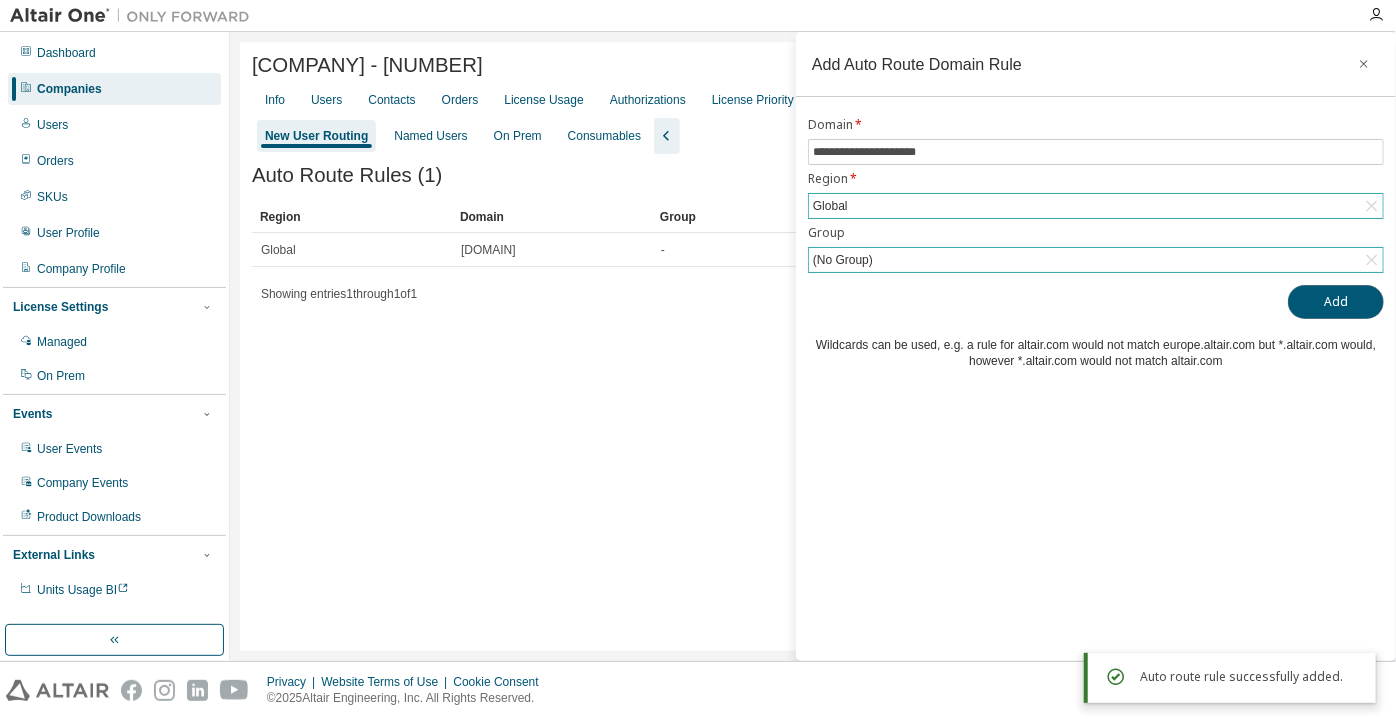 click on "Add" at bounding box center [1336, 302] 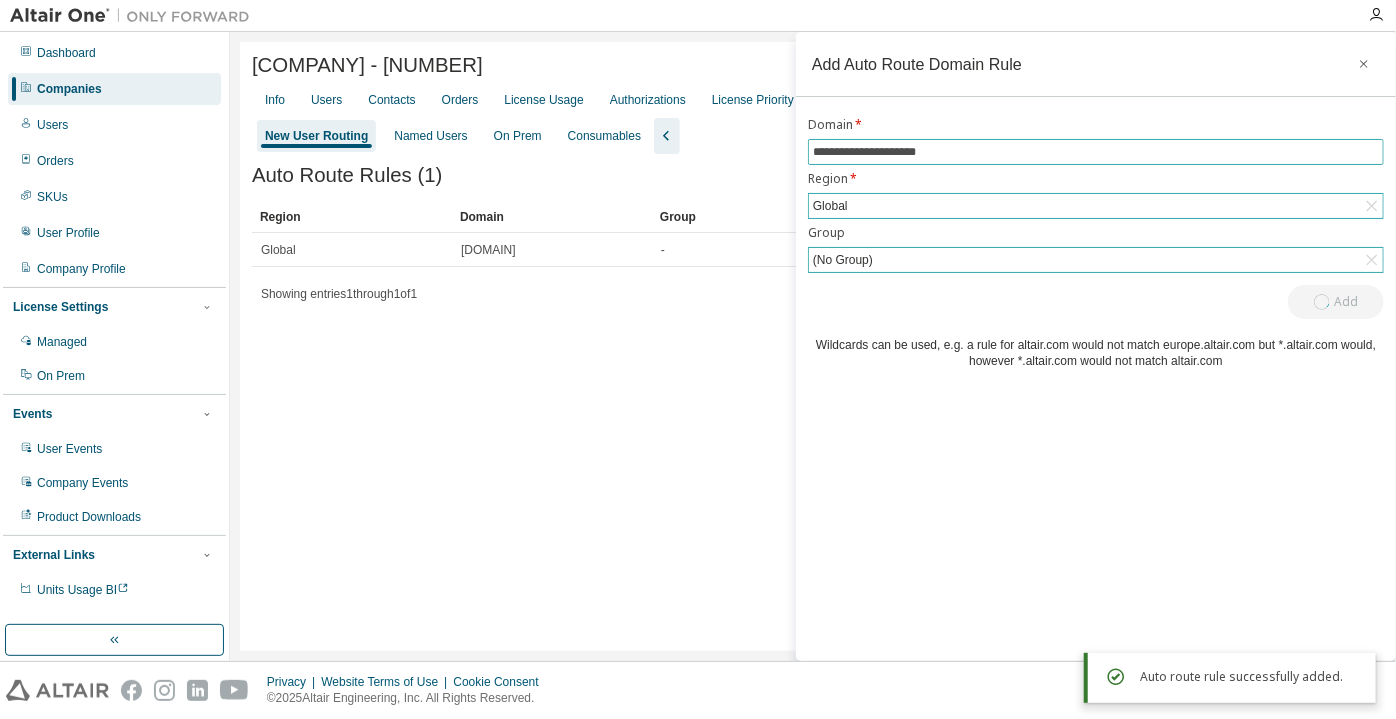 click on "**********" at bounding box center [1096, 152] 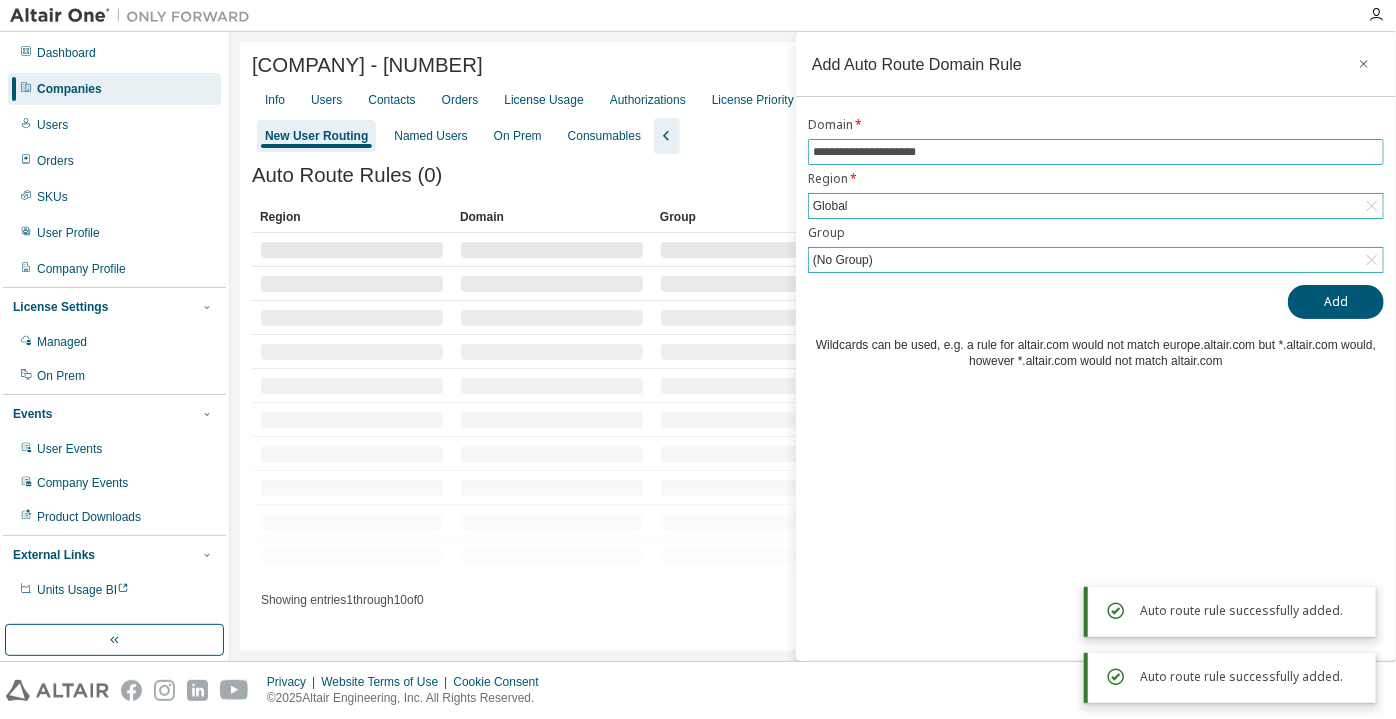 click on "**********" at bounding box center (1096, 152) 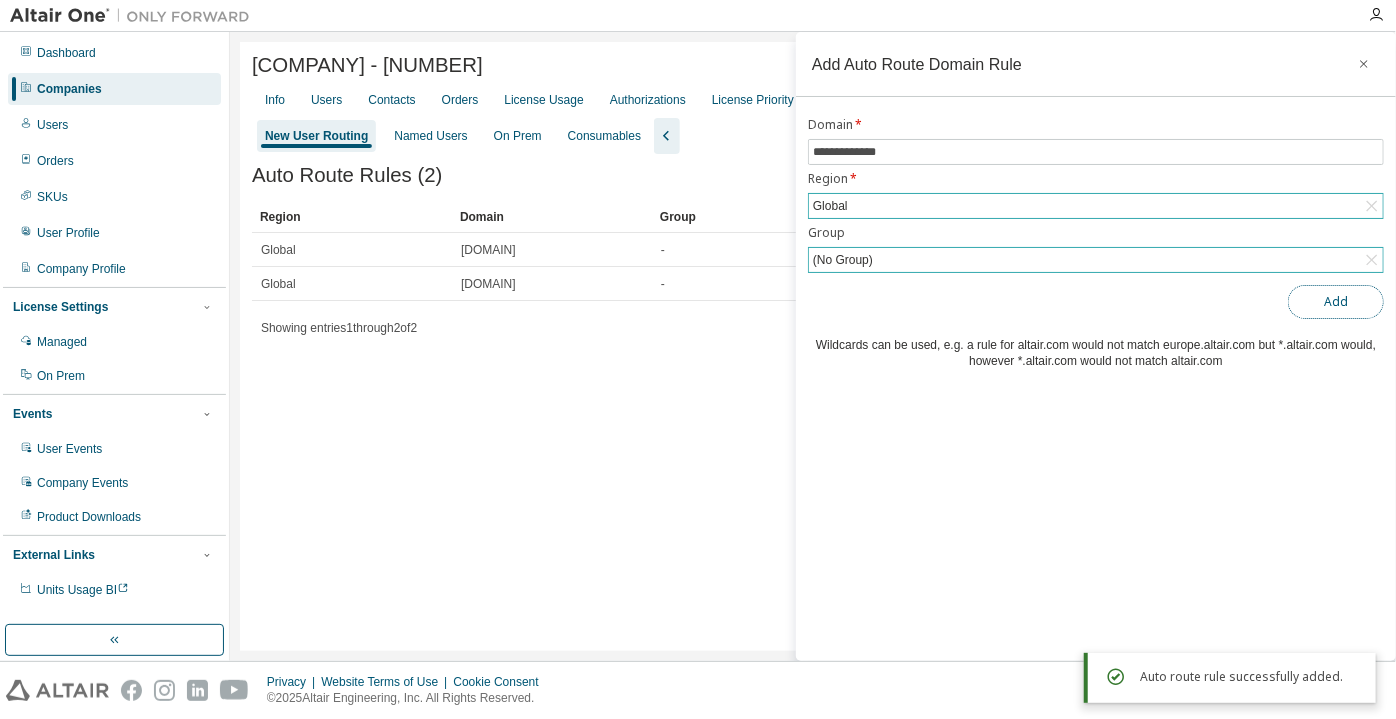 click on "Add" at bounding box center (1336, 302) 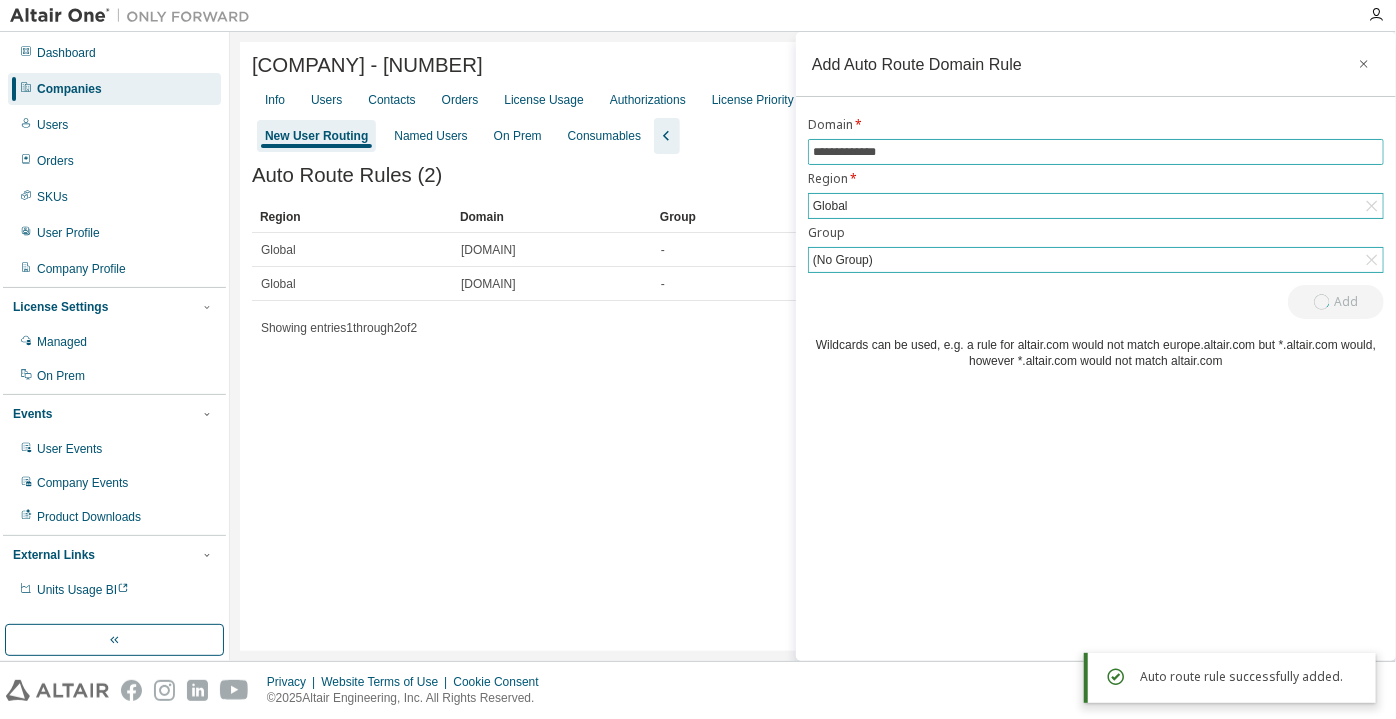 drag, startPoint x: 819, startPoint y: 152, endPoint x: 800, endPoint y: 154, distance: 19.104973 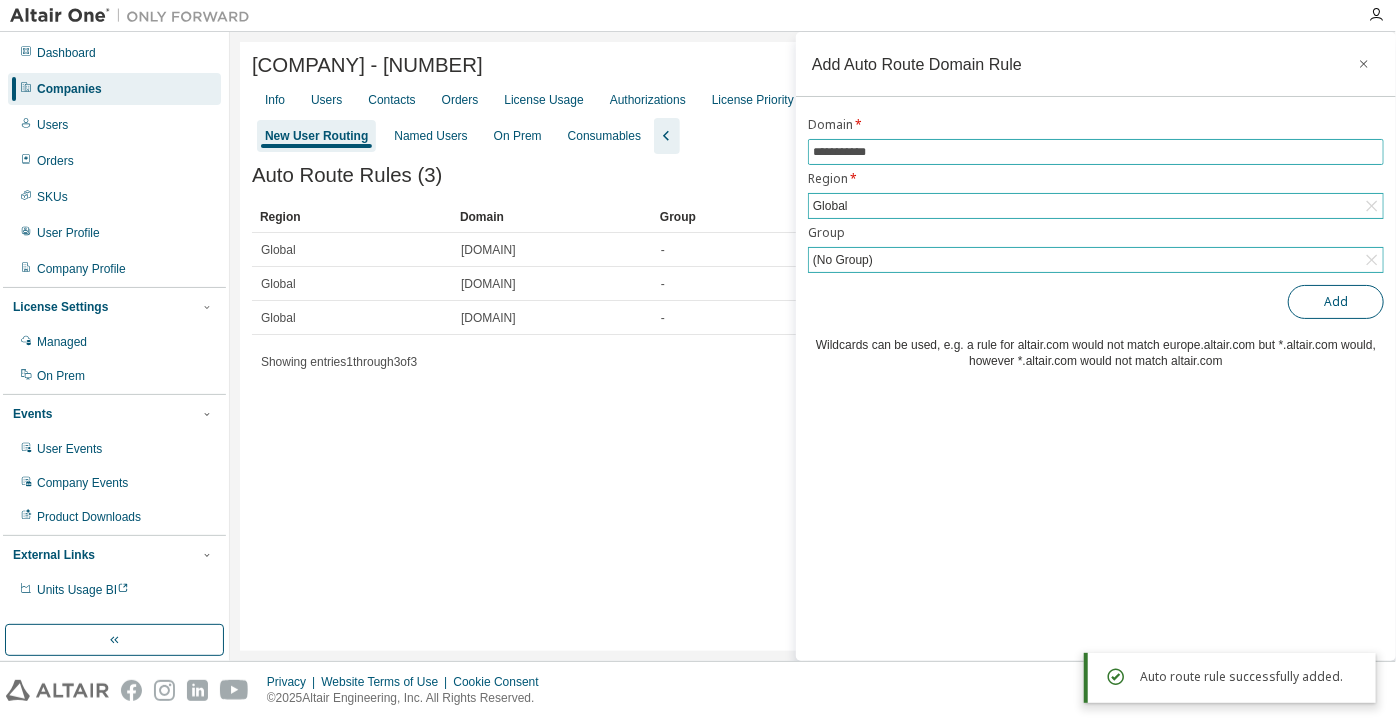 type on "**********" 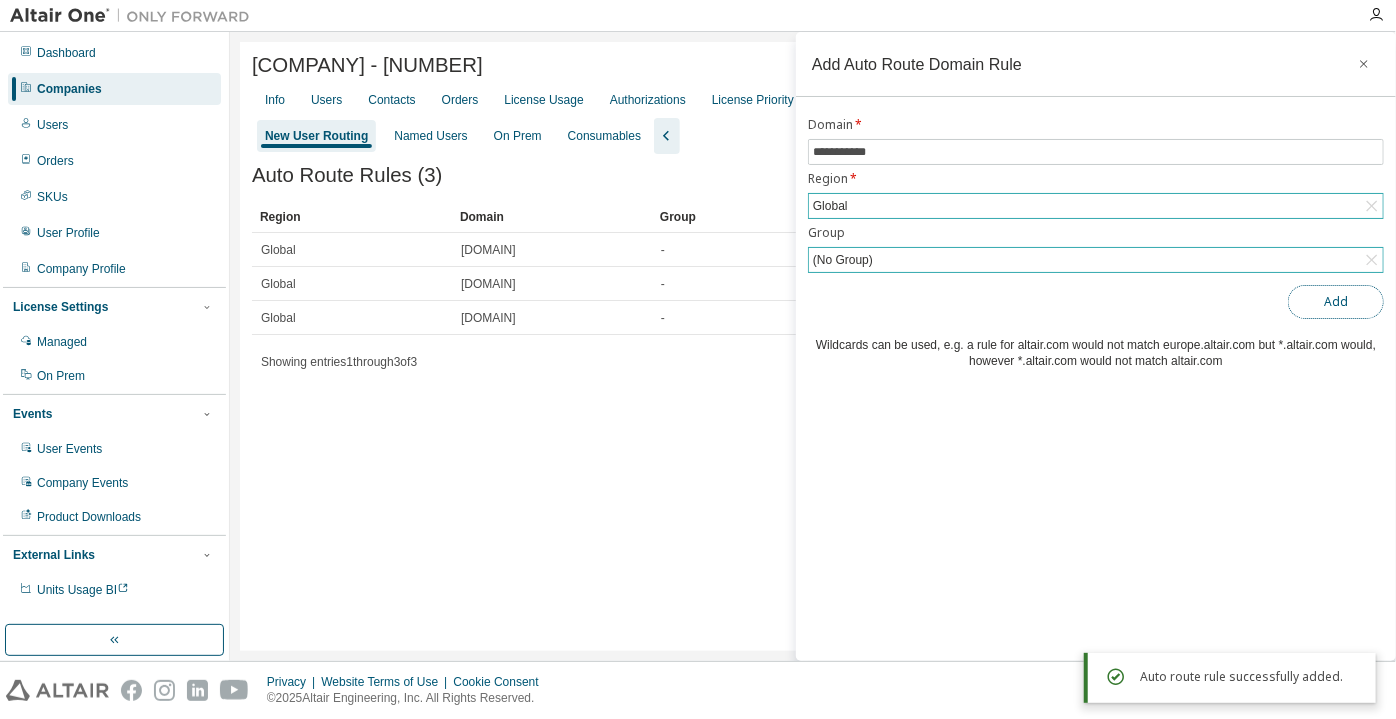 click on "Add" at bounding box center (1336, 302) 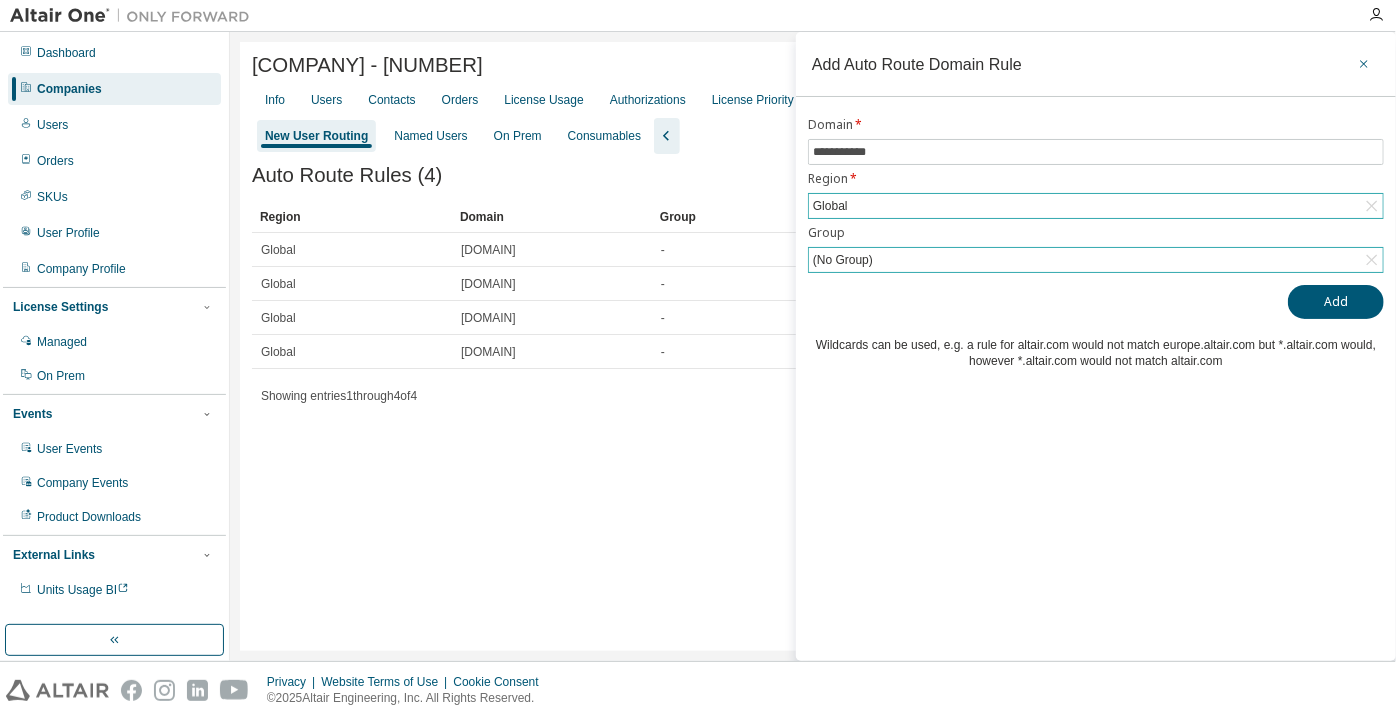 click 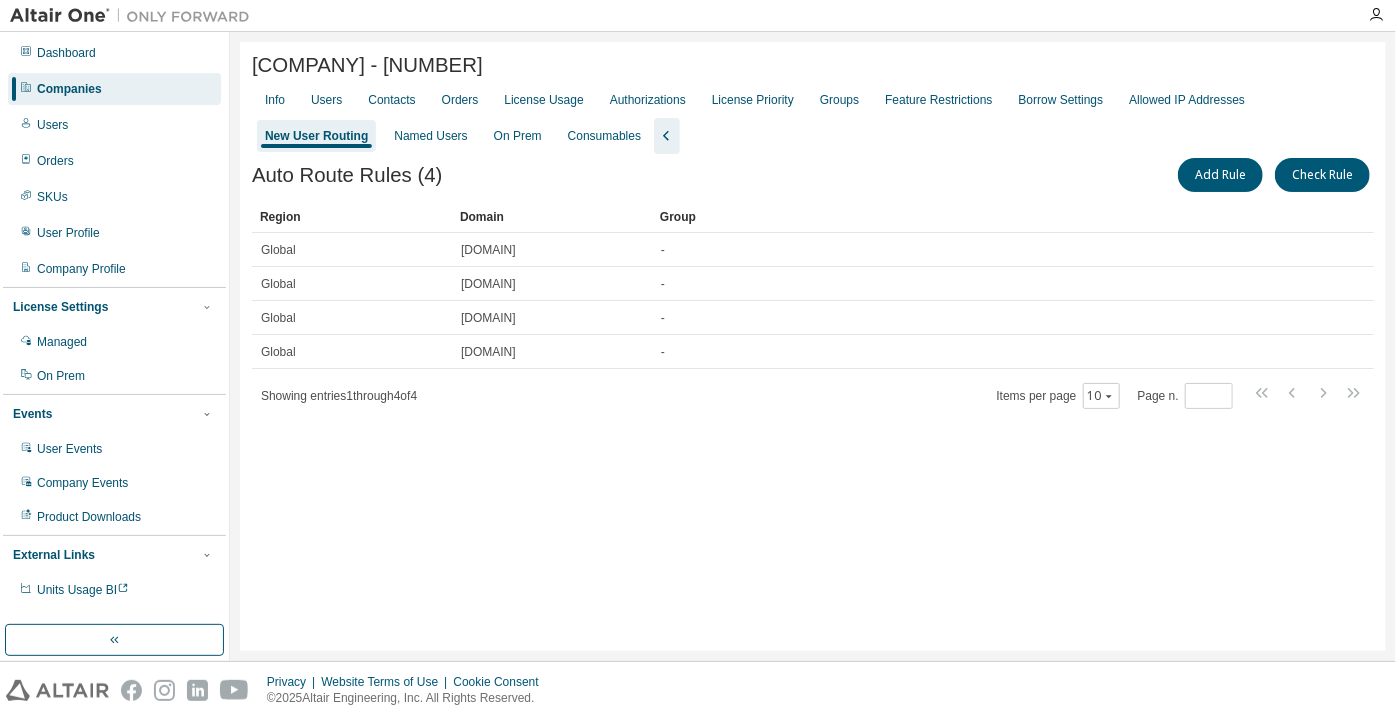 click on "Companies" at bounding box center (114, 89) 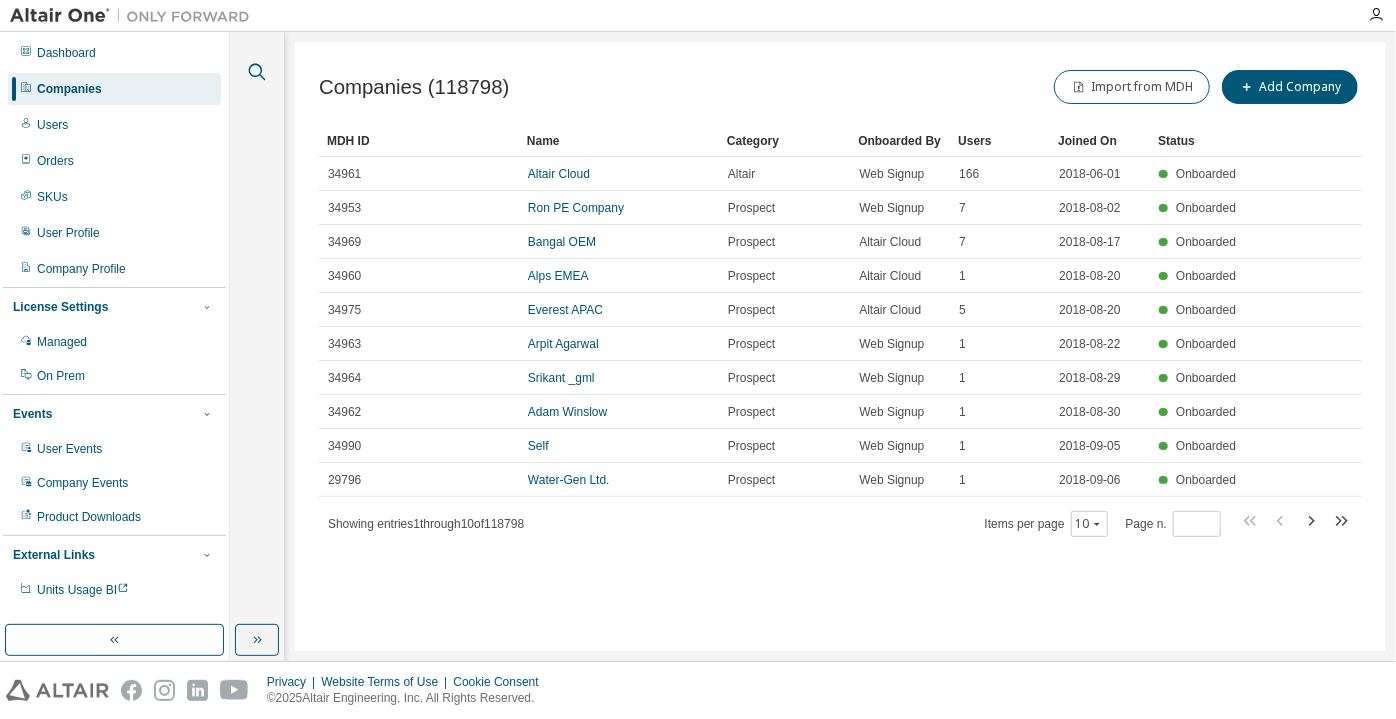 click 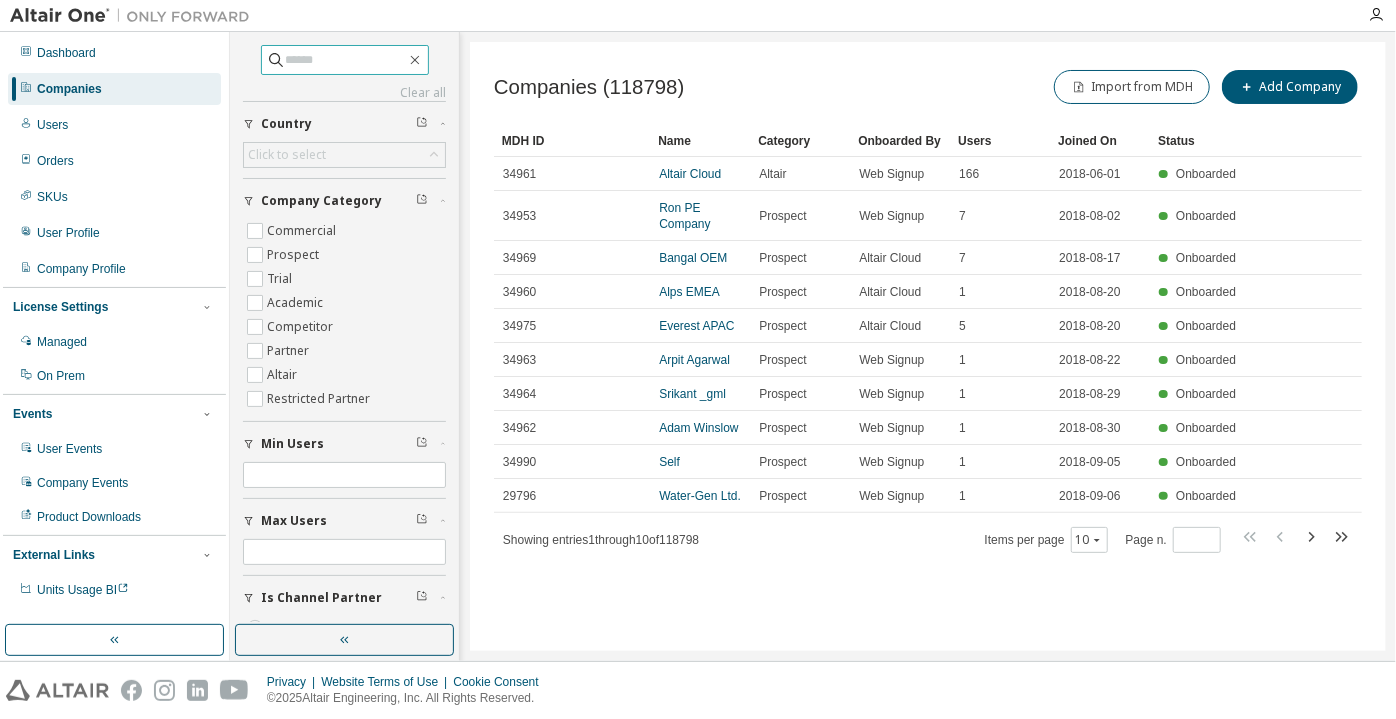 click at bounding box center [346, 60] 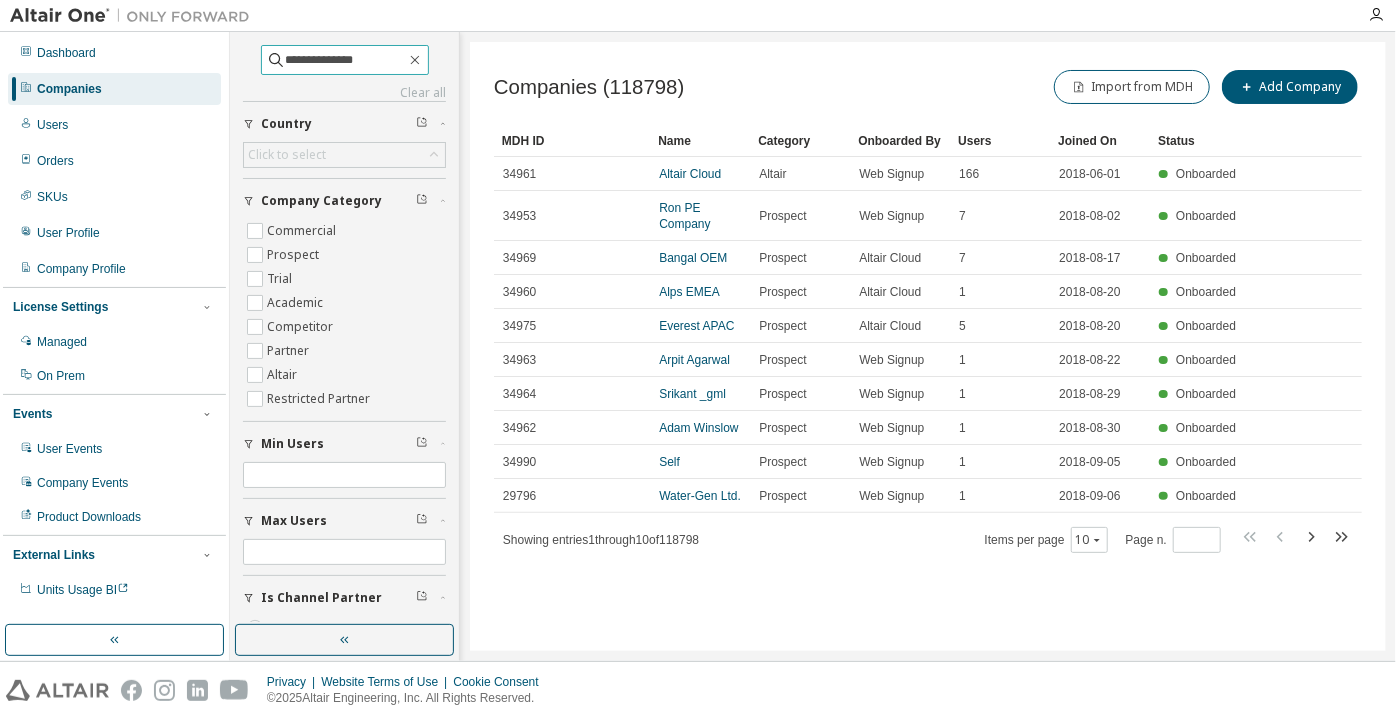 type on "**********" 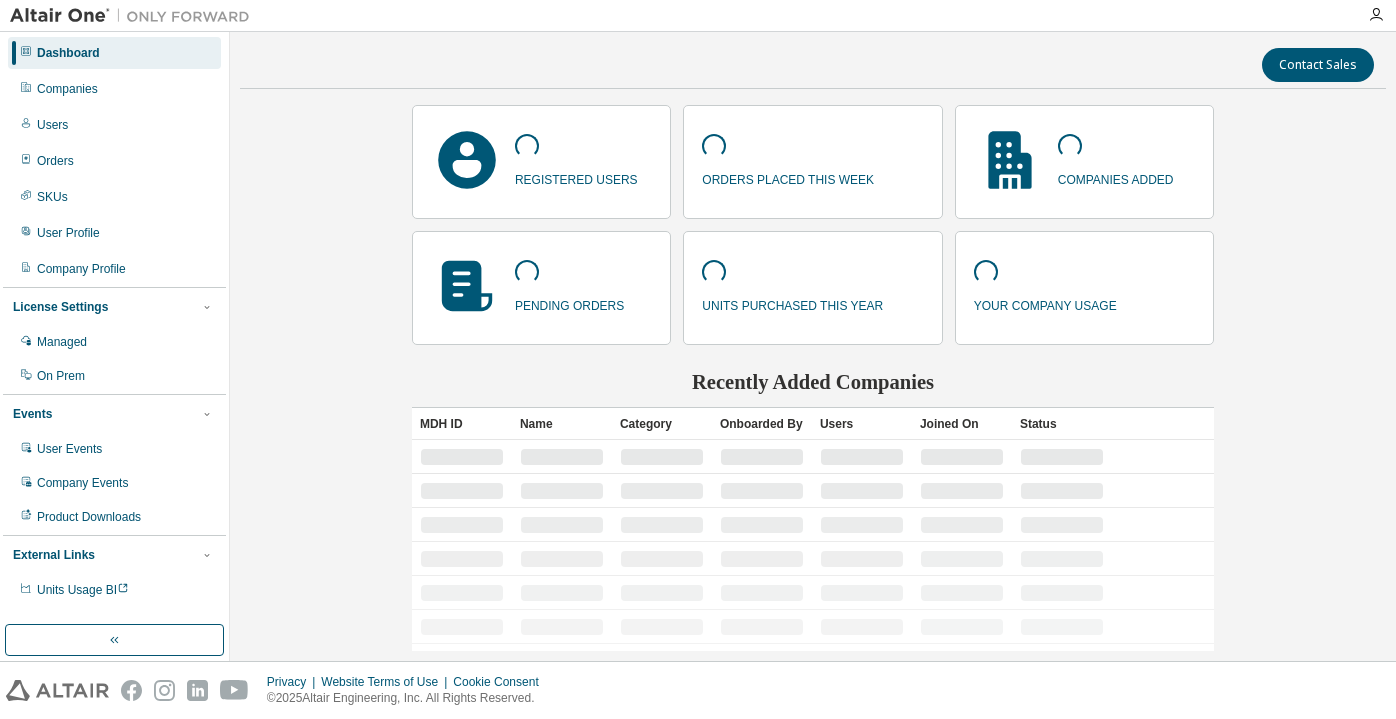 scroll, scrollTop: 0, scrollLeft: 0, axis: both 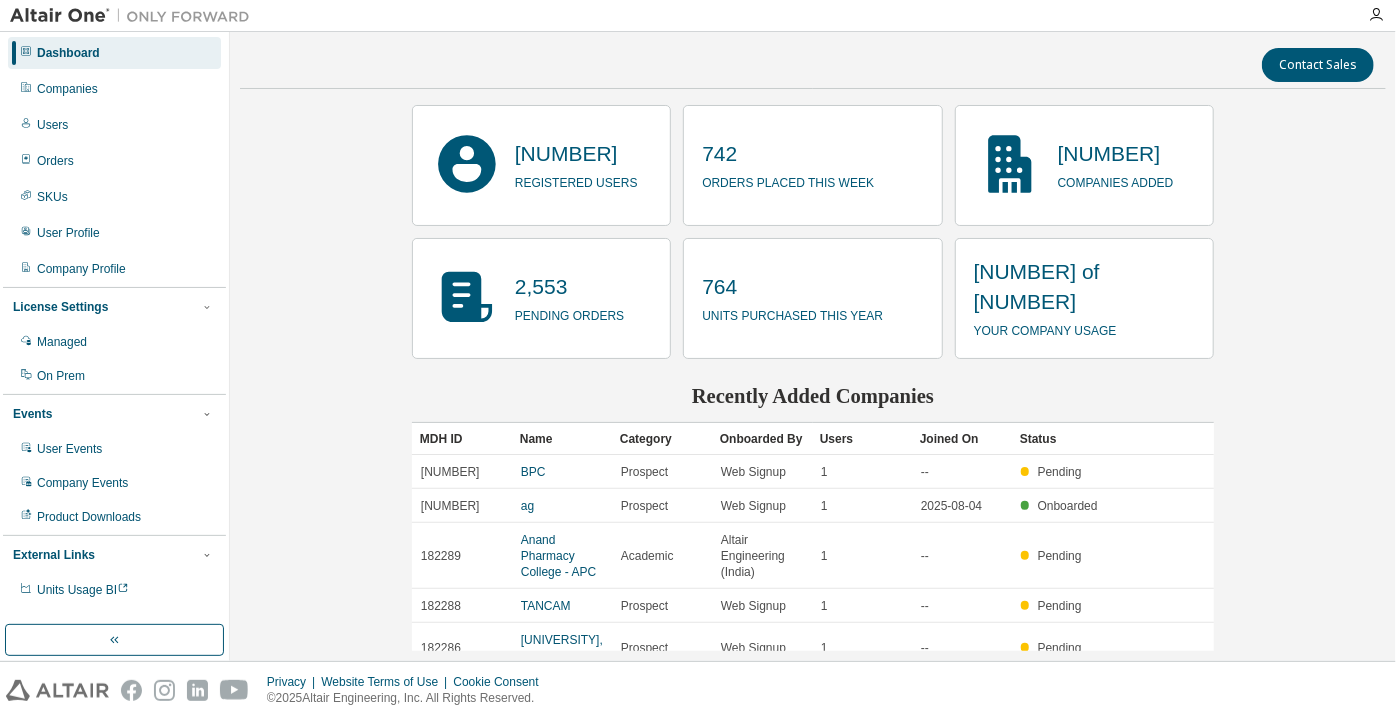 click on "Dashboard Companies Users Orders SKUs User Profile Company Profile License Settings Managed On Prem Events User Events Company Events Product Downloads External Links Units Usage BI" at bounding box center (114, 321) 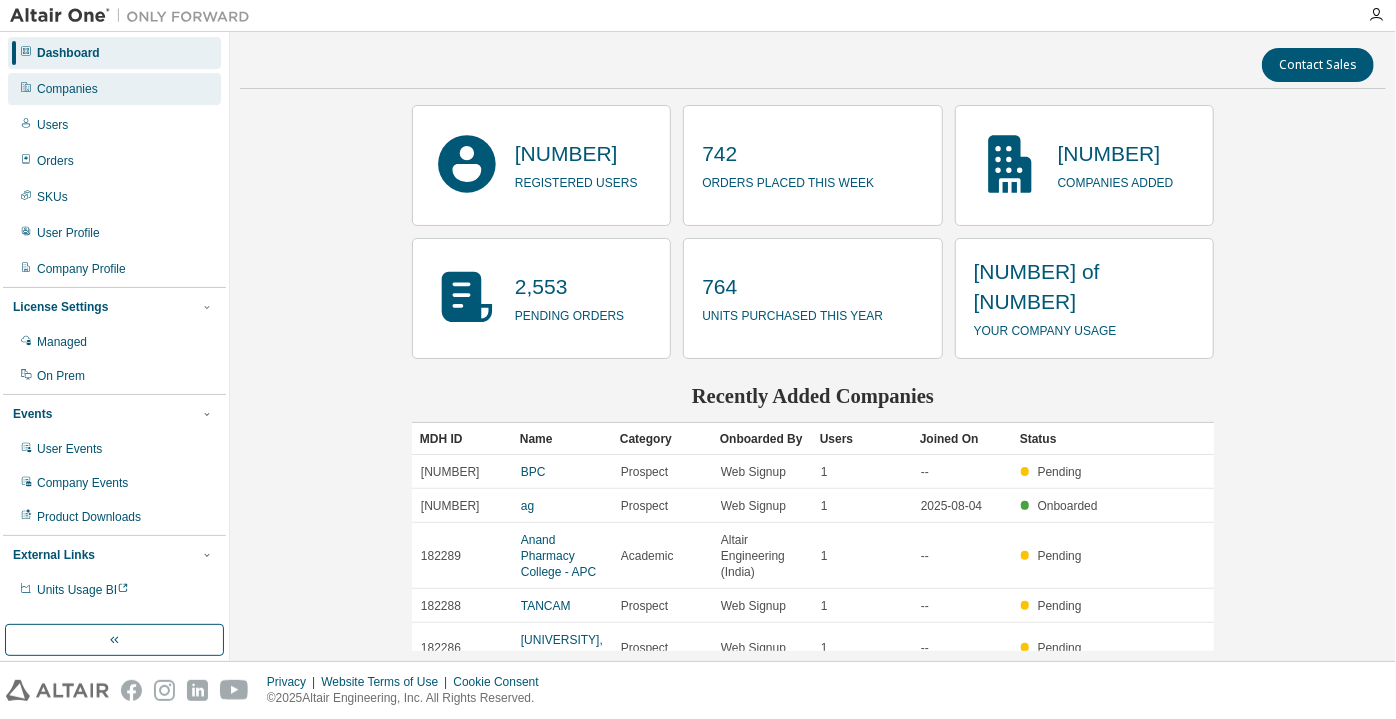 click on "Companies" at bounding box center (114, 89) 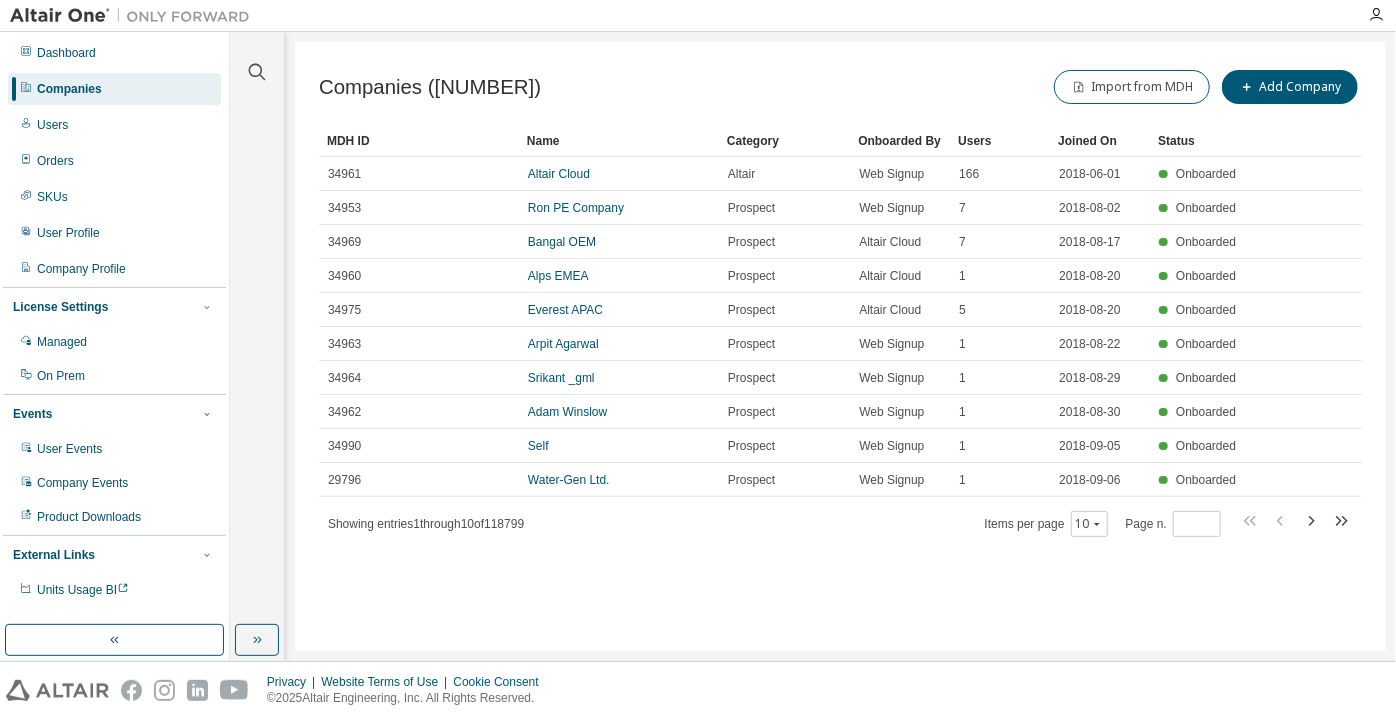 click on "Companies" at bounding box center [69, 89] 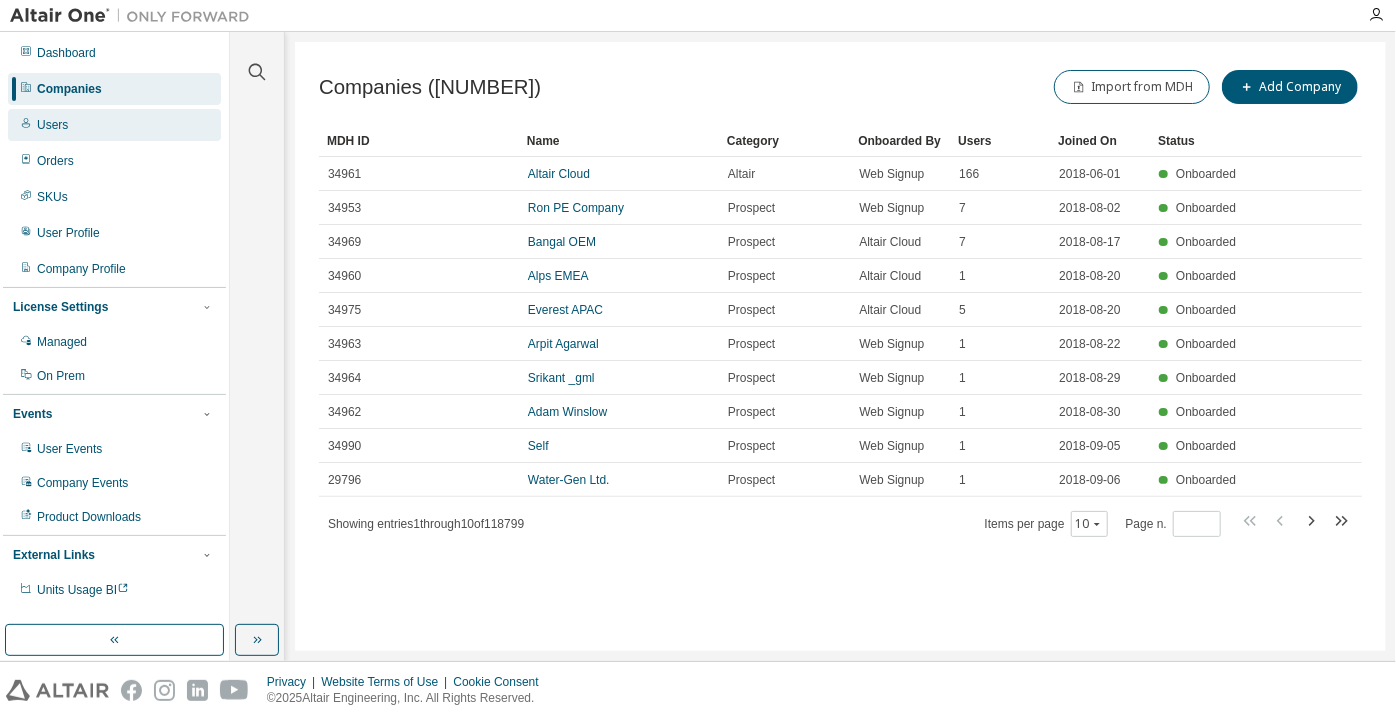 click on "Users" at bounding box center [114, 125] 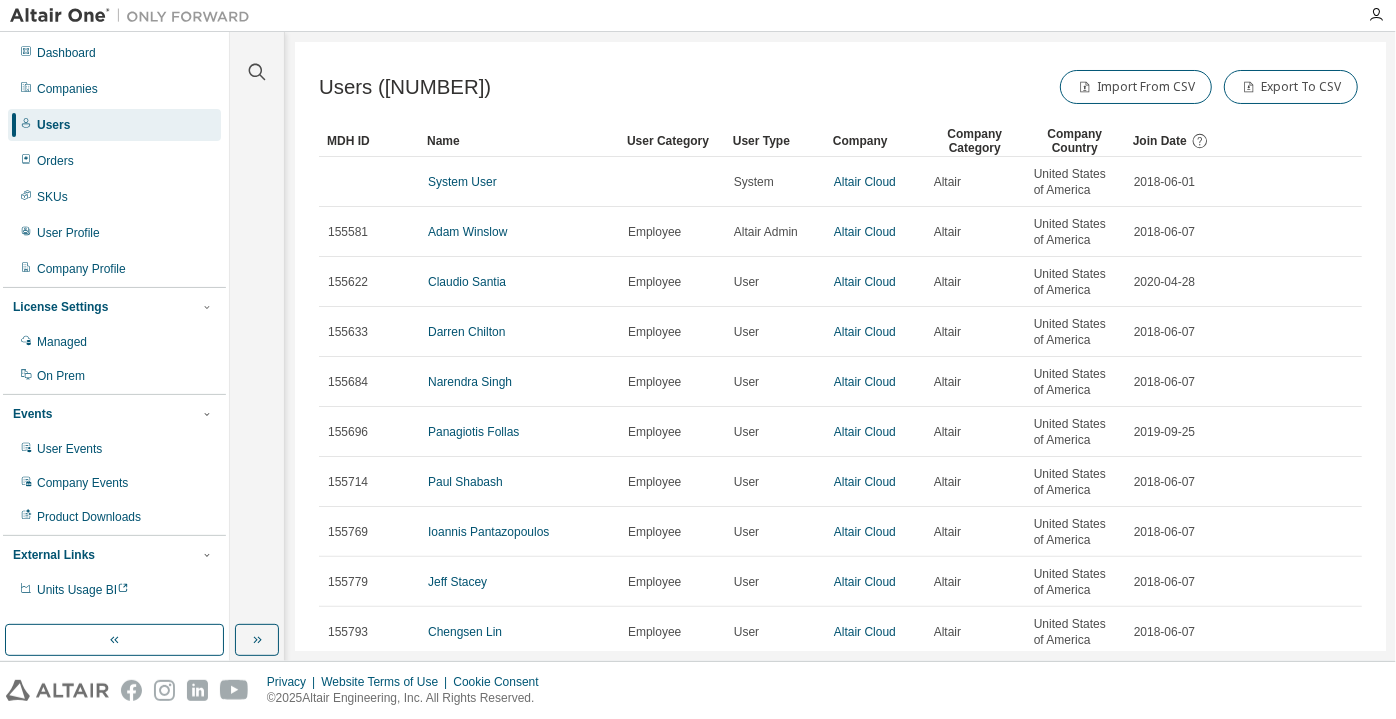 scroll, scrollTop: 0, scrollLeft: 0, axis: both 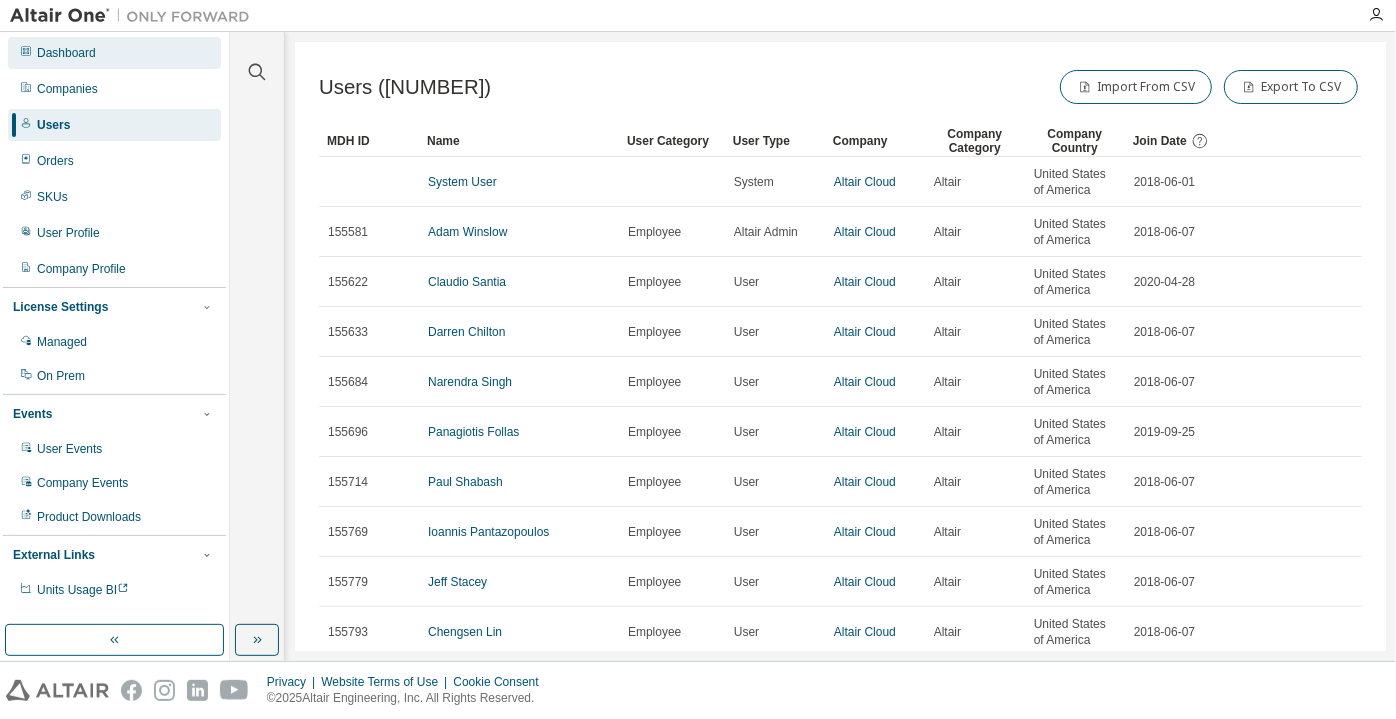 click on "Dashboard" at bounding box center (114, 53) 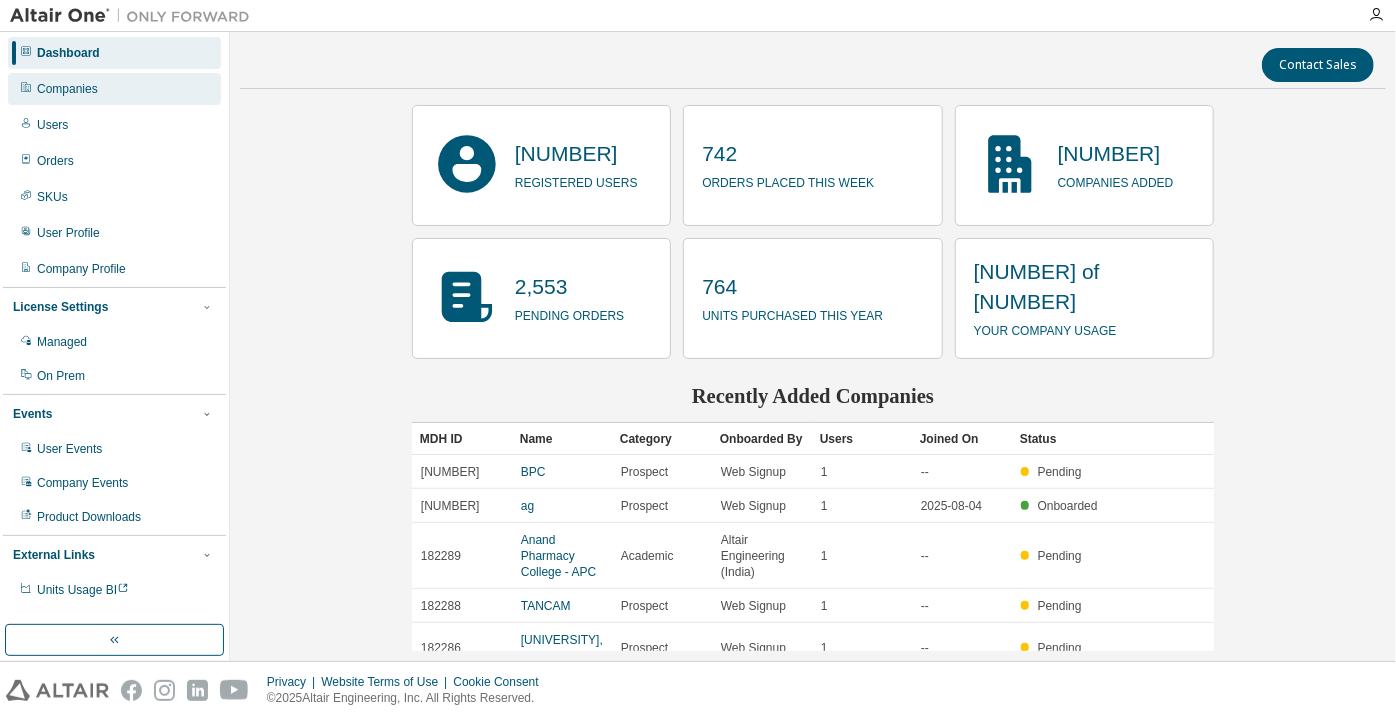 click on "Companies" at bounding box center [114, 89] 